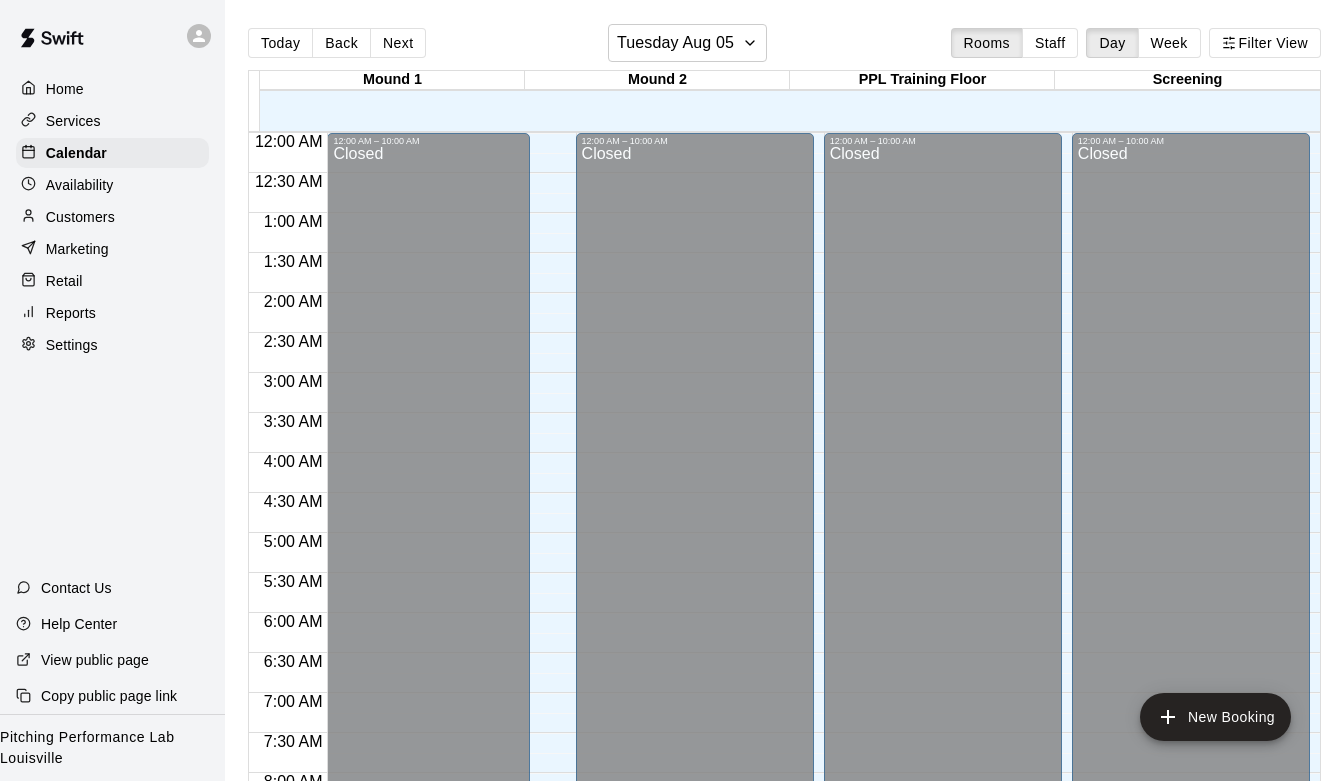 scroll, scrollTop: 0, scrollLeft: 0, axis: both 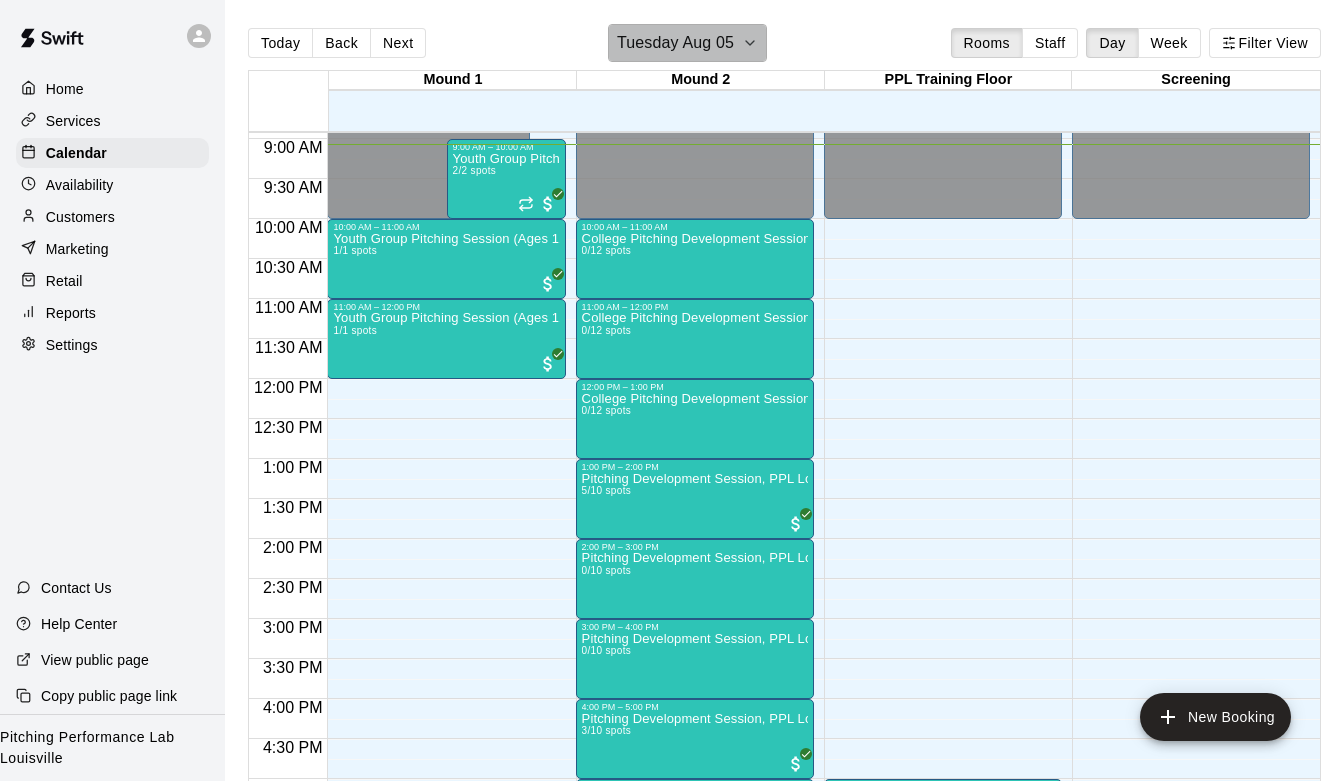 click 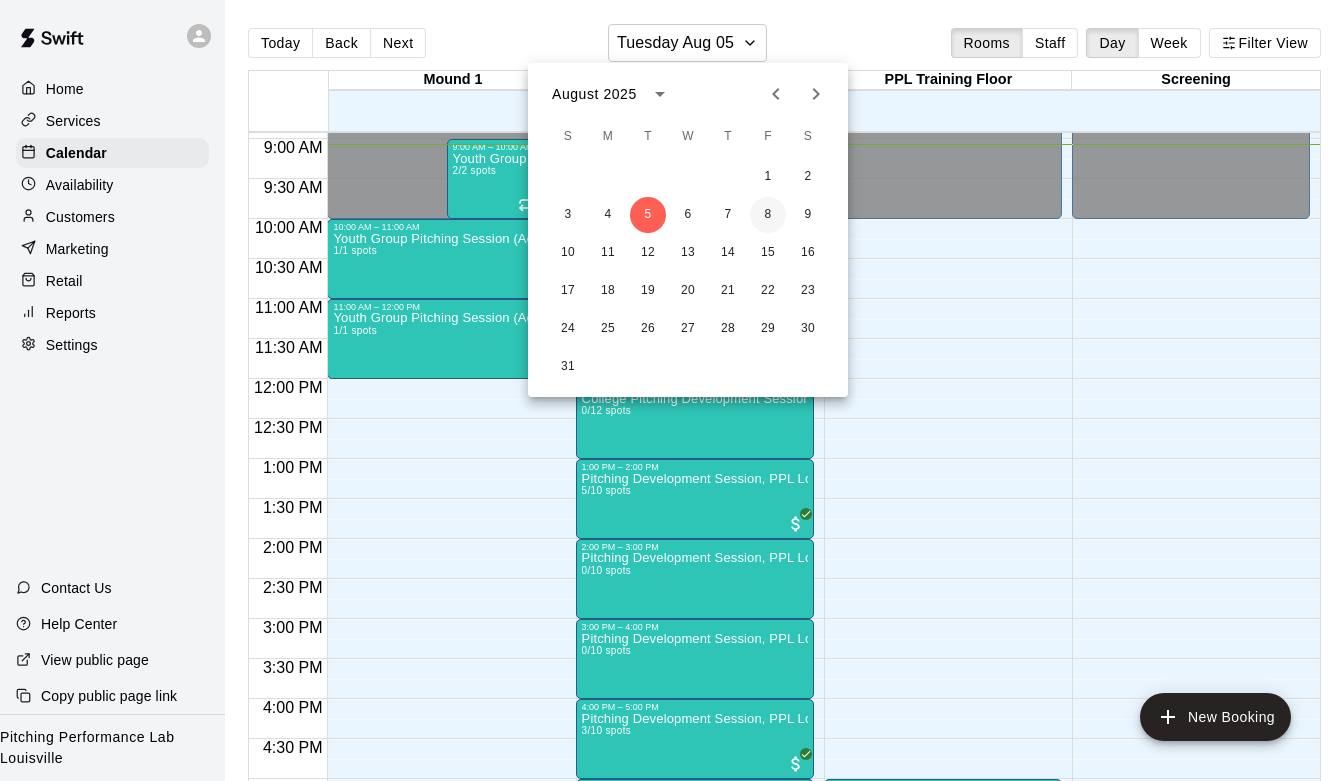 click on "8" at bounding box center [768, 215] 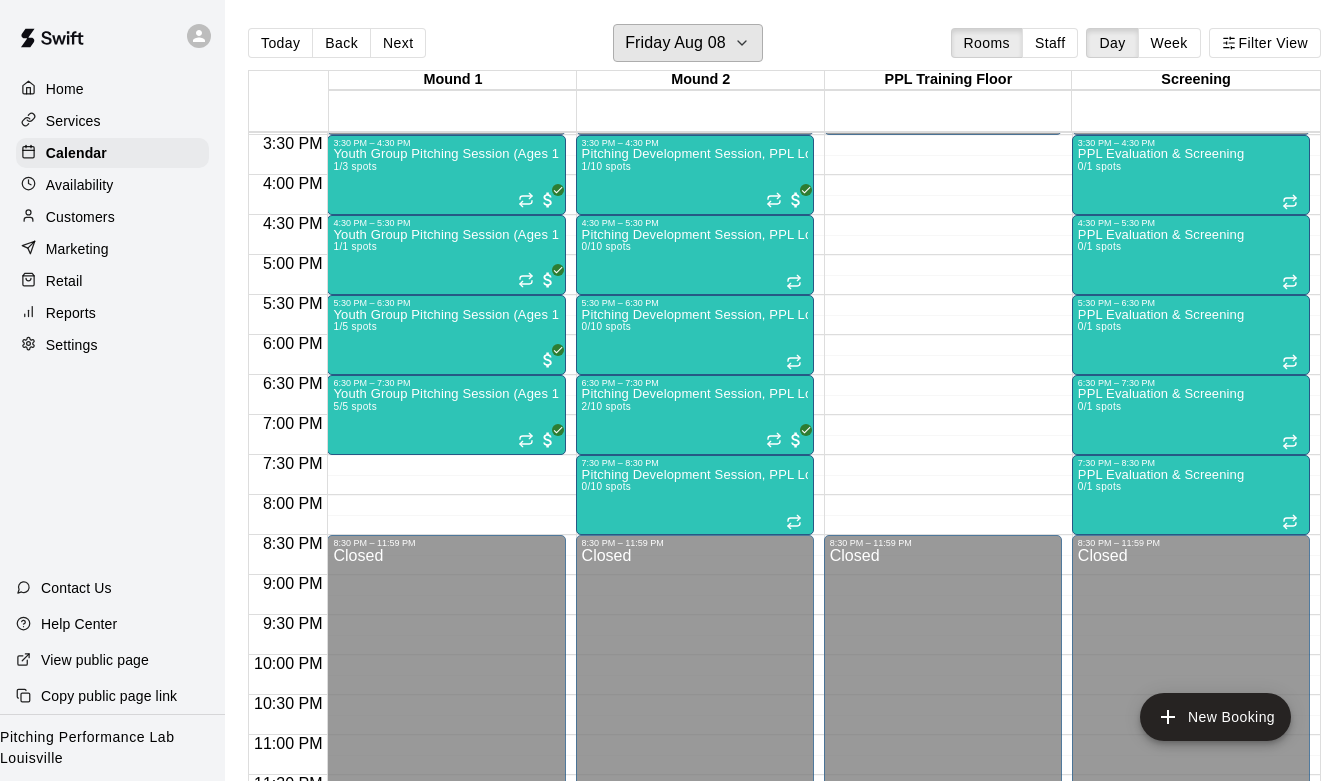 scroll, scrollTop: 1250, scrollLeft: 0, axis: vertical 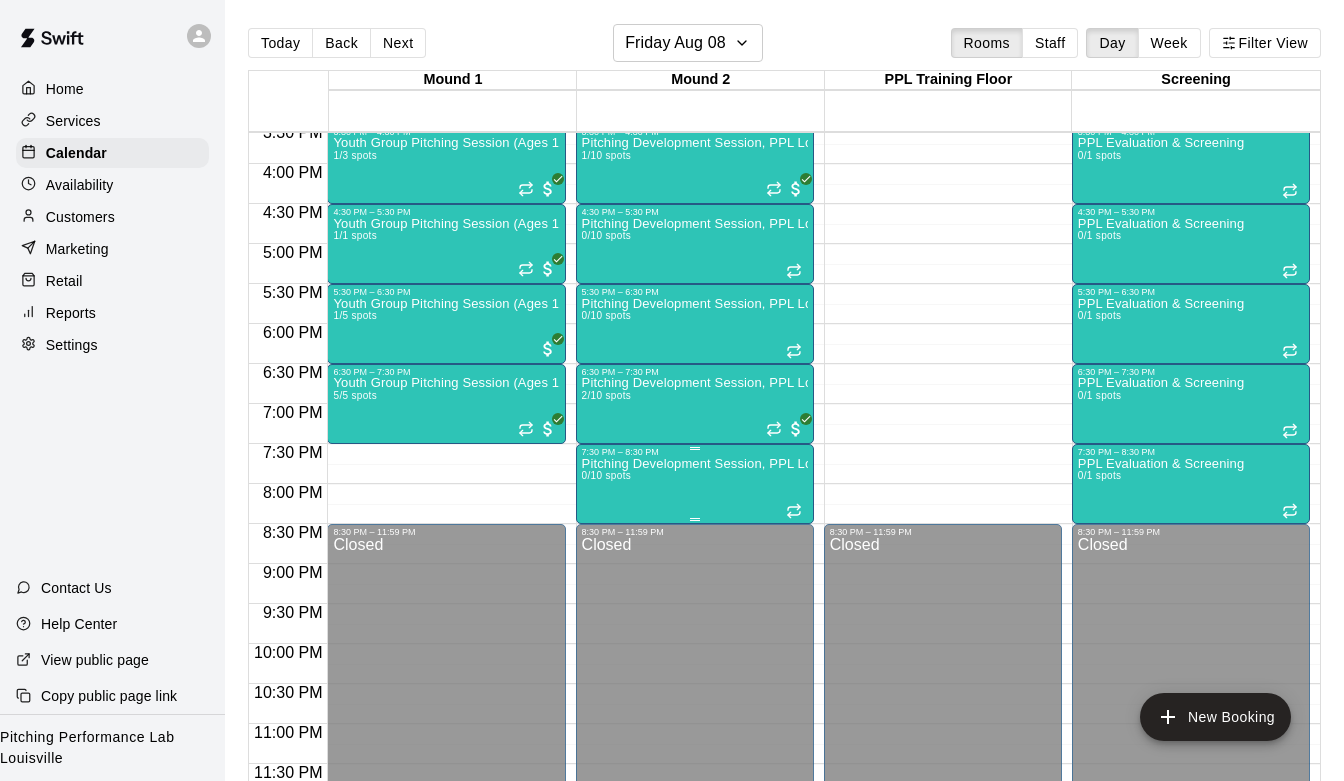click on "Pitching Development Session, PPL Louisville (Ages 13+) 0/10 spots" at bounding box center (695, 847) 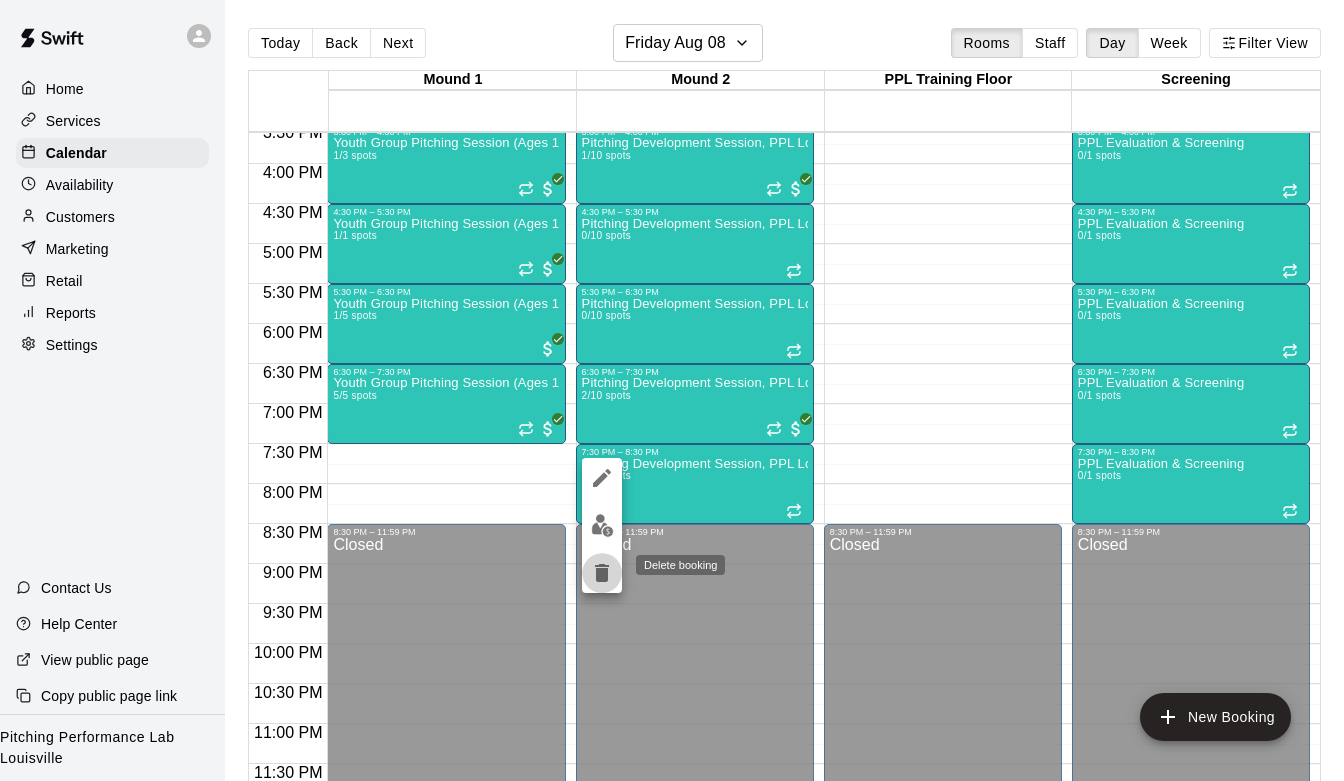 click 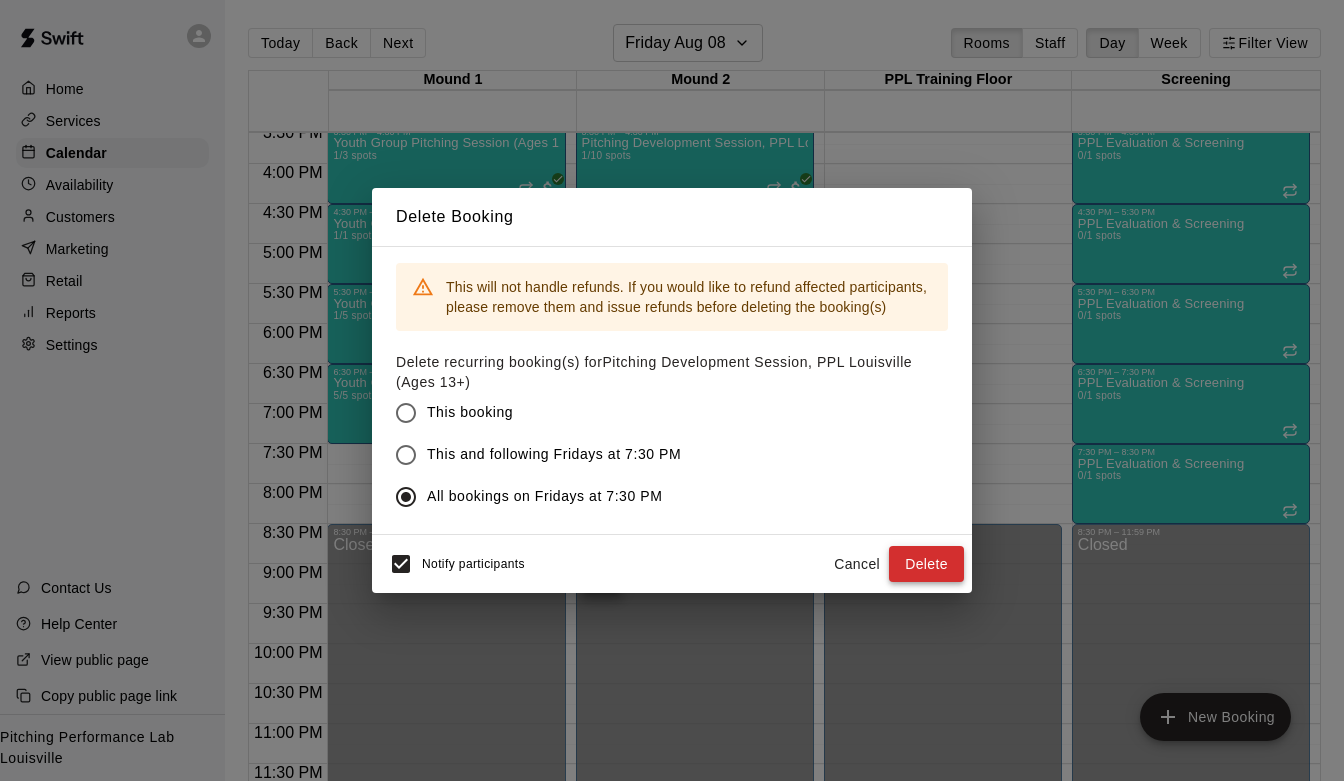 click on "Delete" at bounding box center (926, 564) 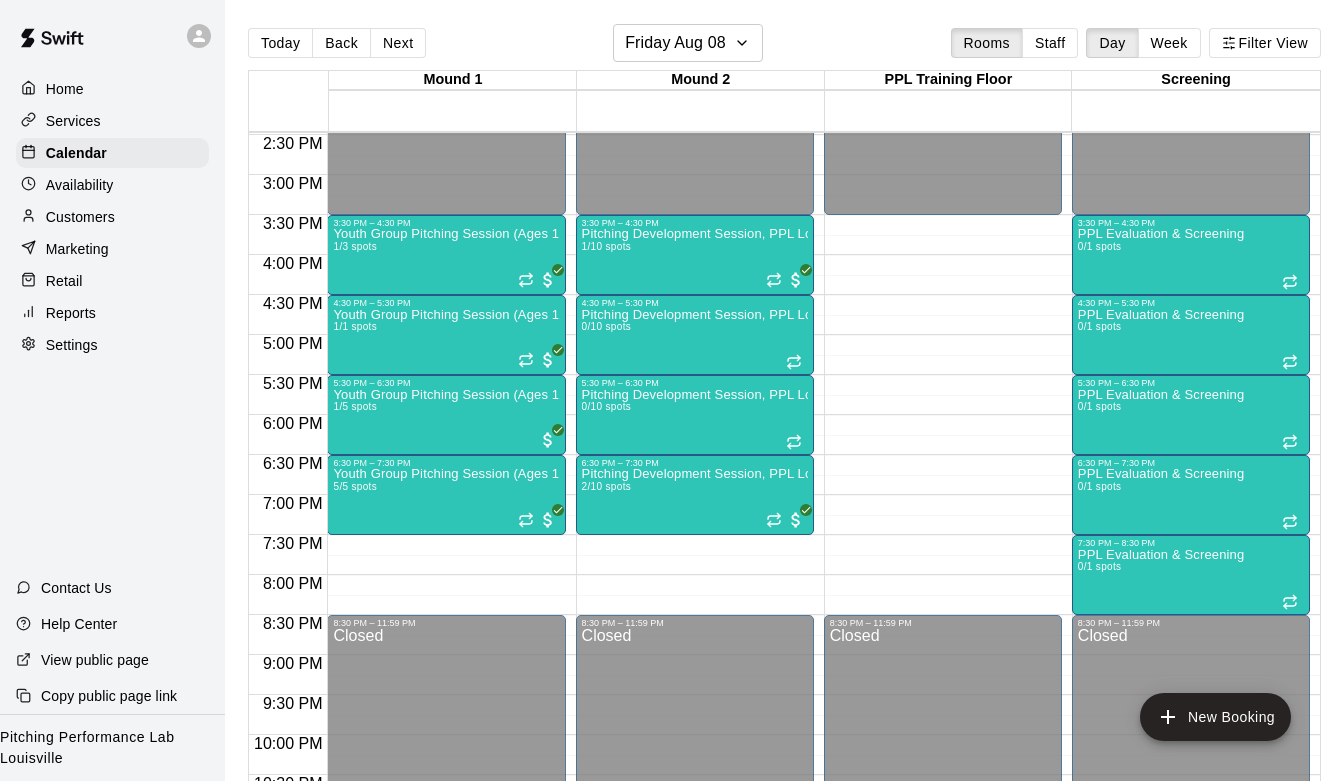 scroll, scrollTop: 1147, scrollLeft: 0, axis: vertical 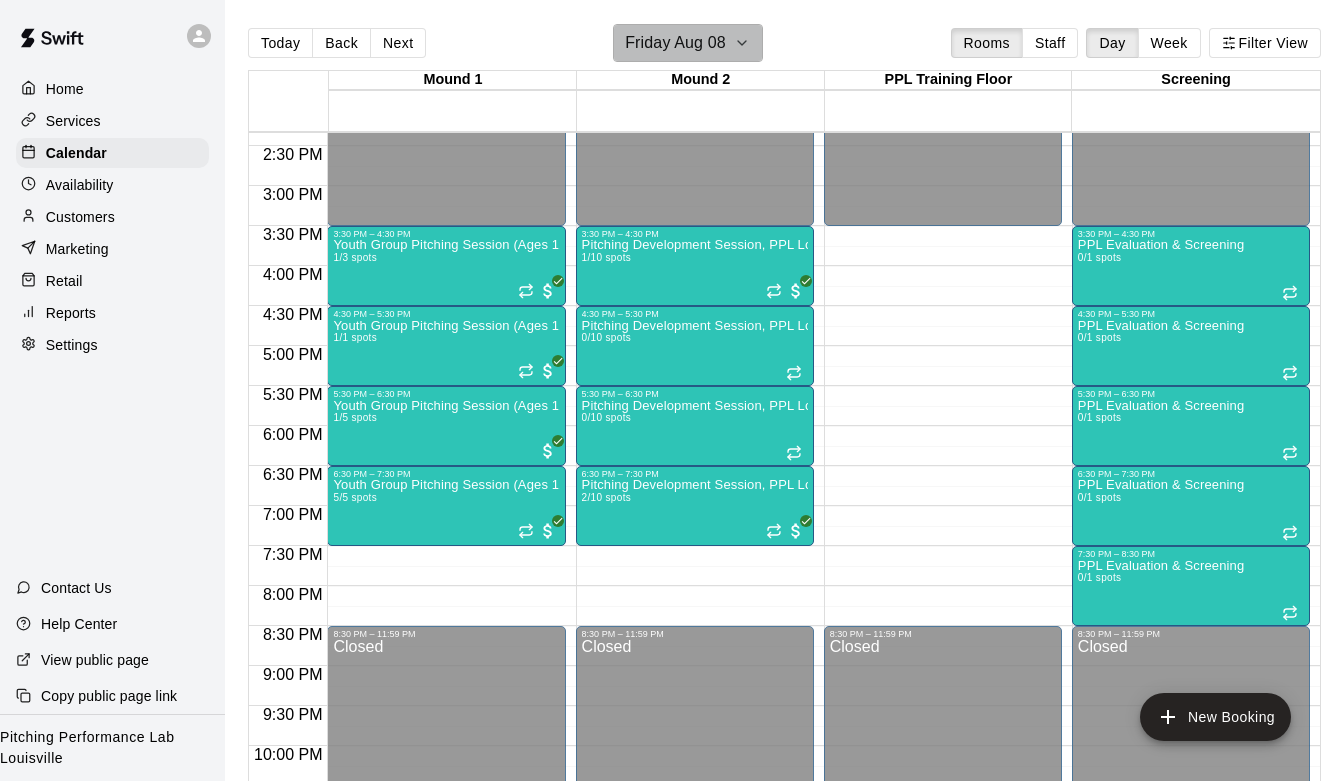 click on "Friday Aug 08" at bounding box center (675, 43) 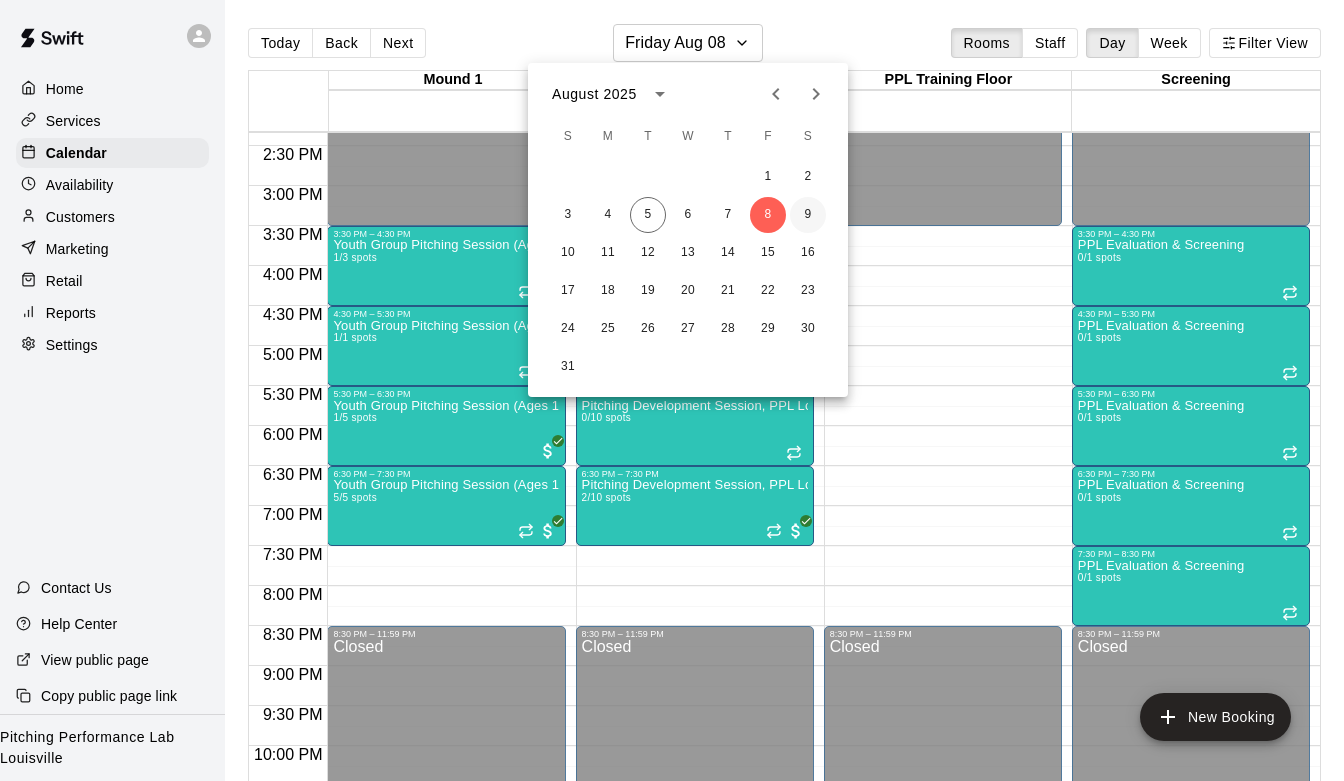 click on "9" at bounding box center [808, 215] 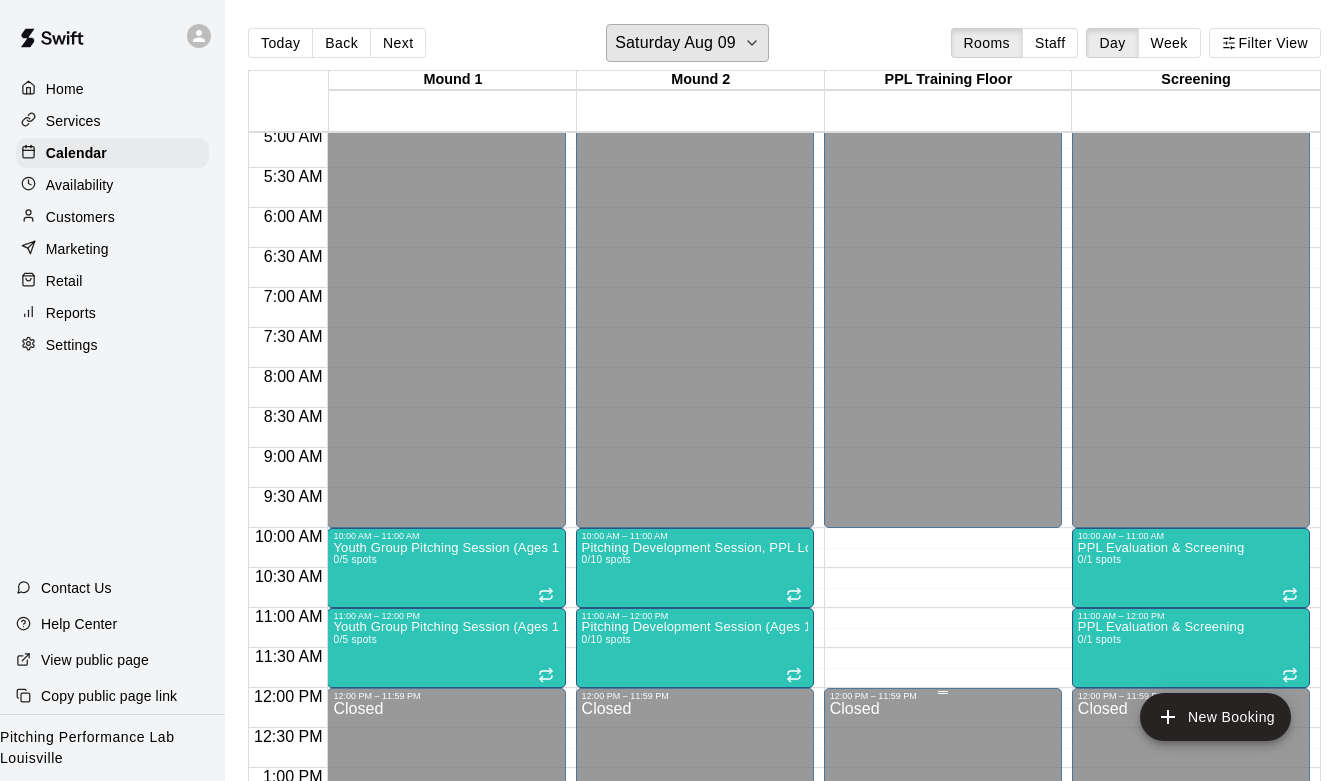 scroll, scrollTop: 407, scrollLeft: 0, axis: vertical 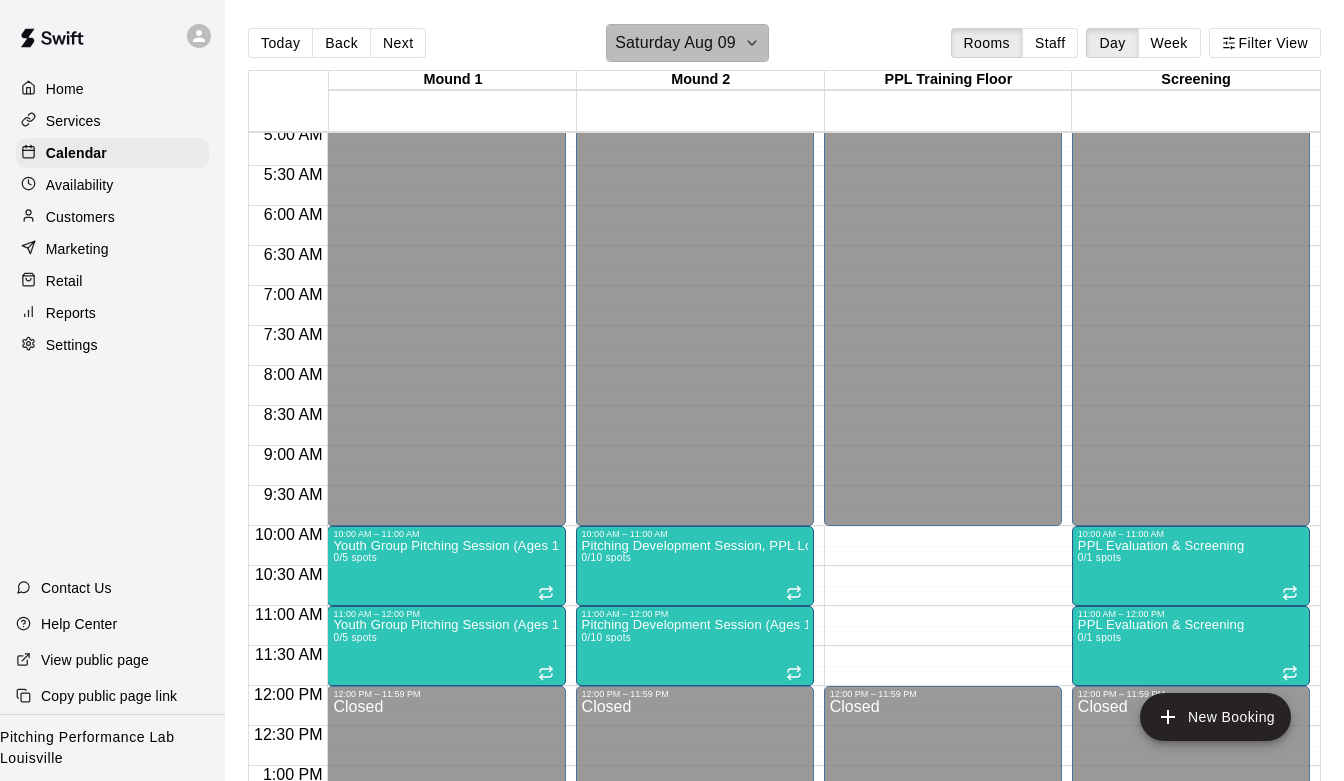 click on "Saturday Aug 09" at bounding box center (687, 43) 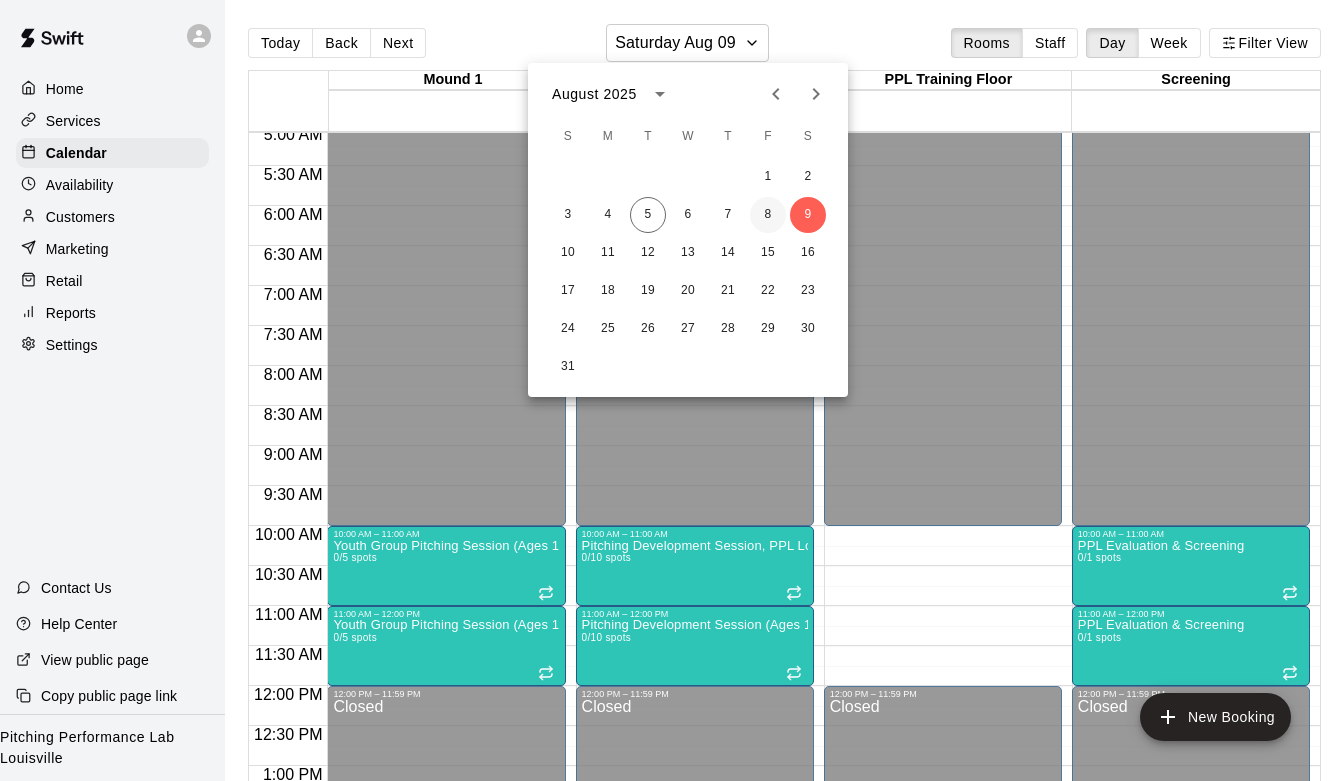 click on "8" at bounding box center [768, 215] 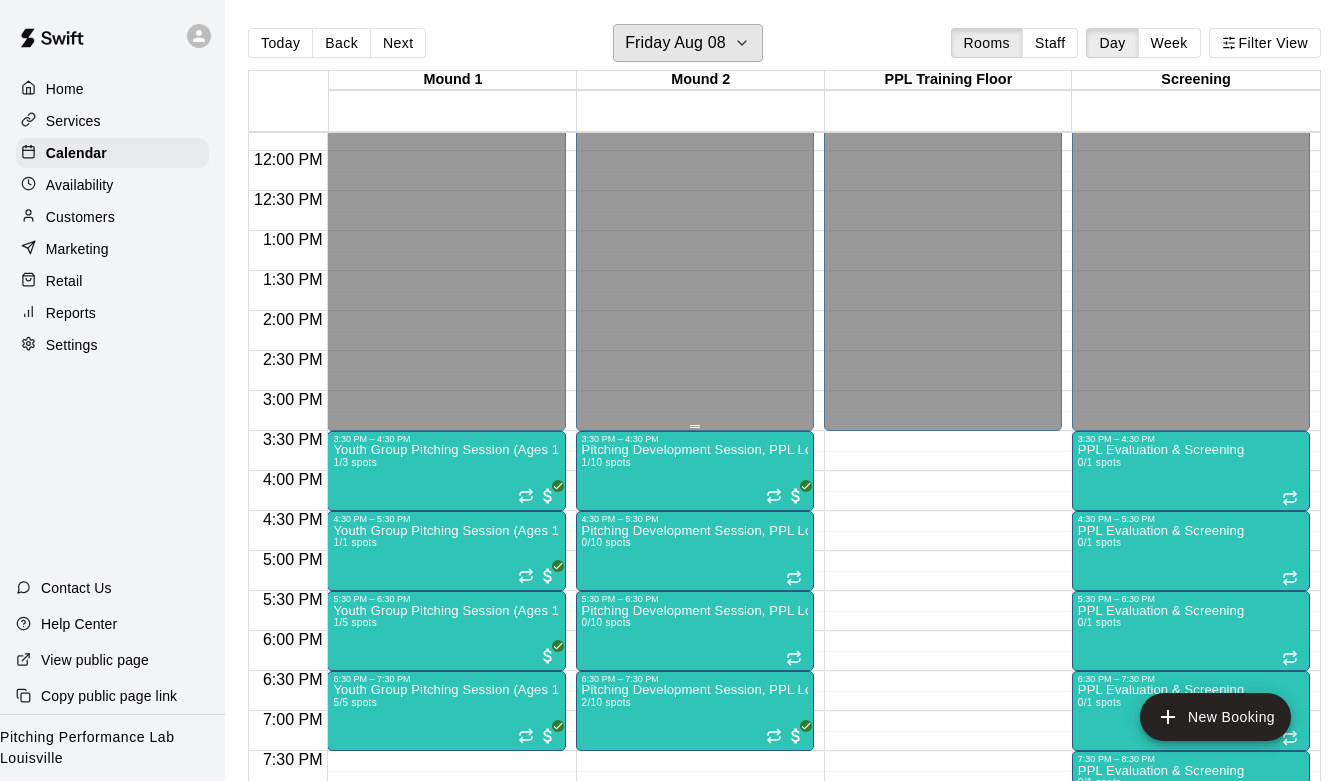 scroll, scrollTop: 944, scrollLeft: 0, axis: vertical 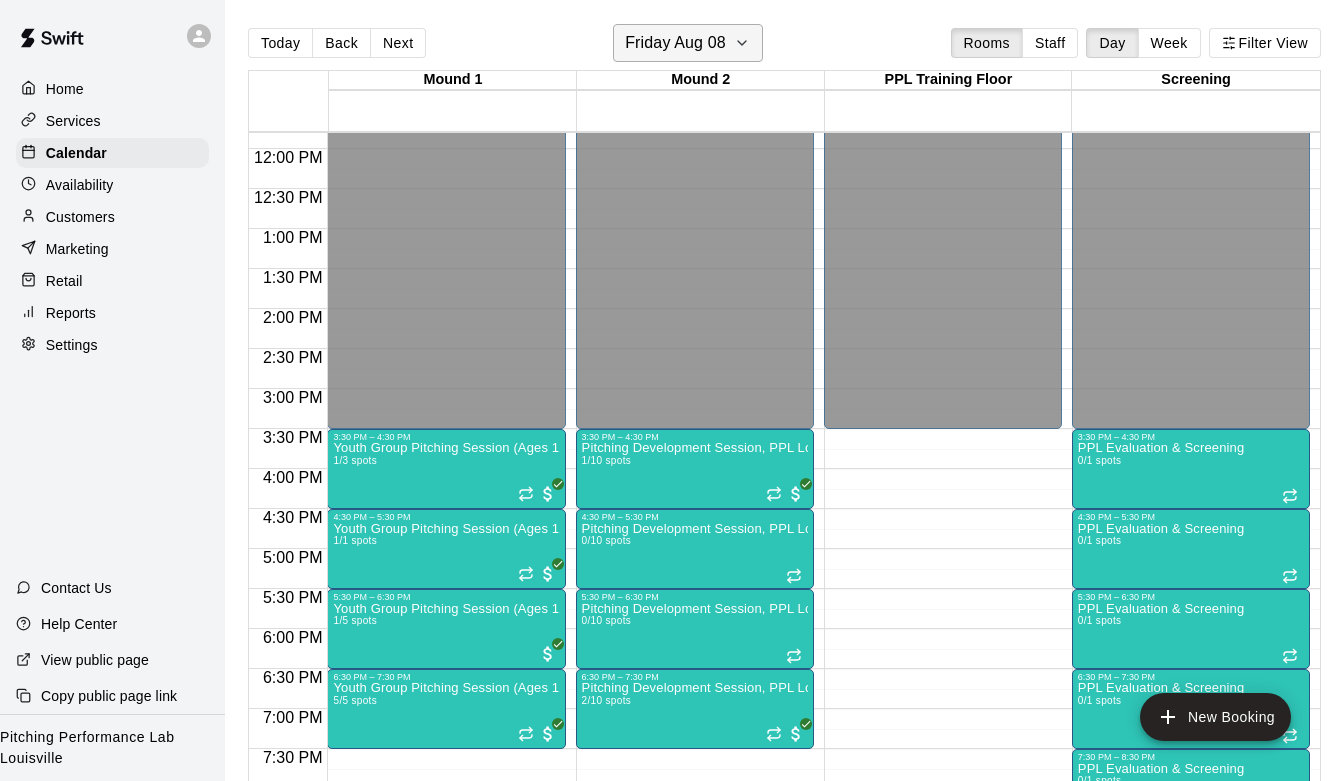 click on "Friday Aug 08" at bounding box center (675, 43) 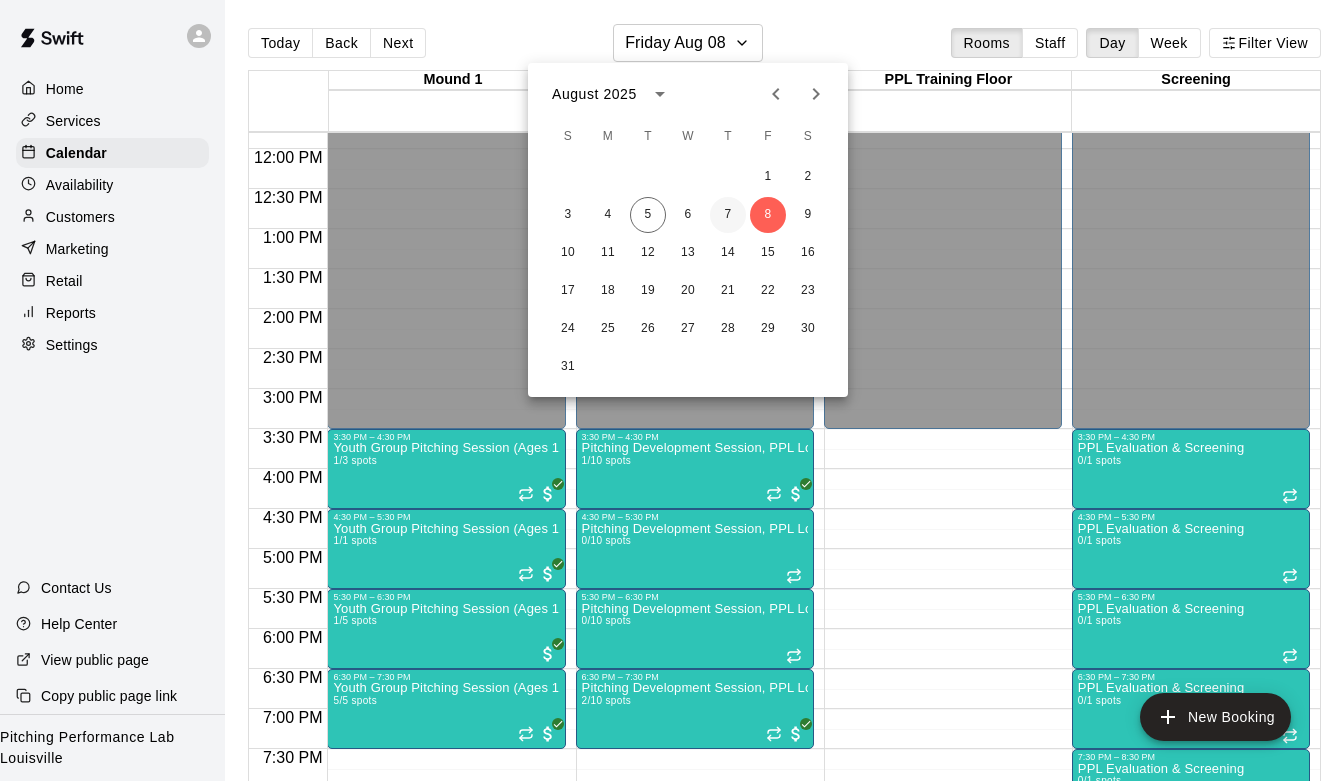 click on "7" at bounding box center (728, 215) 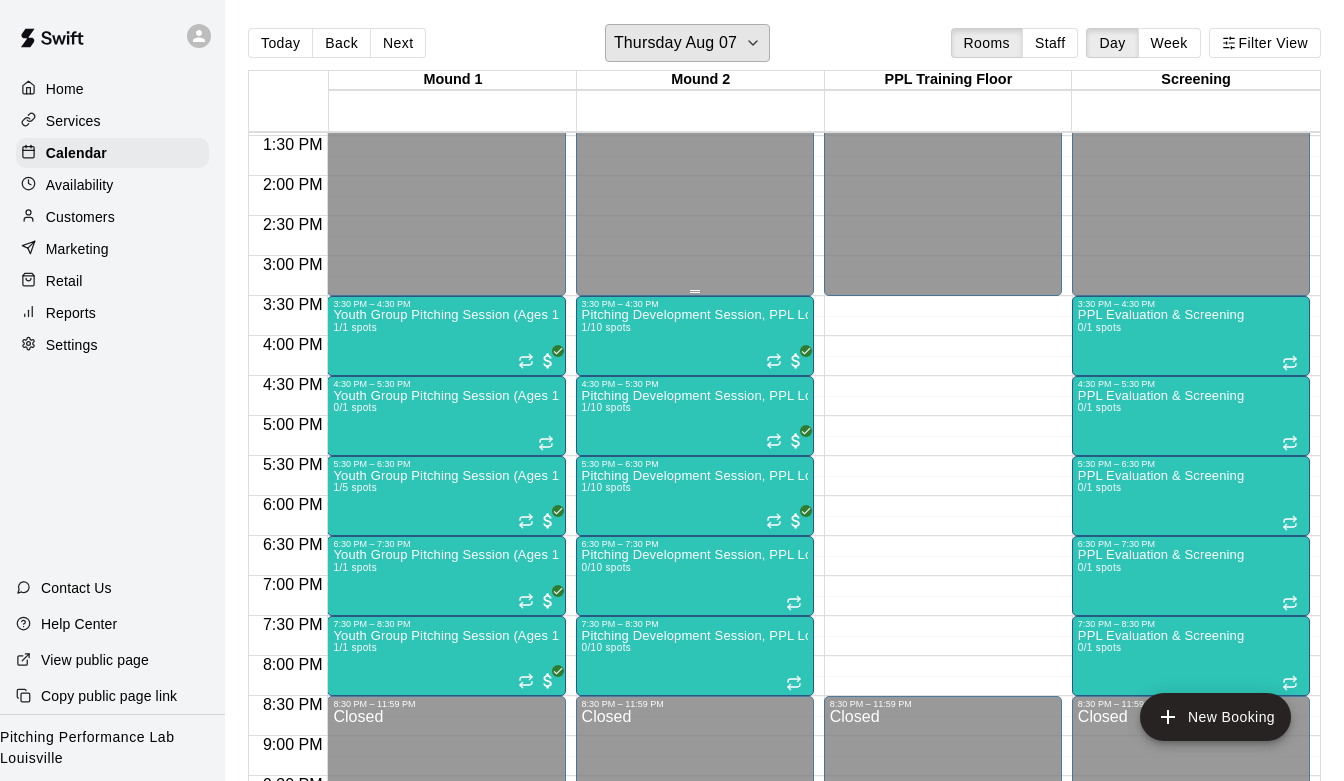 scroll, scrollTop: 1078, scrollLeft: 0, axis: vertical 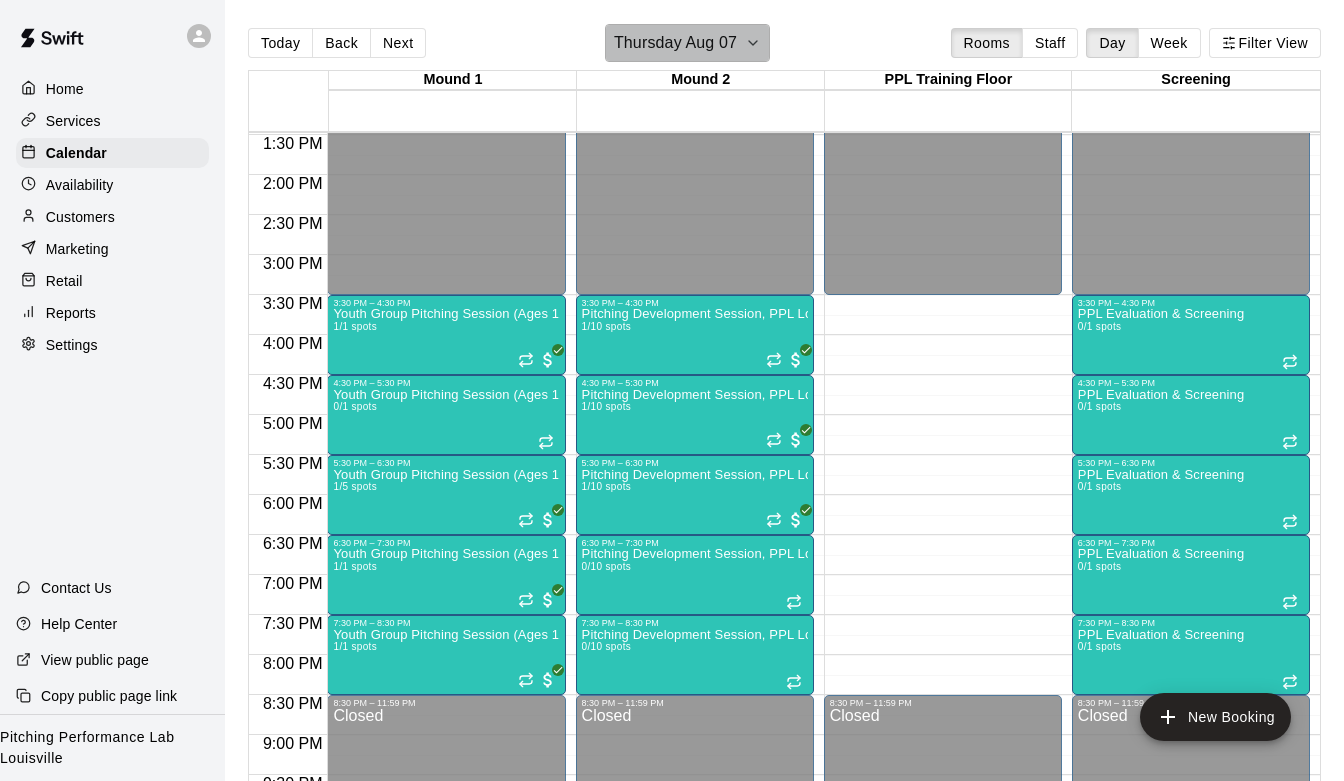 click on "Thursday Aug 07" at bounding box center [675, 43] 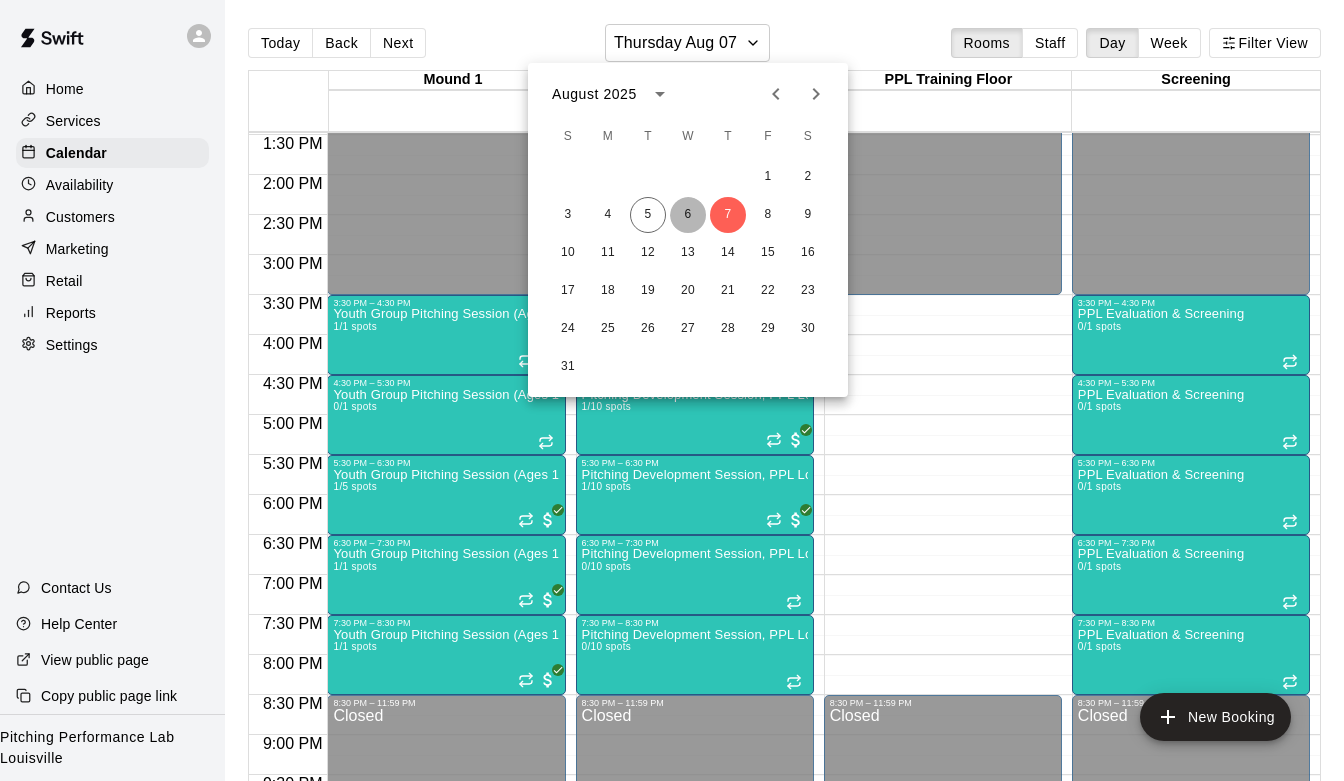 click on "6" at bounding box center (688, 215) 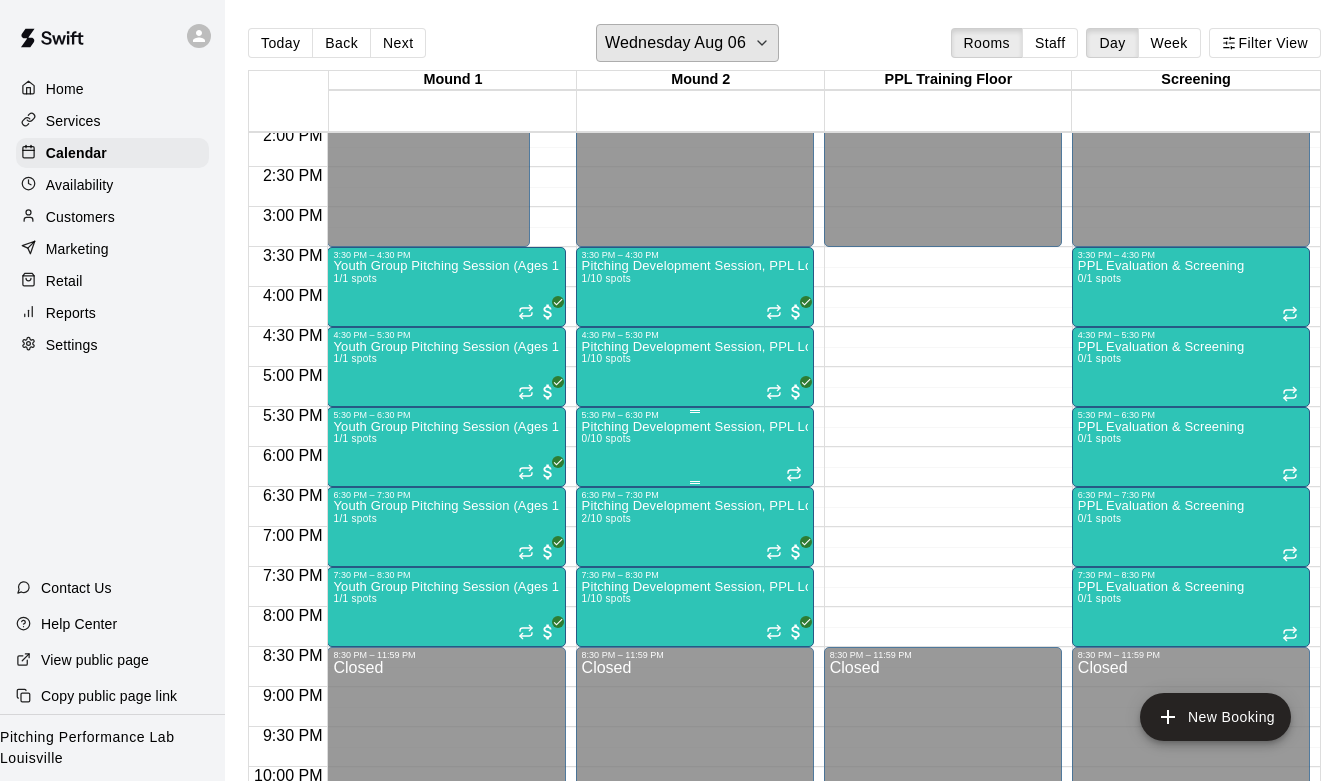 scroll, scrollTop: 1108, scrollLeft: 0, axis: vertical 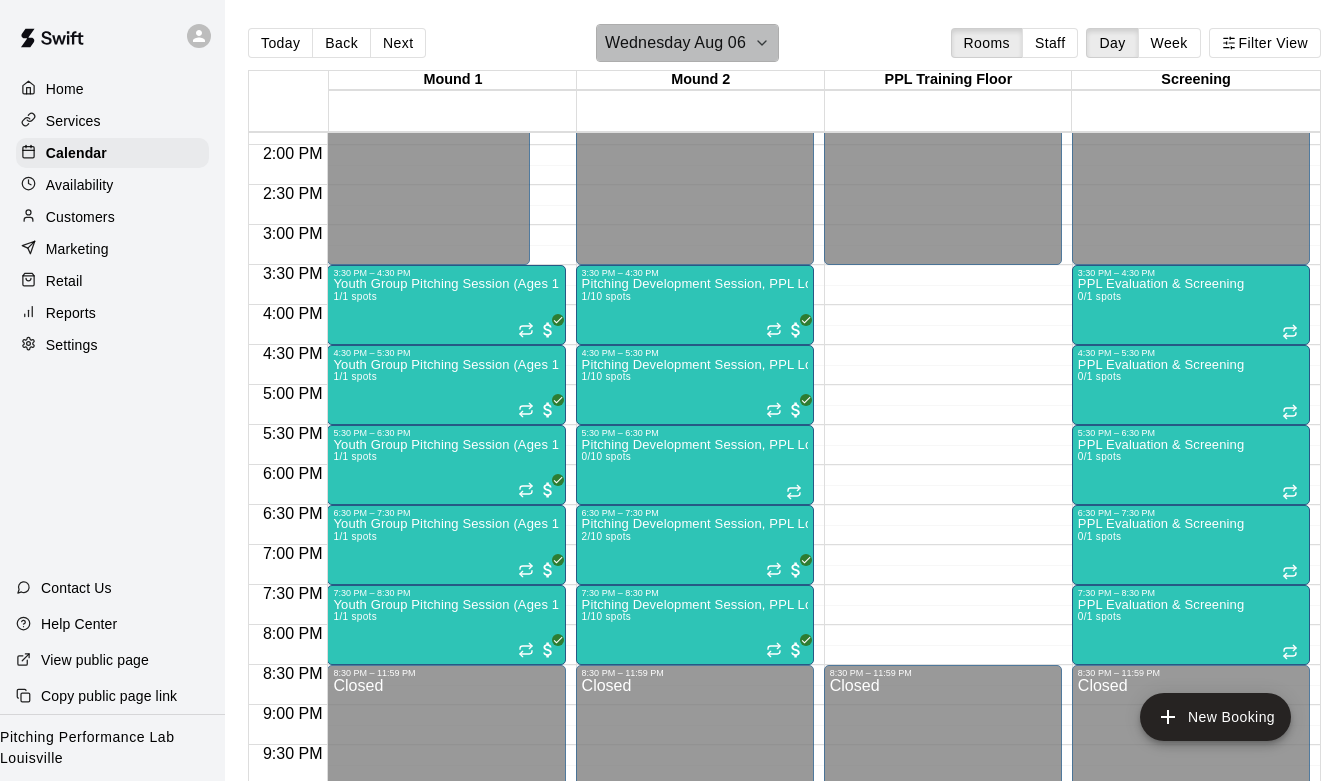 click 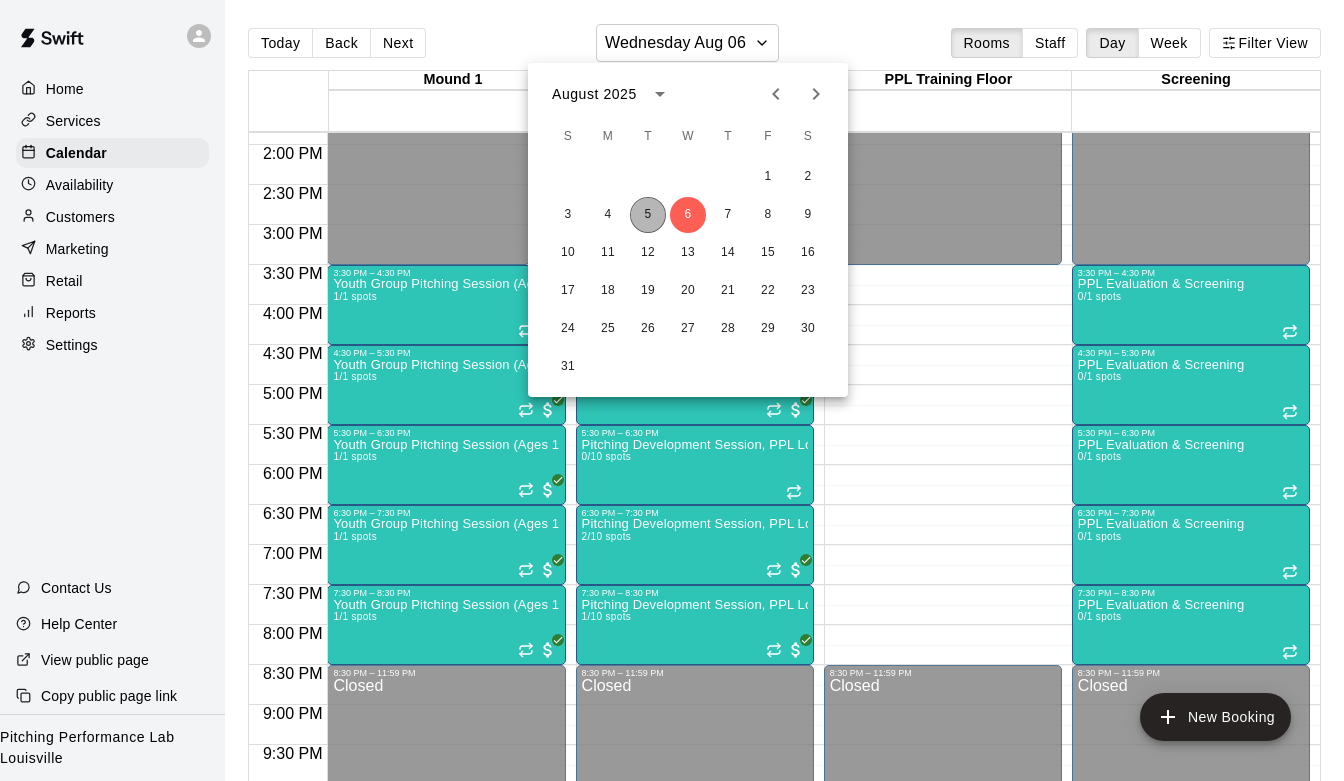 click on "5" at bounding box center (648, 215) 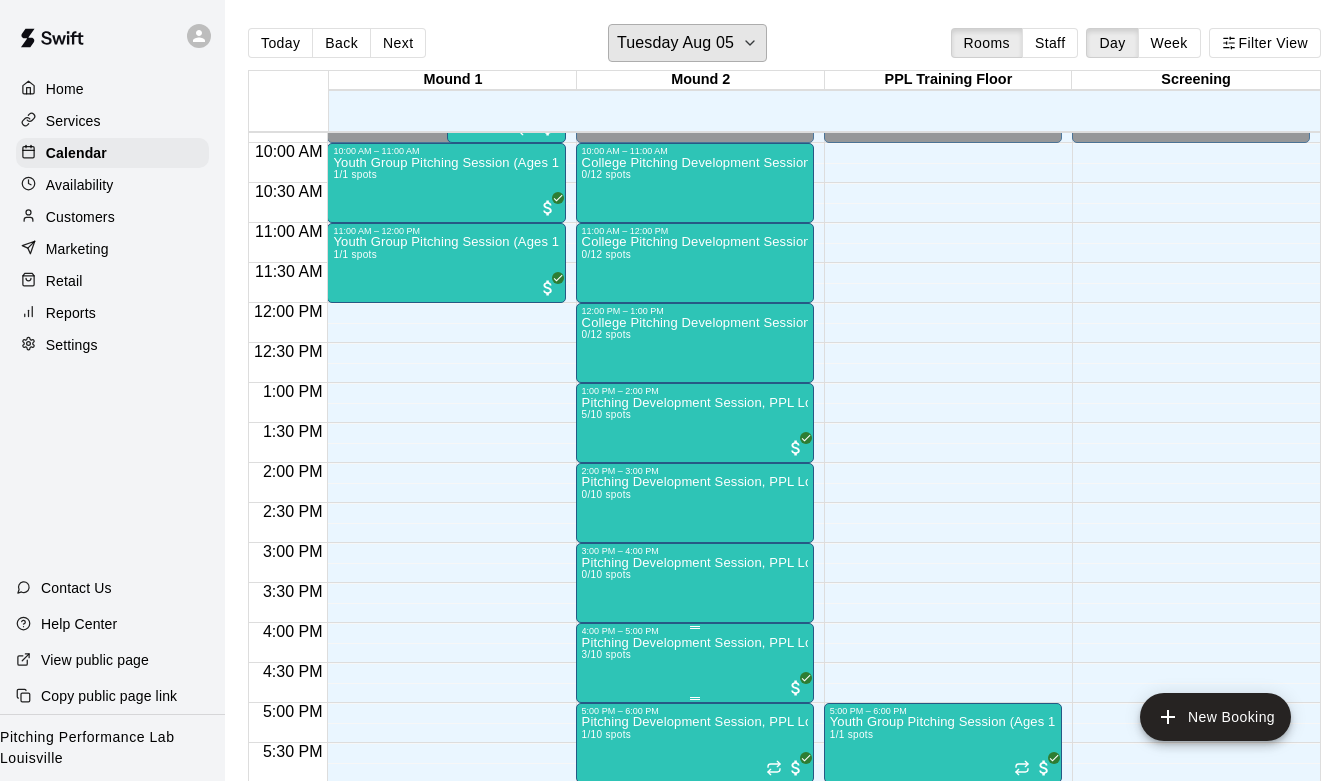 scroll, scrollTop: 796, scrollLeft: 0, axis: vertical 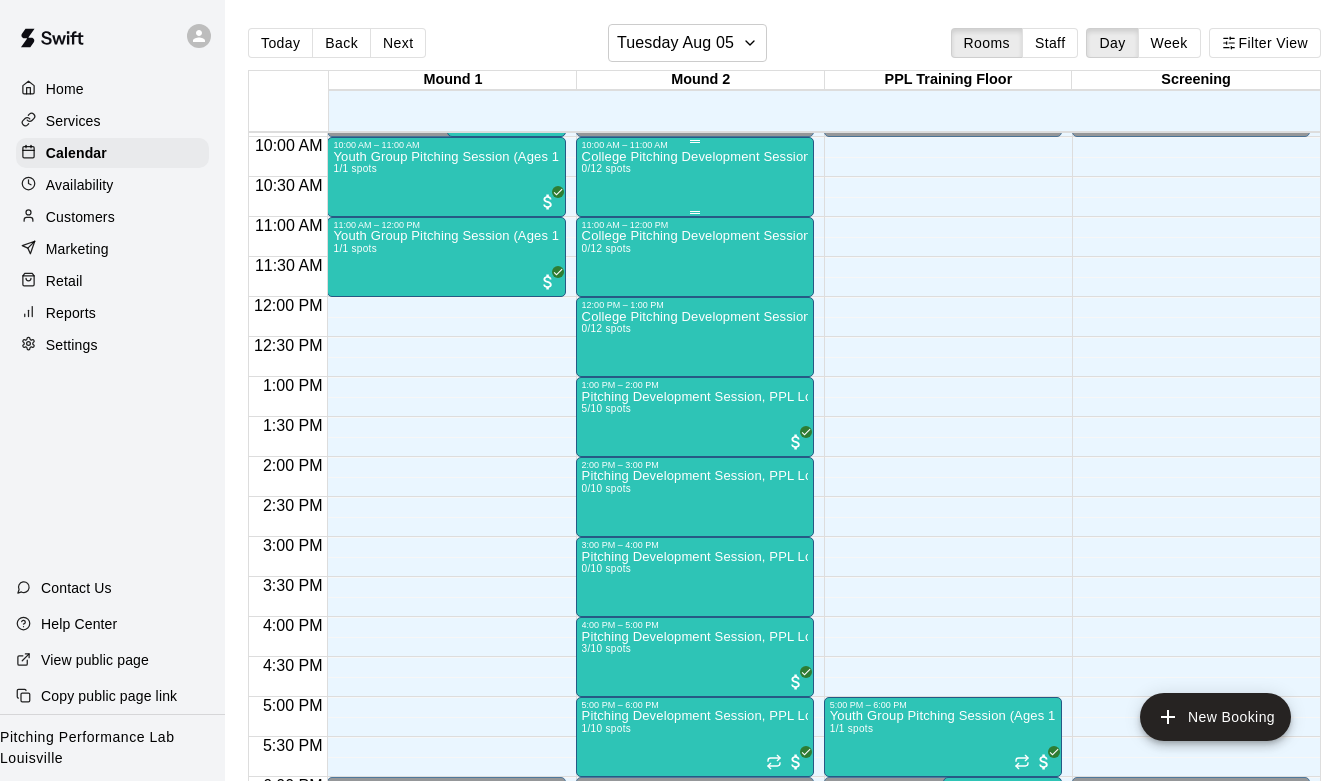 click on "College Pitching Development Session, PPL Louisville 0/12 spots" at bounding box center (695, 540) 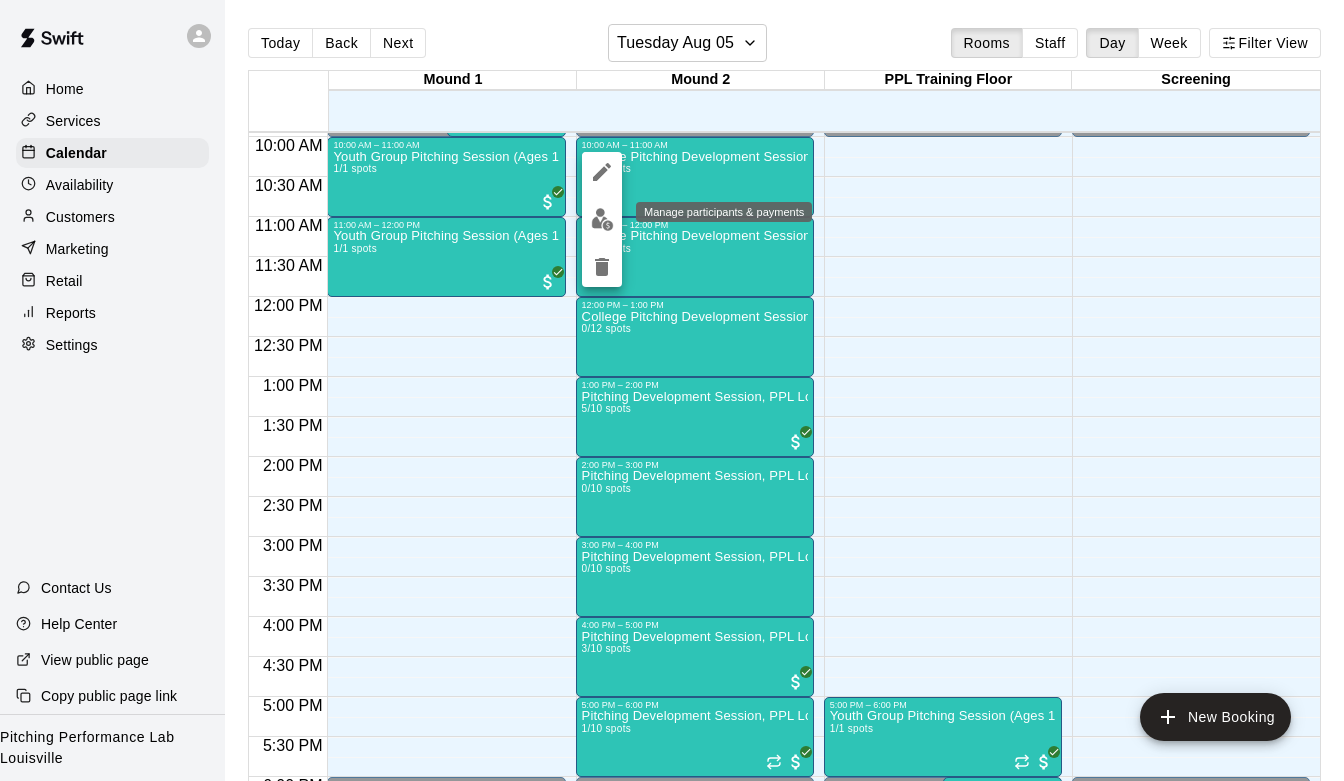 click at bounding box center [602, 219] 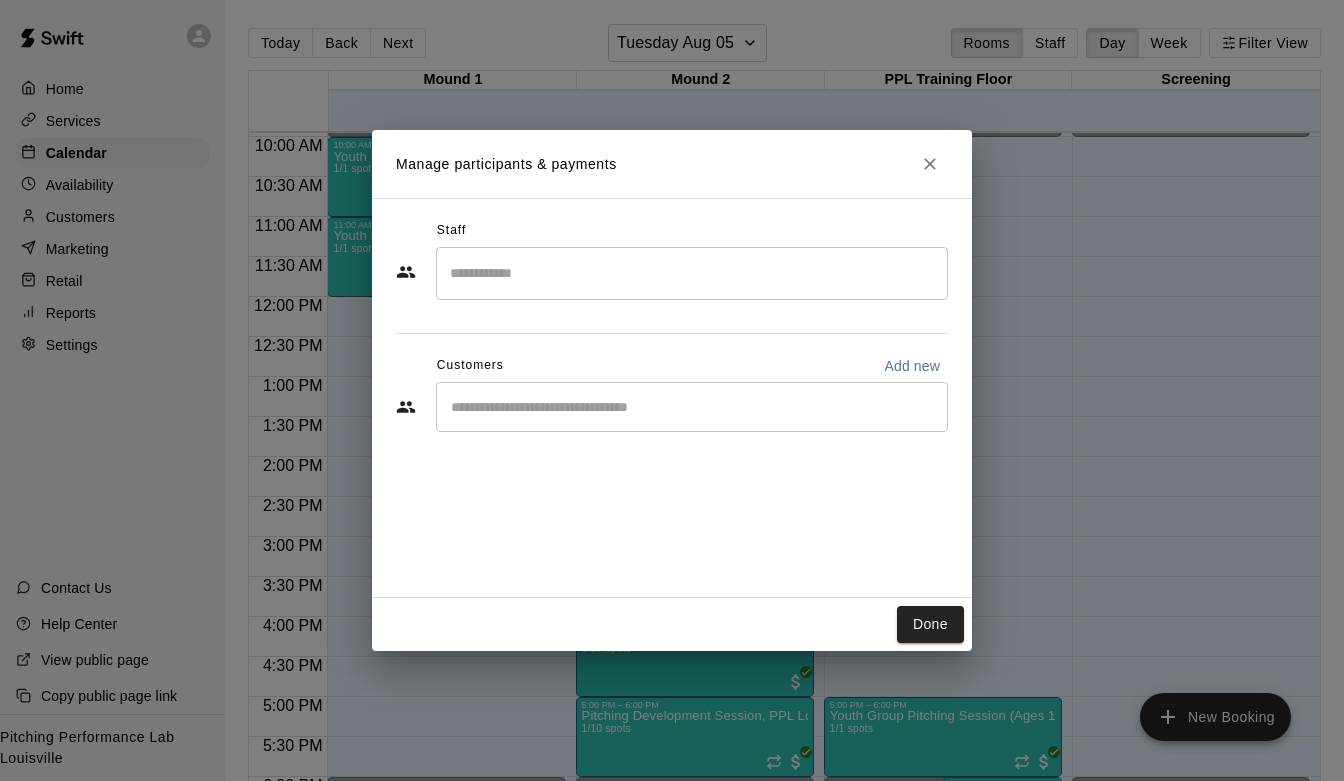 click on "​" at bounding box center (692, 407) 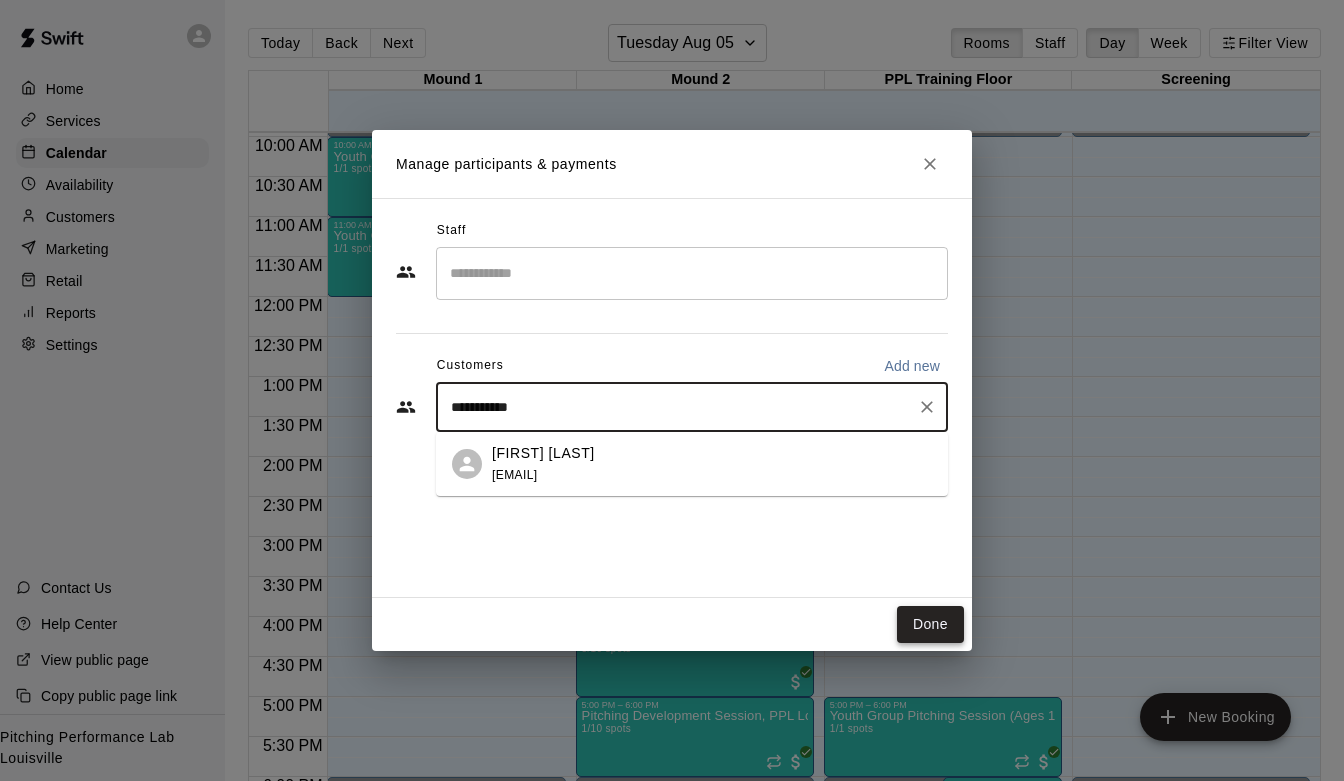 type on "**********" 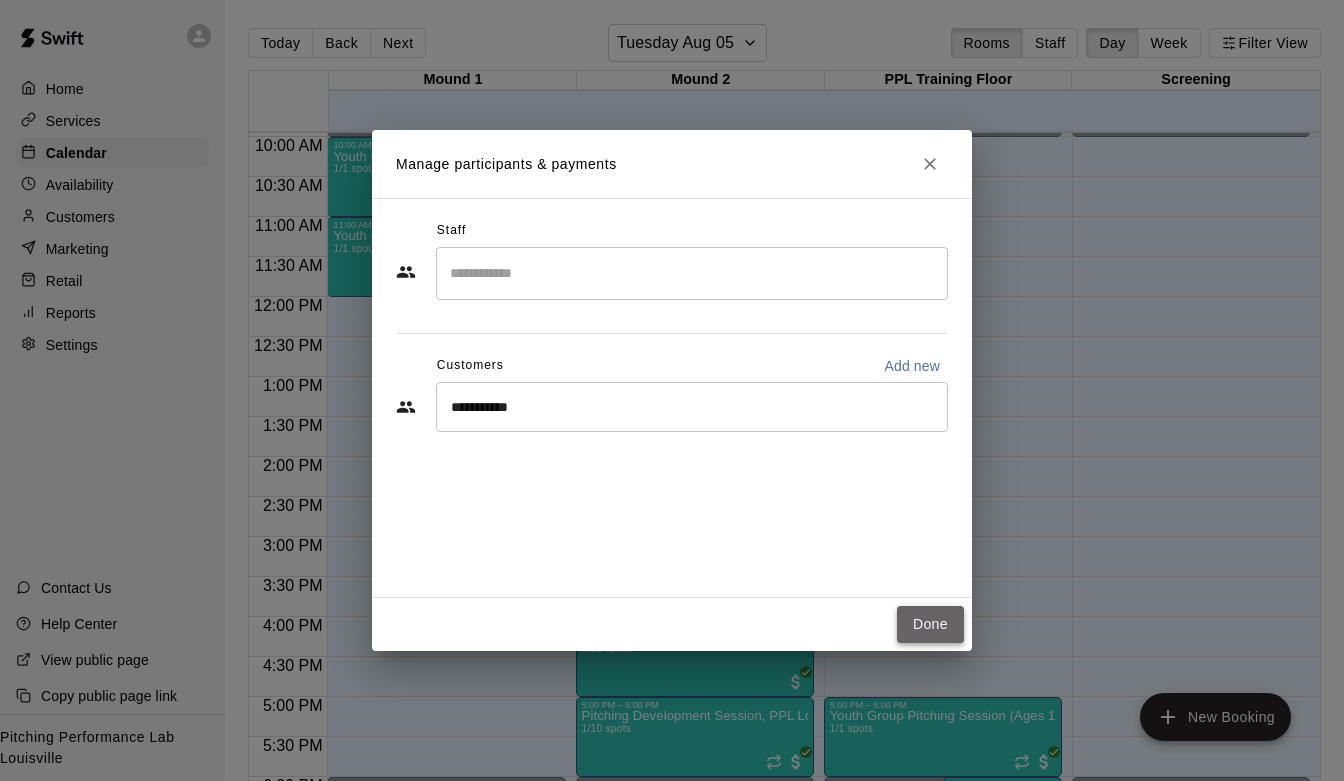 click on "Done" at bounding box center (930, 624) 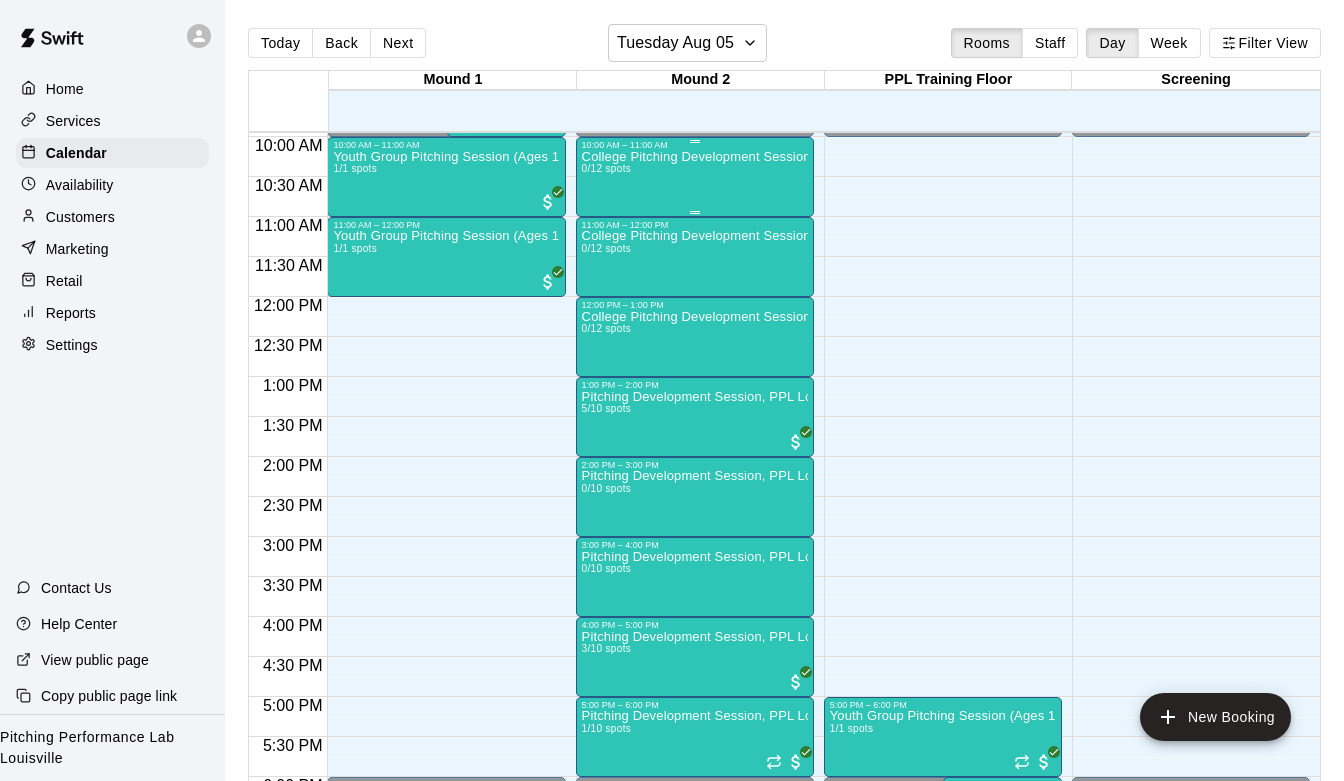 click on "College Pitching Development Session, PPL Louisville 0/12 spots" at bounding box center (695, 540) 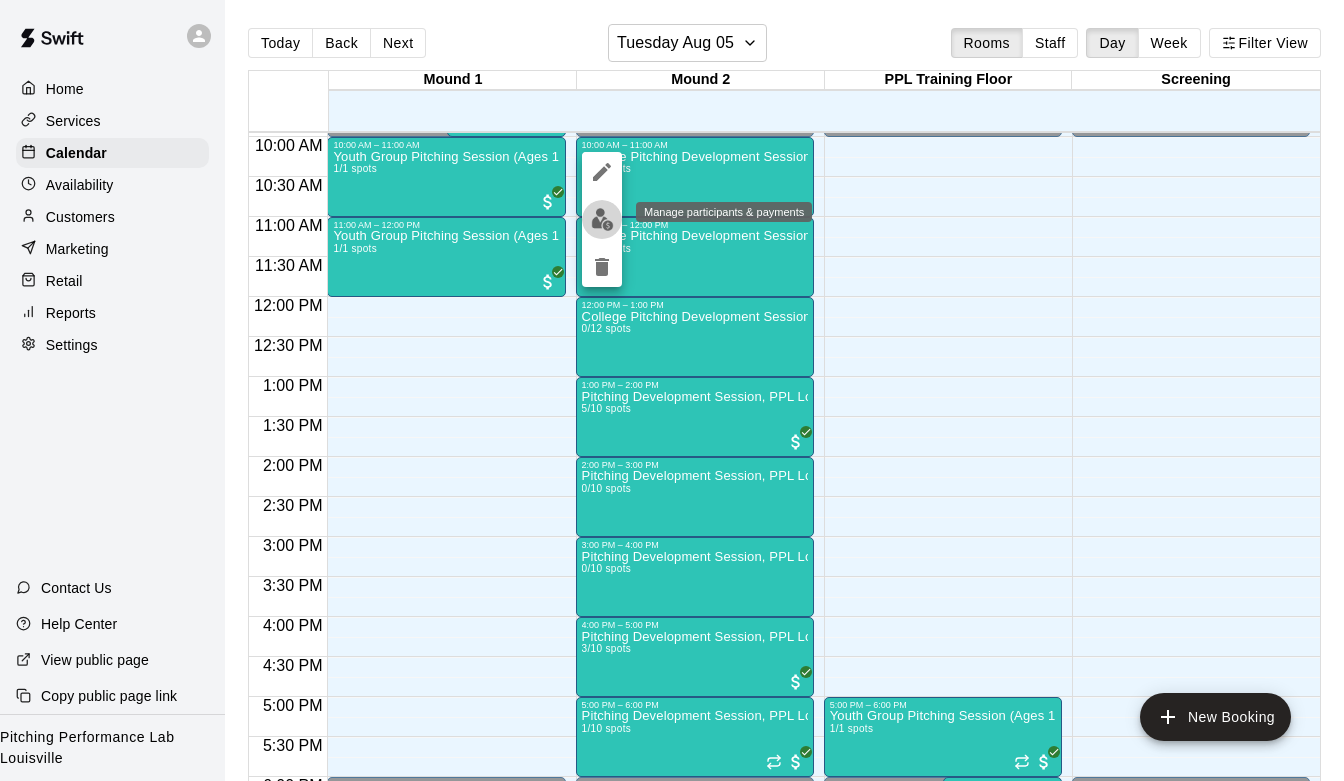 click at bounding box center (602, 219) 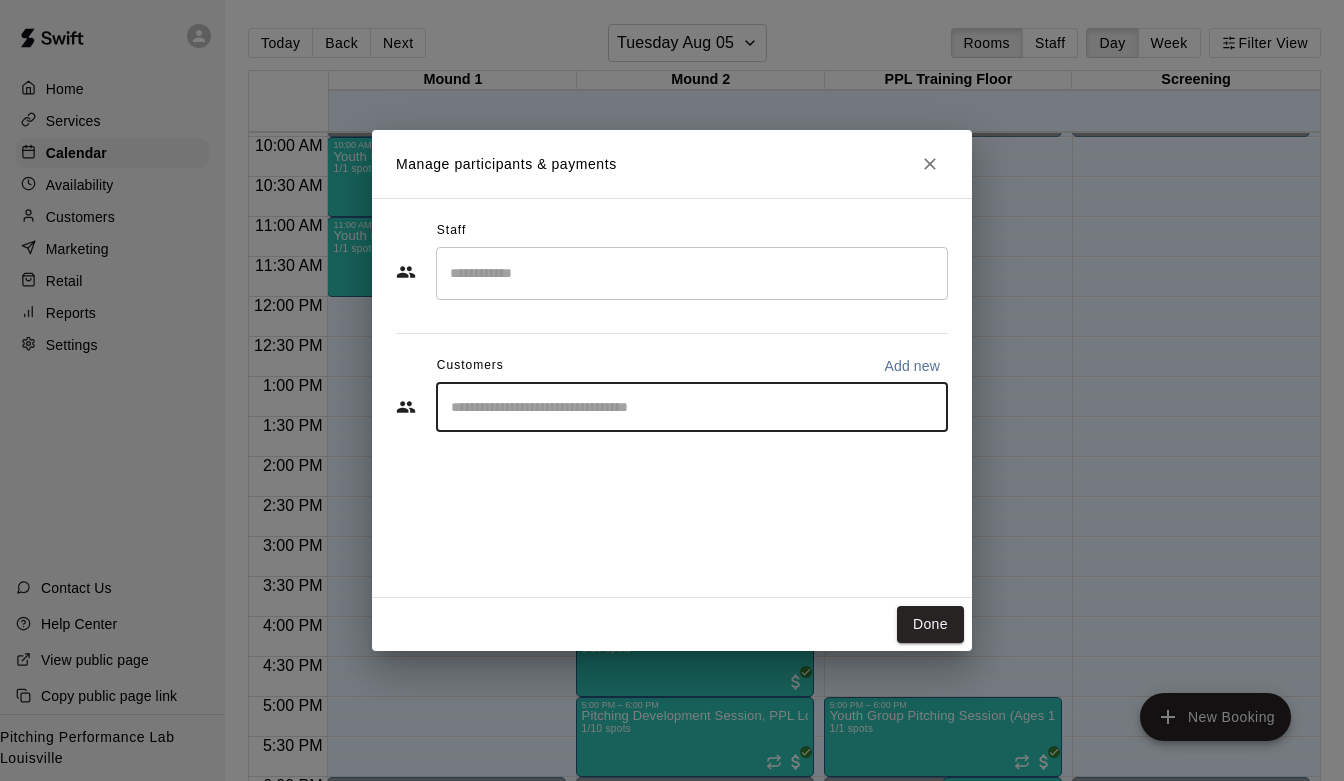 click at bounding box center [692, 407] 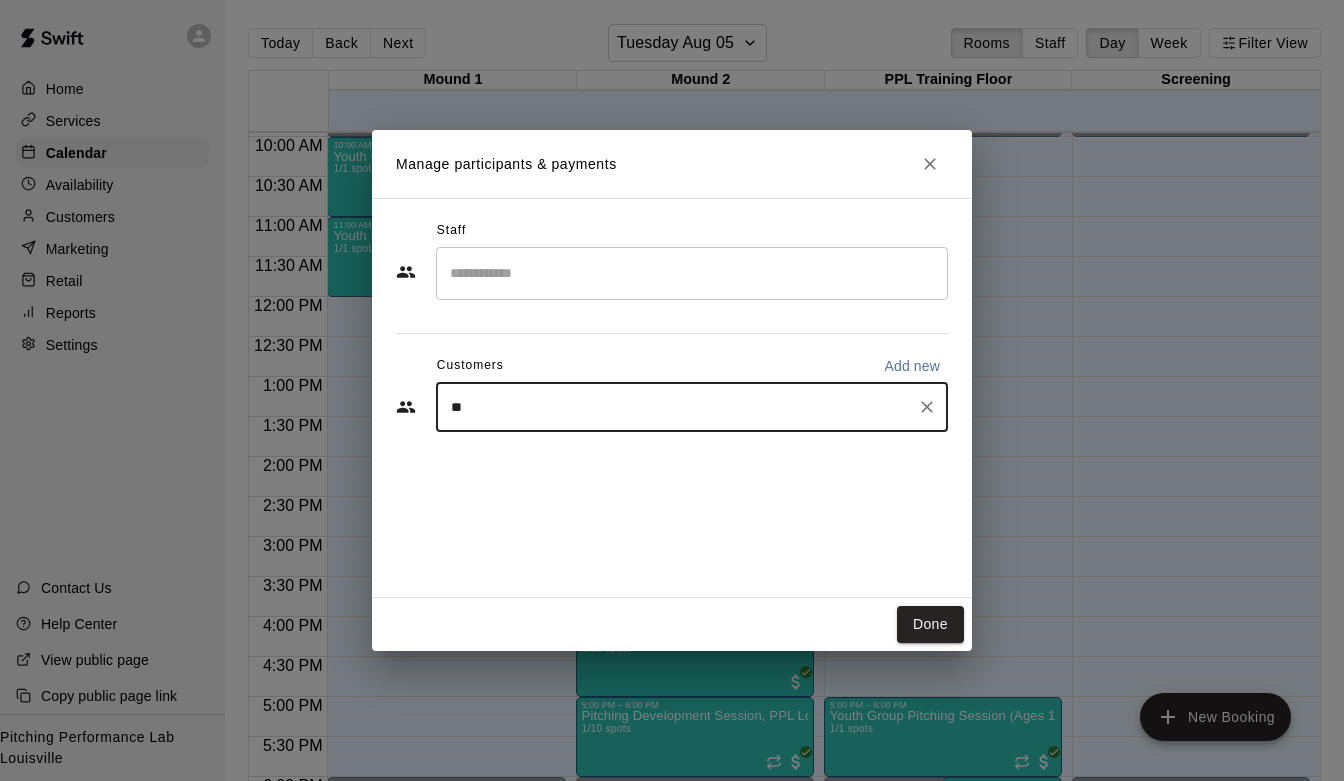 type on "*" 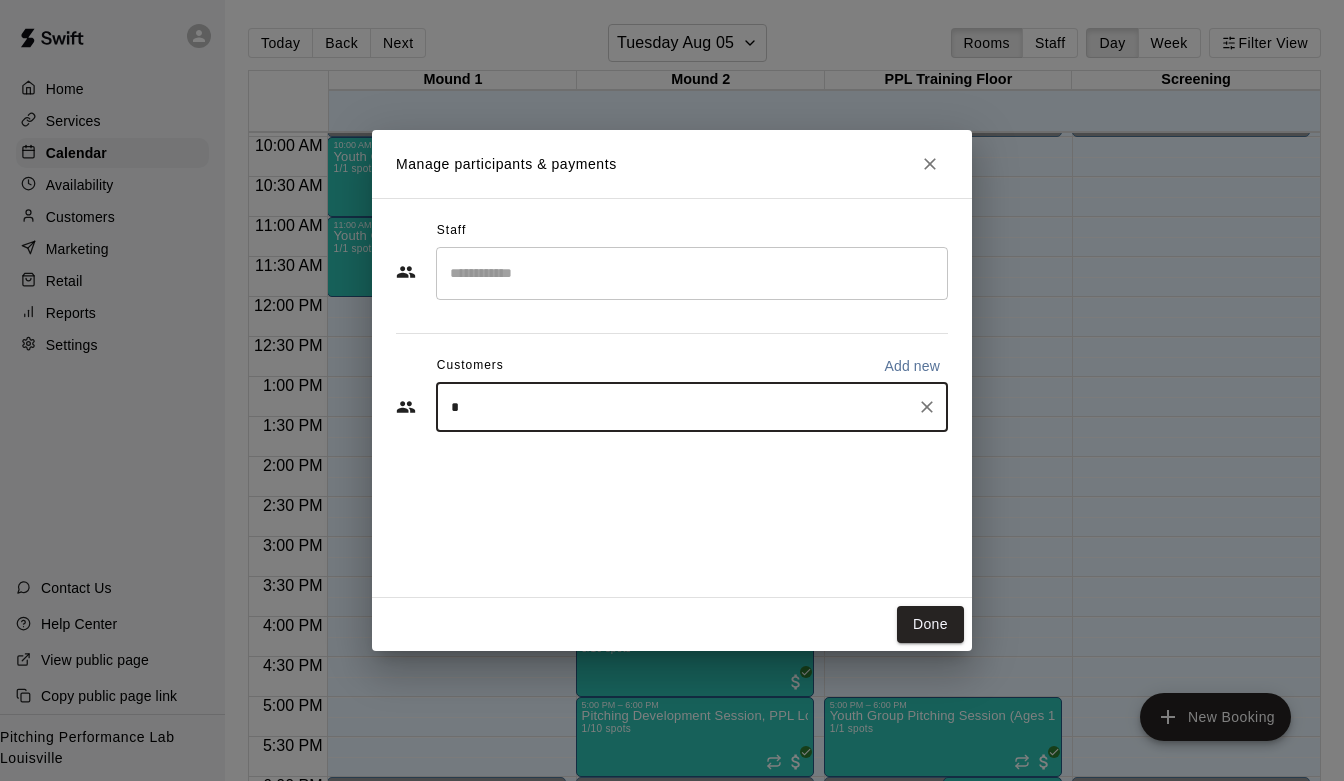 type 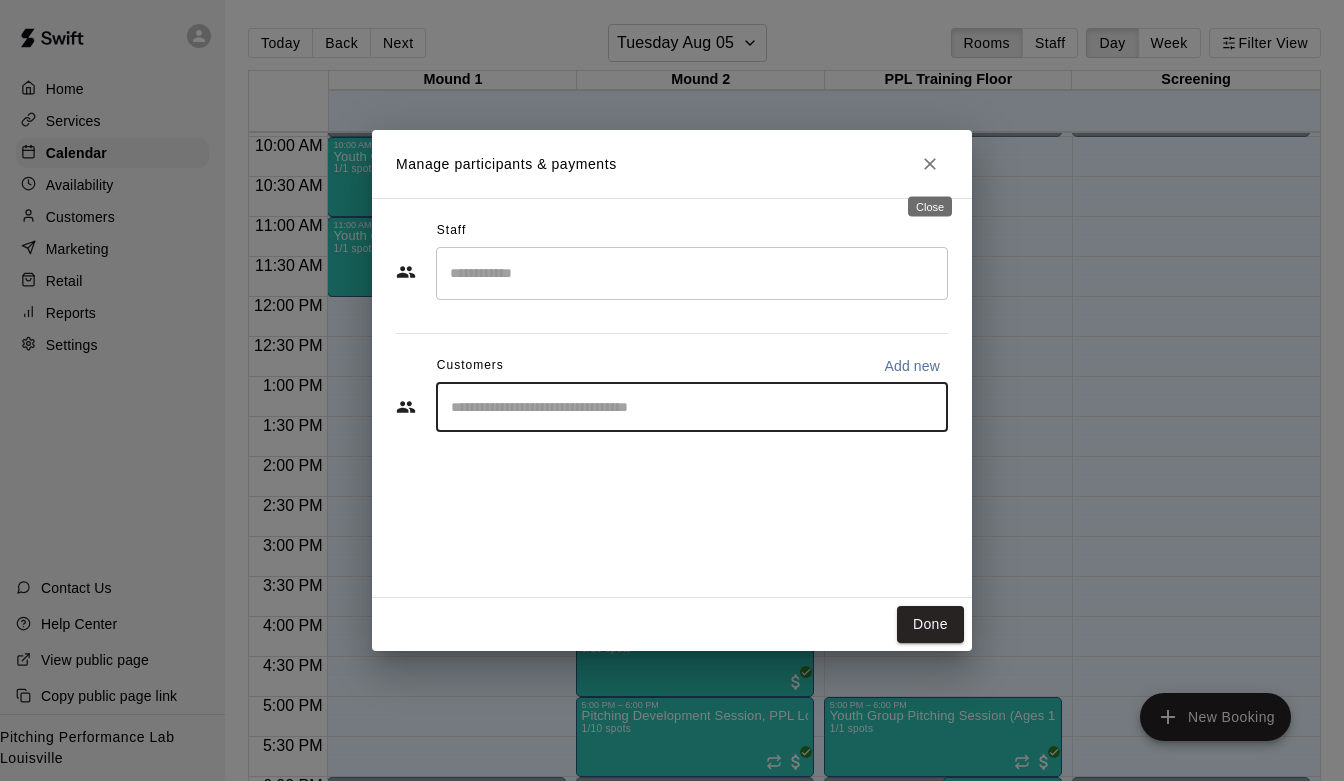 click 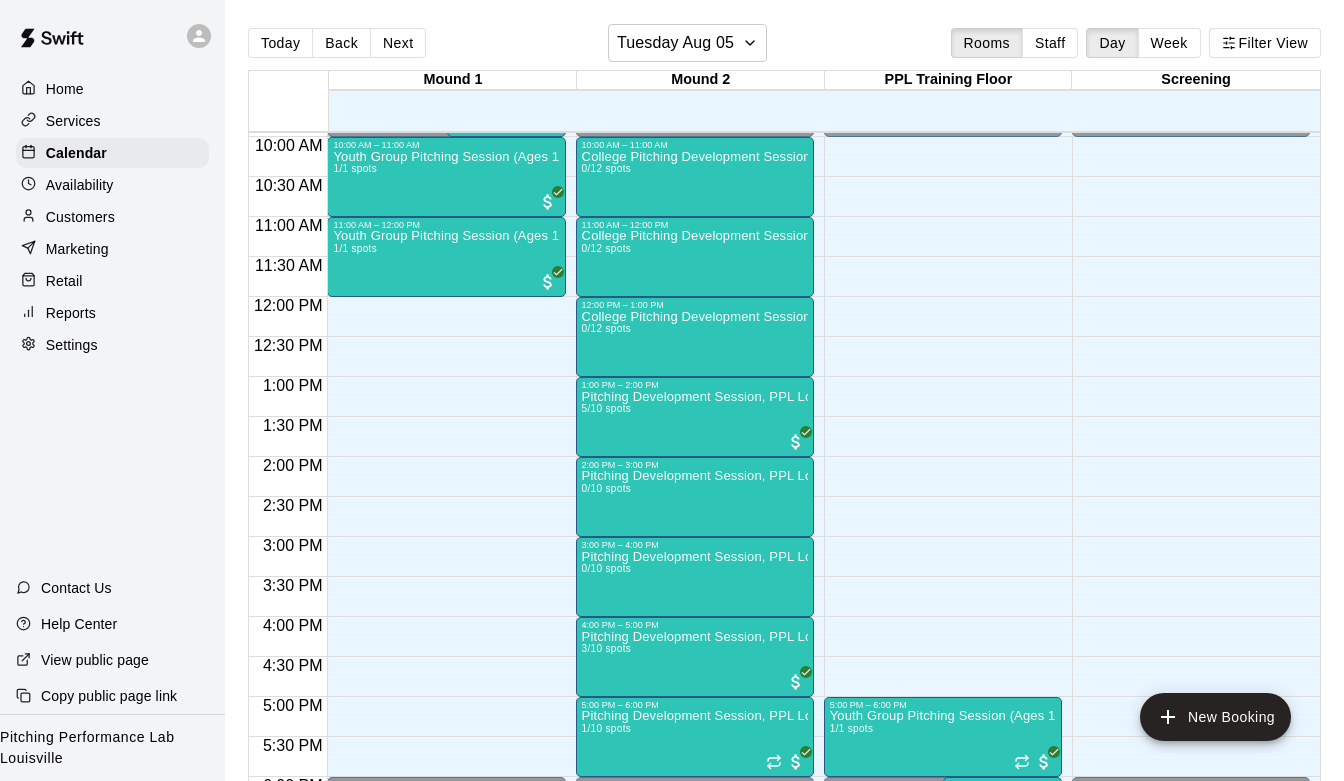 click on "Customers" at bounding box center [112, 217] 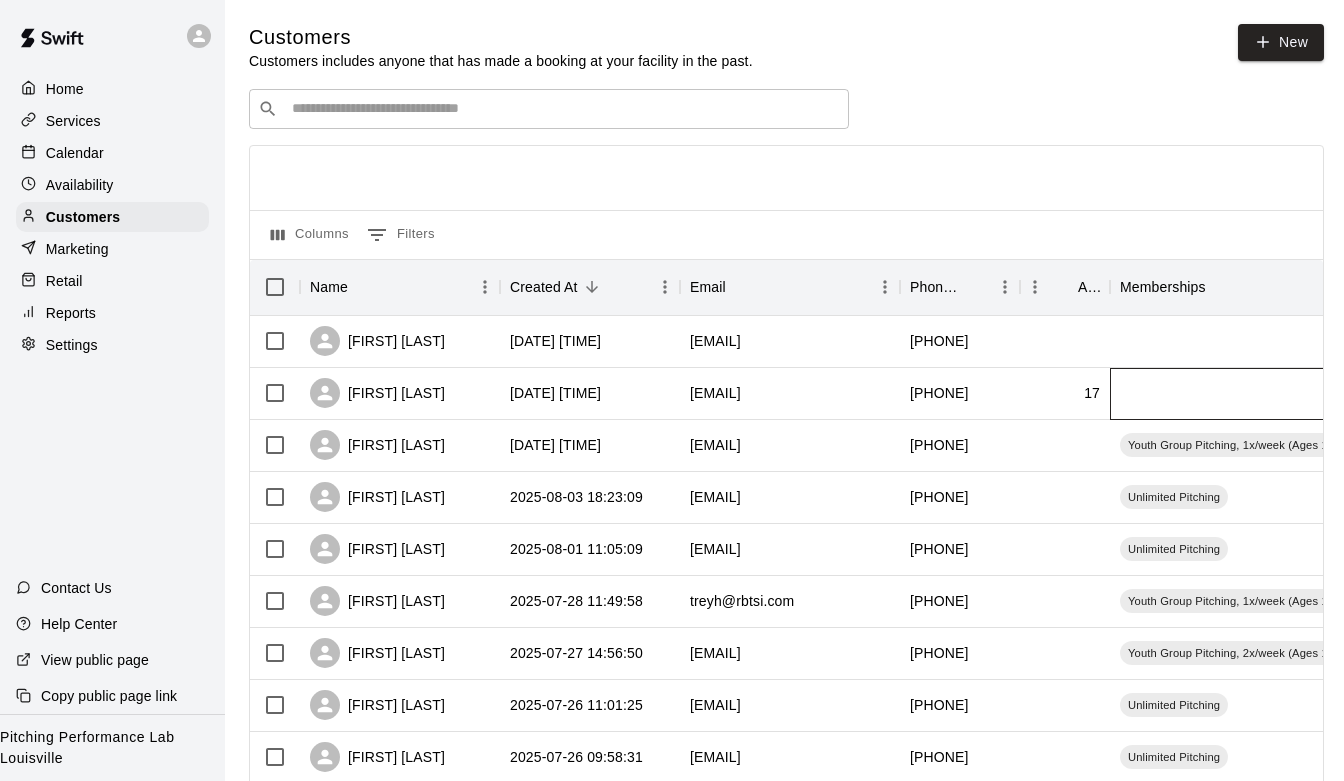 click at bounding box center [1260, 394] 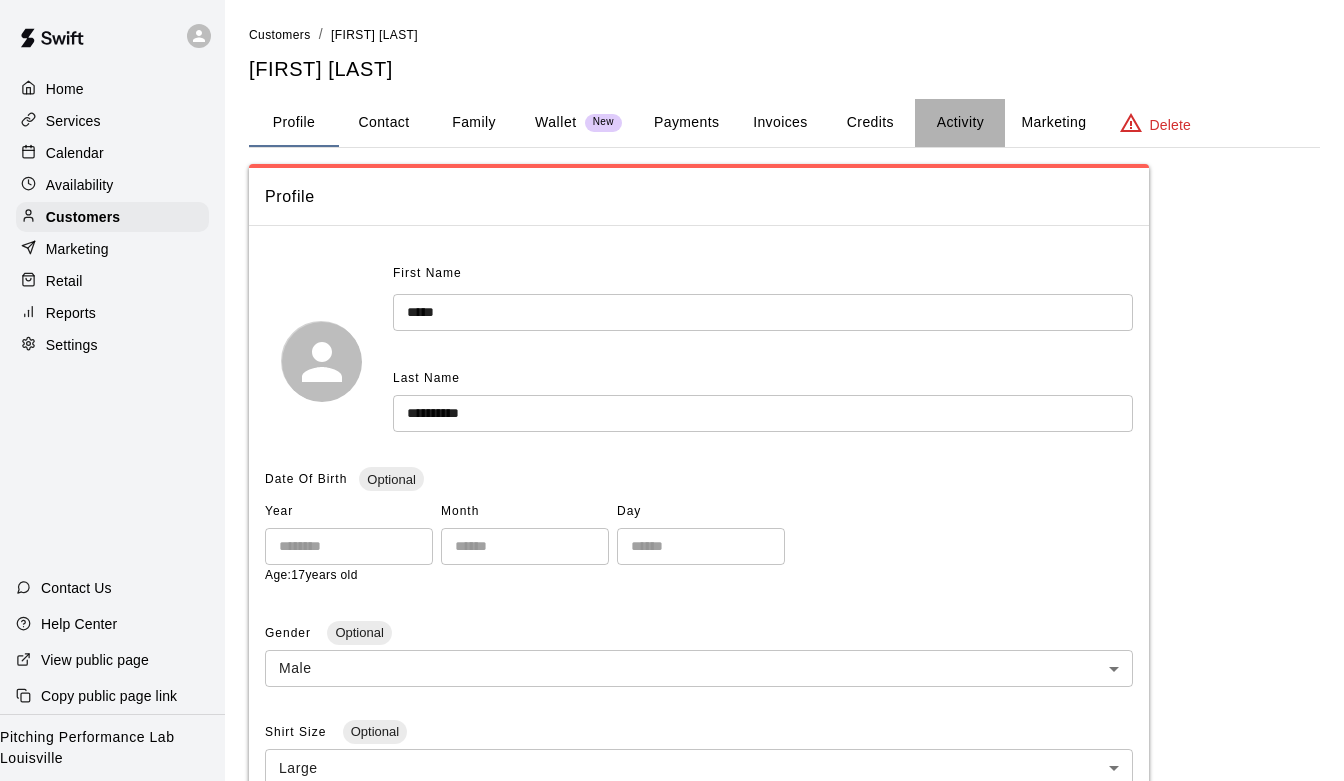 click on "Activity" at bounding box center (960, 123) 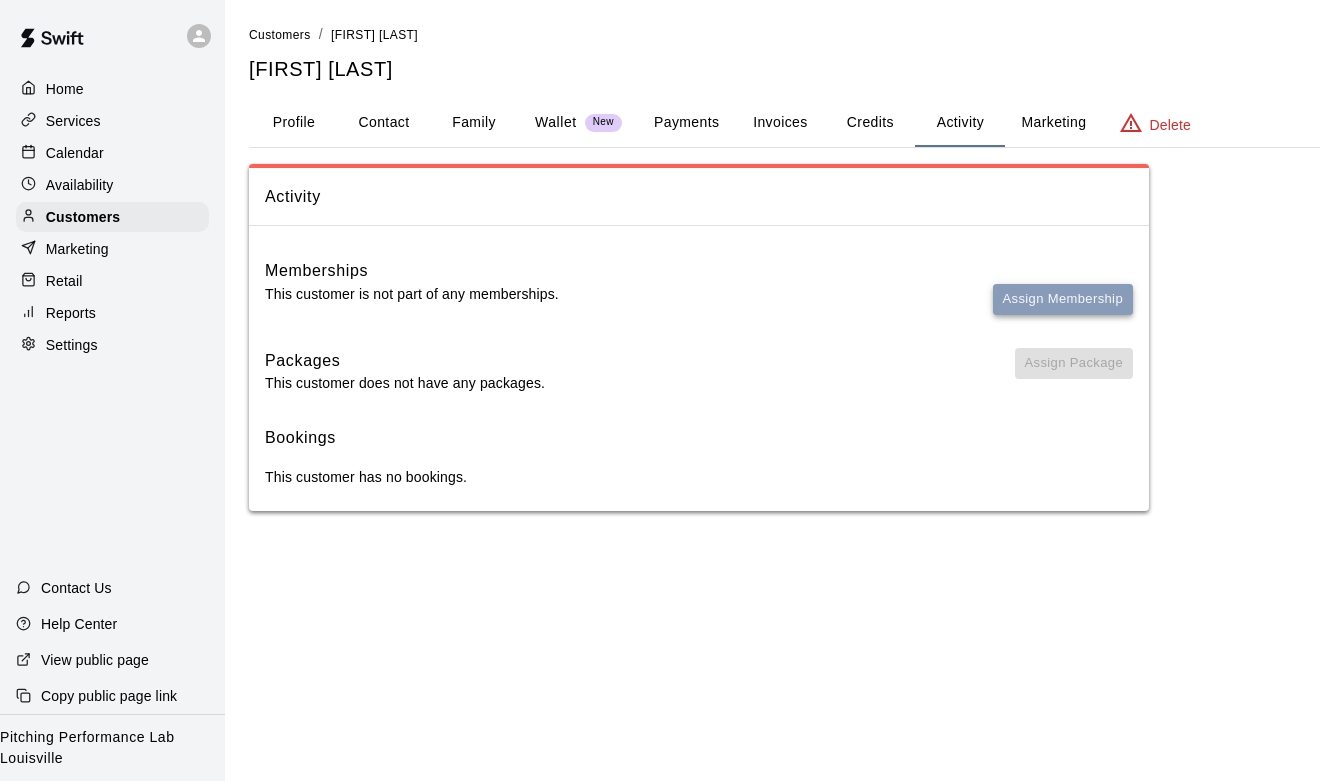 click on "Assign Membership" at bounding box center [1063, 299] 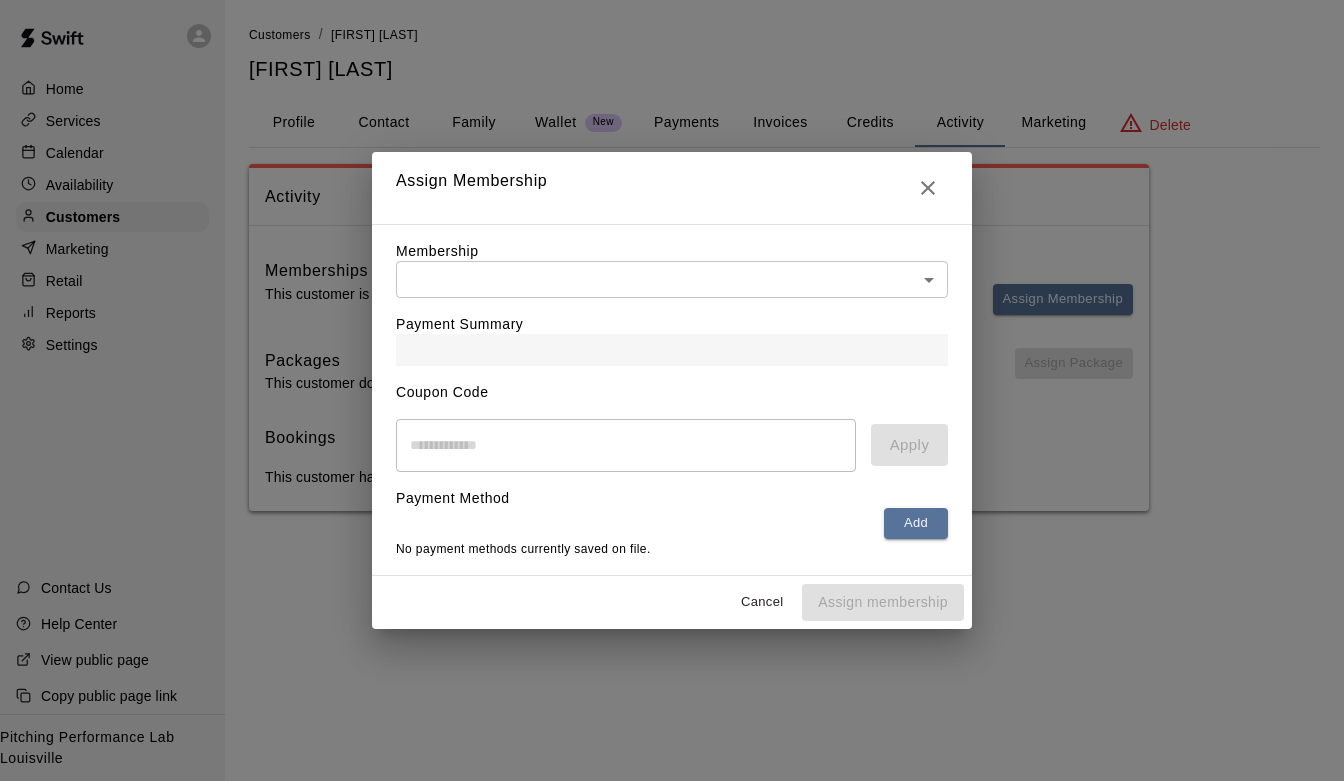 click on "Home Services Calendar Availability Customers Marketing Retail Reports Settings Contact Us Help Center View public page Copy public page link Pitching Performance Lab Louisville Customers / Bryce Abrahamson Bryce Abrahamson Profile Contact Family Wallet New Payments Invoices Credits Activity Marketing Delete Activity Memberships This customer is not part of any memberships. Assign Membership Packages This customer does not have any packages. Assign Package Bookings This customer has no bookings. Swift - Edit Customer Close cross-small Assign Membership Membership ​ ​ Payment Summary Coupon Code ​ Apply Payment Method   Add No payment methods currently saved on file. Cancel Assign membership" at bounding box center (672, 275) 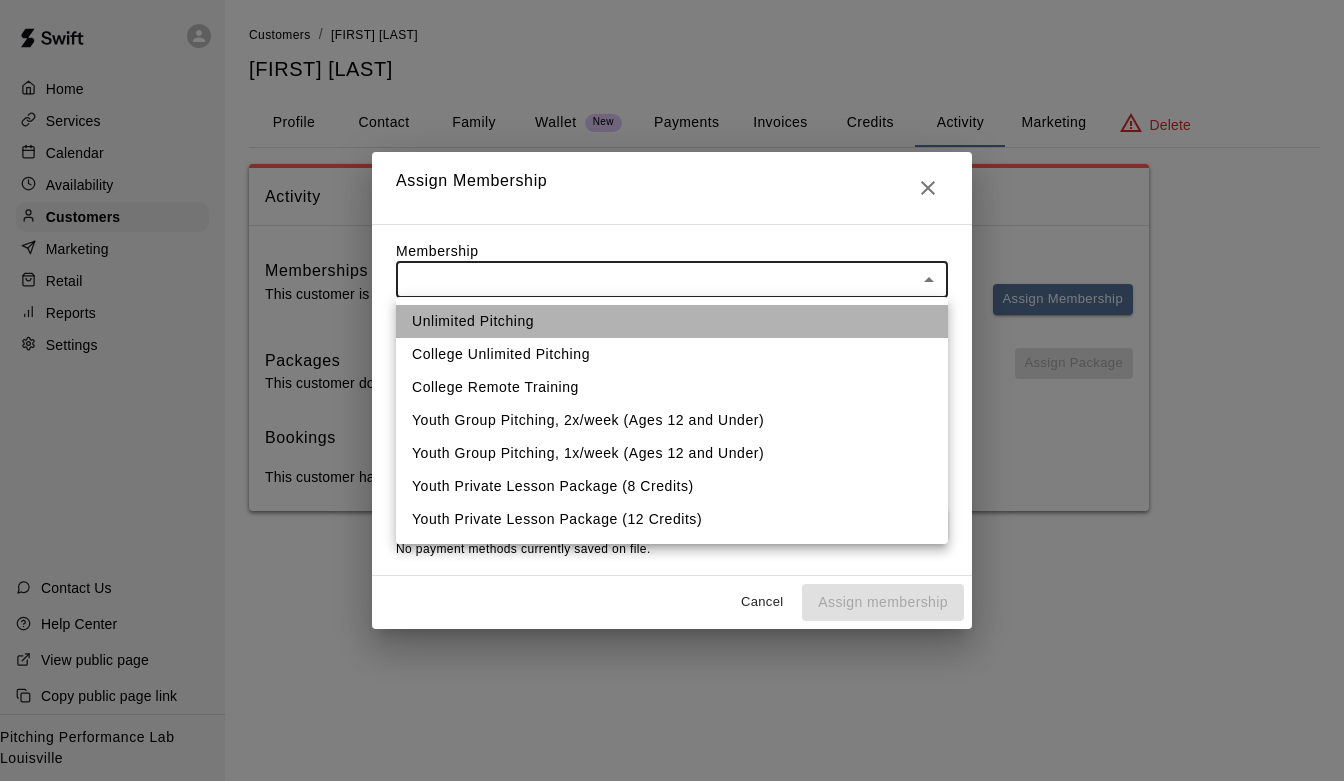 click on "Unlimited Pitching" at bounding box center (672, 321) 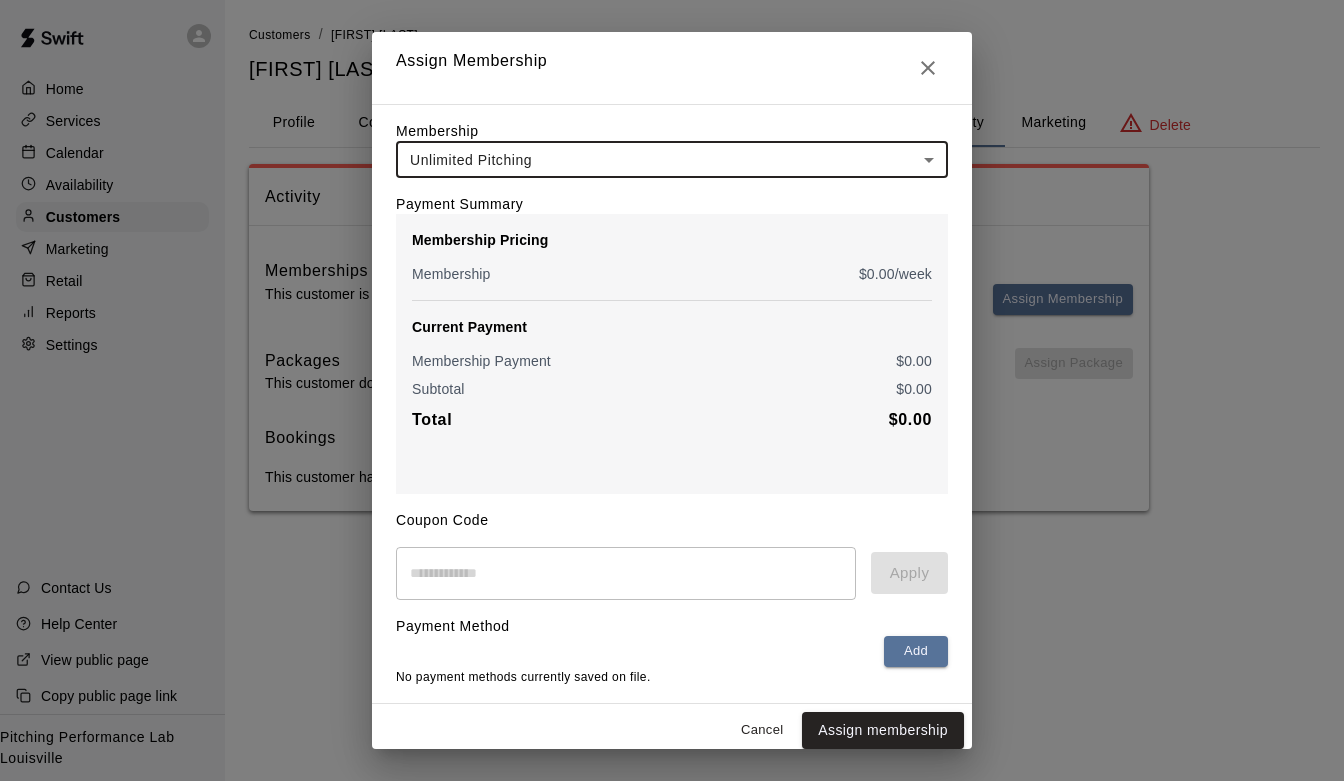 scroll, scrollTop: 11, scrollLeft: 0, axis: vertical 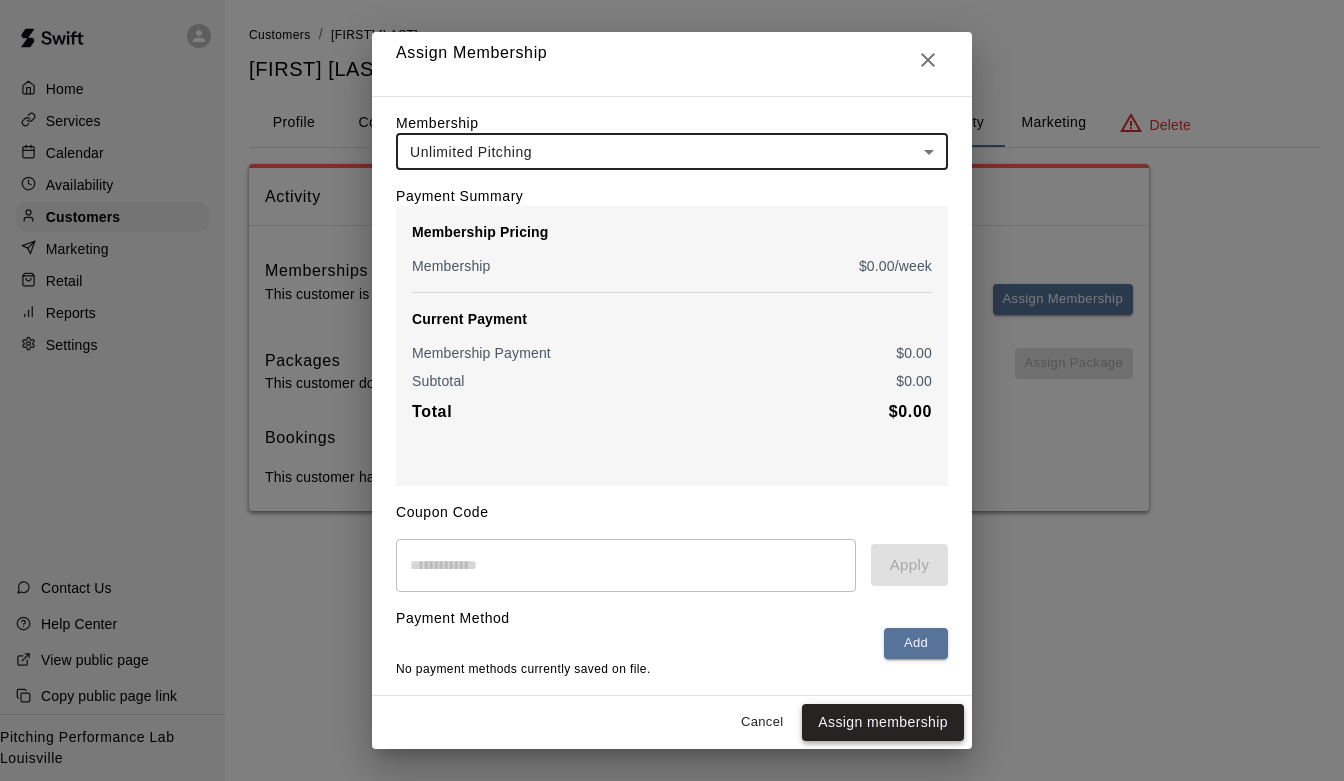 click on "Assign membership" at bounding box center (883, 722) 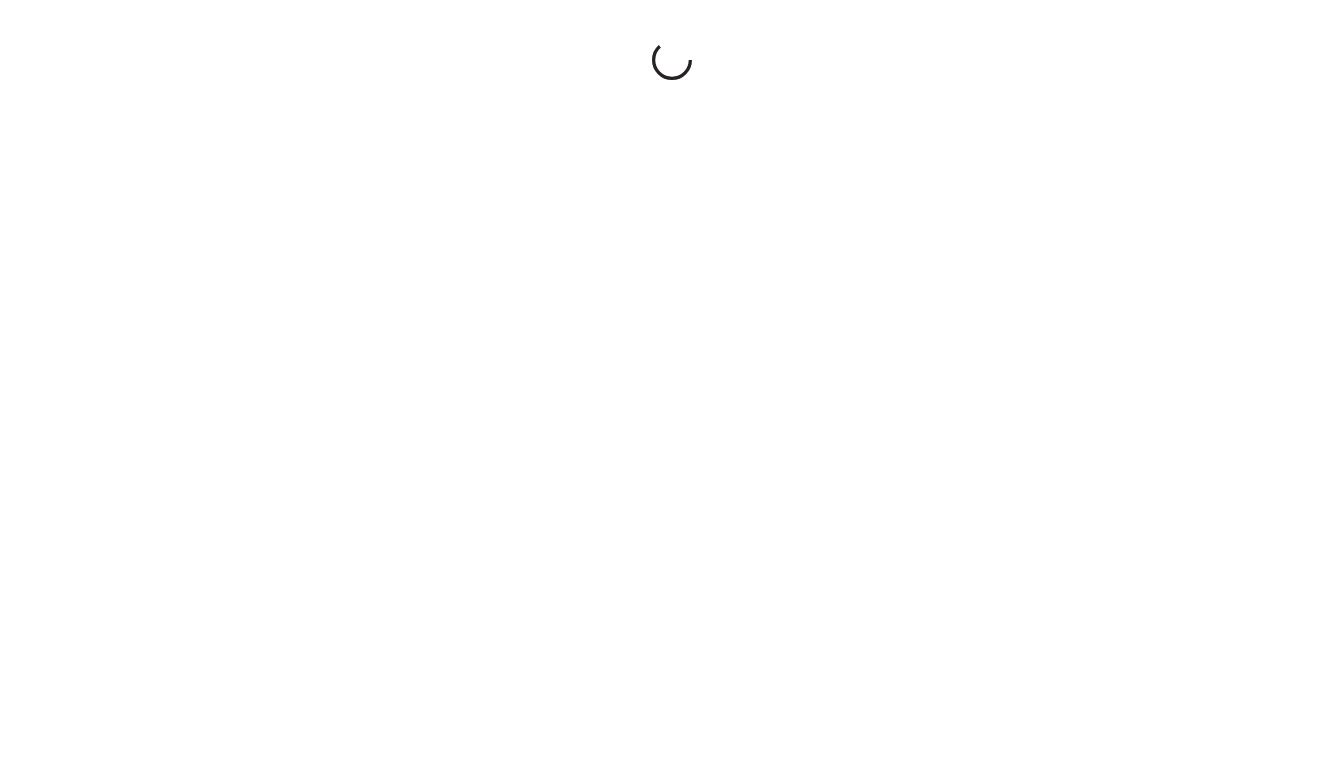 scroll, scrollTop: 0, scrollLeft: 0, axis: both 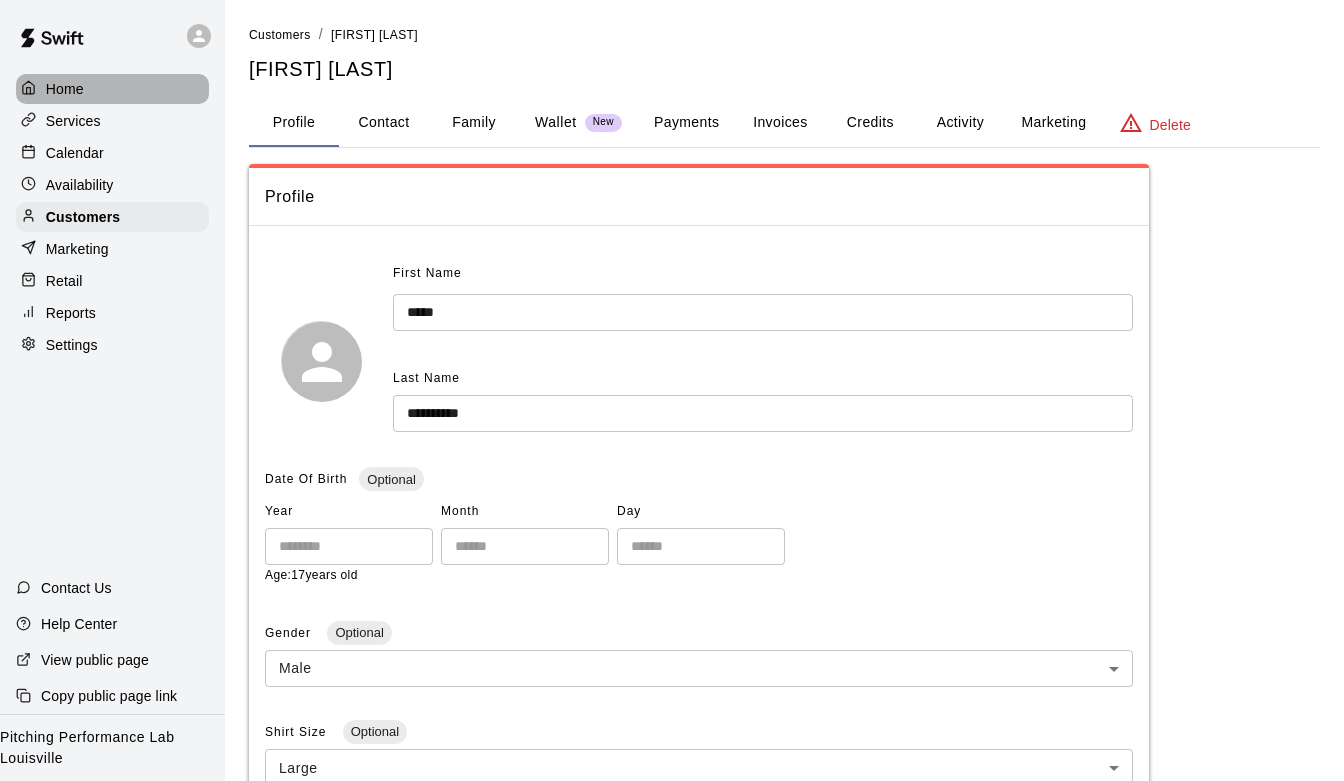 click on "Home" at bounding box center (112, 89) 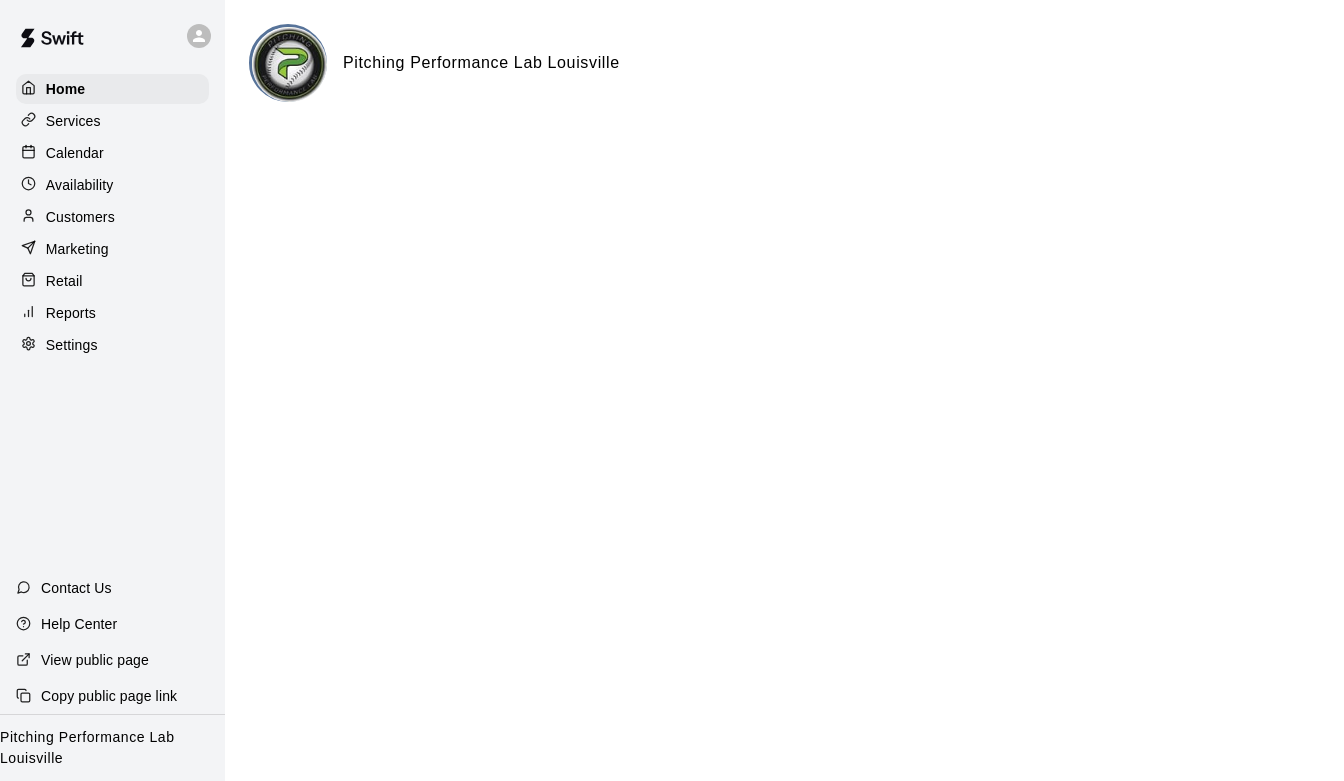 click on "Customers" at bounding box center [80, 217] 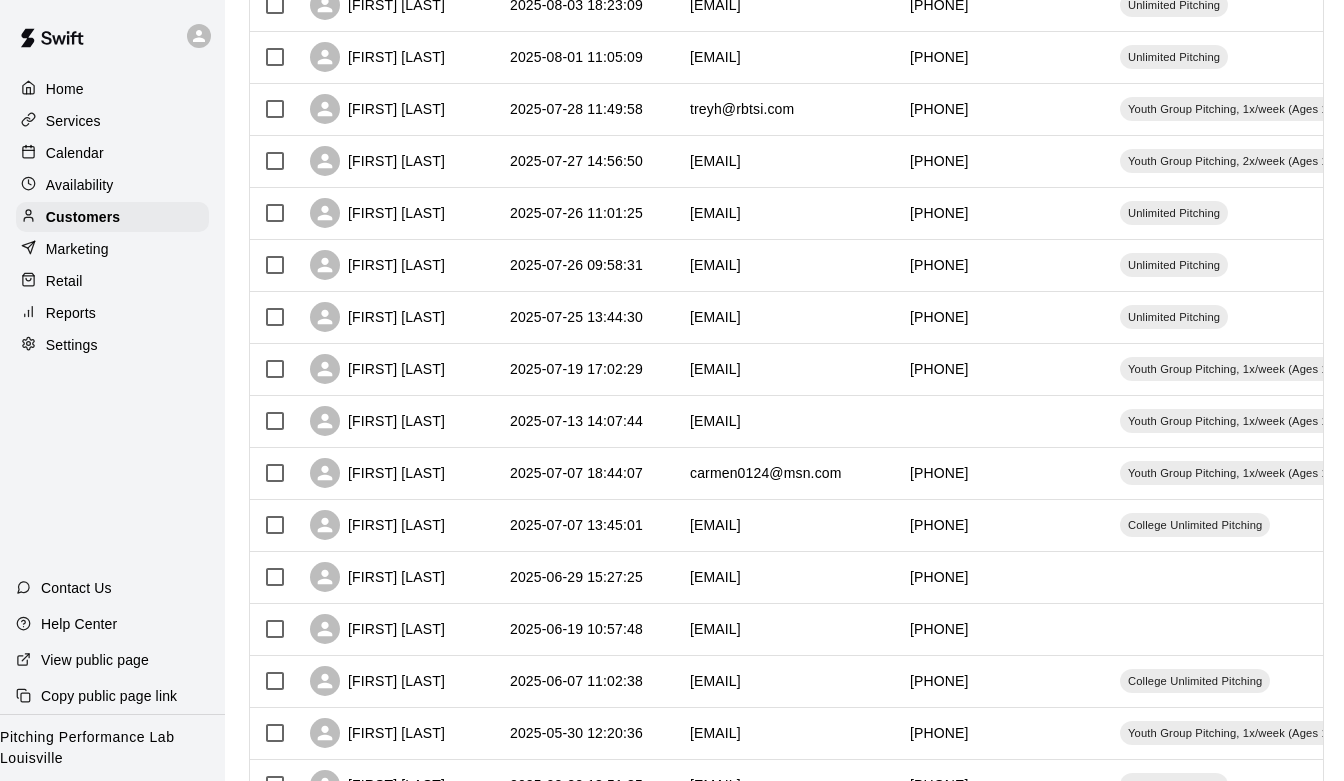 scroll, scrollTop: 0, scrollLeft: 0, axis: both 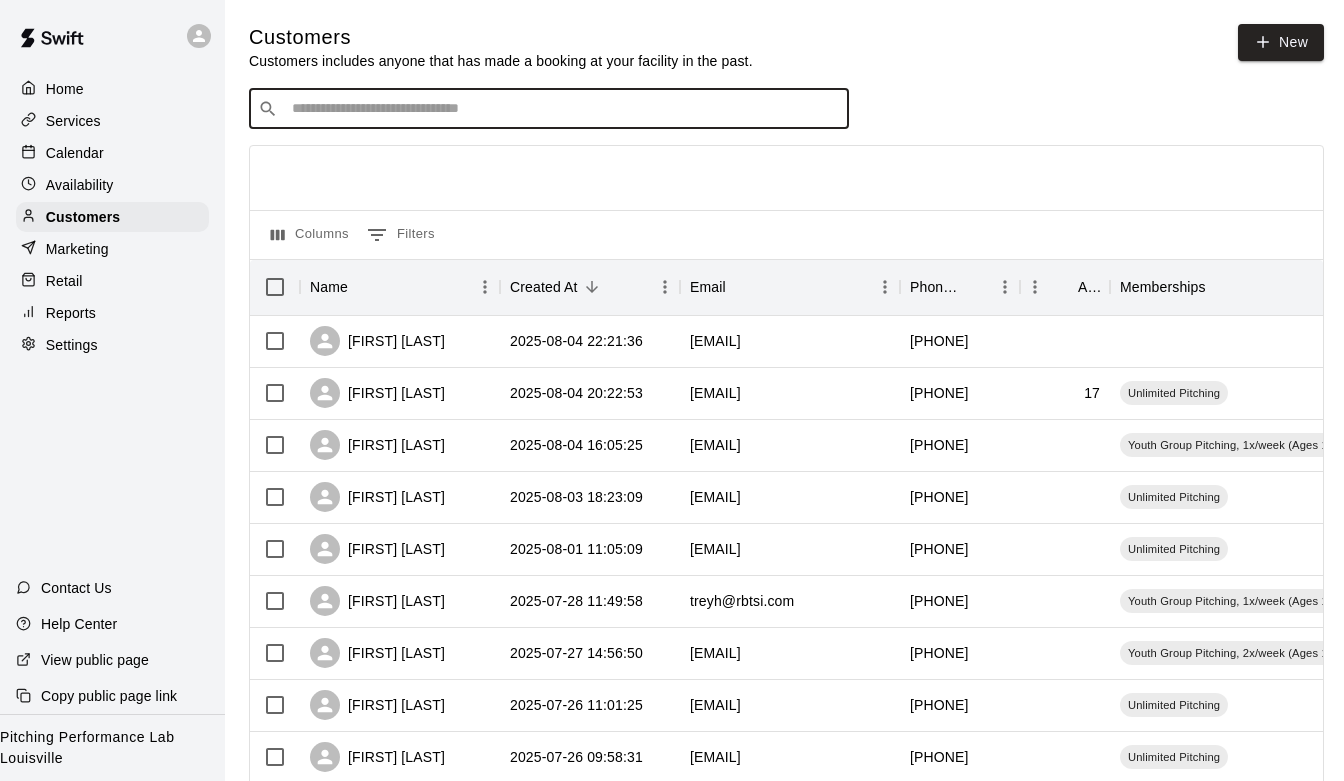 click at bounding box center [563, 109] 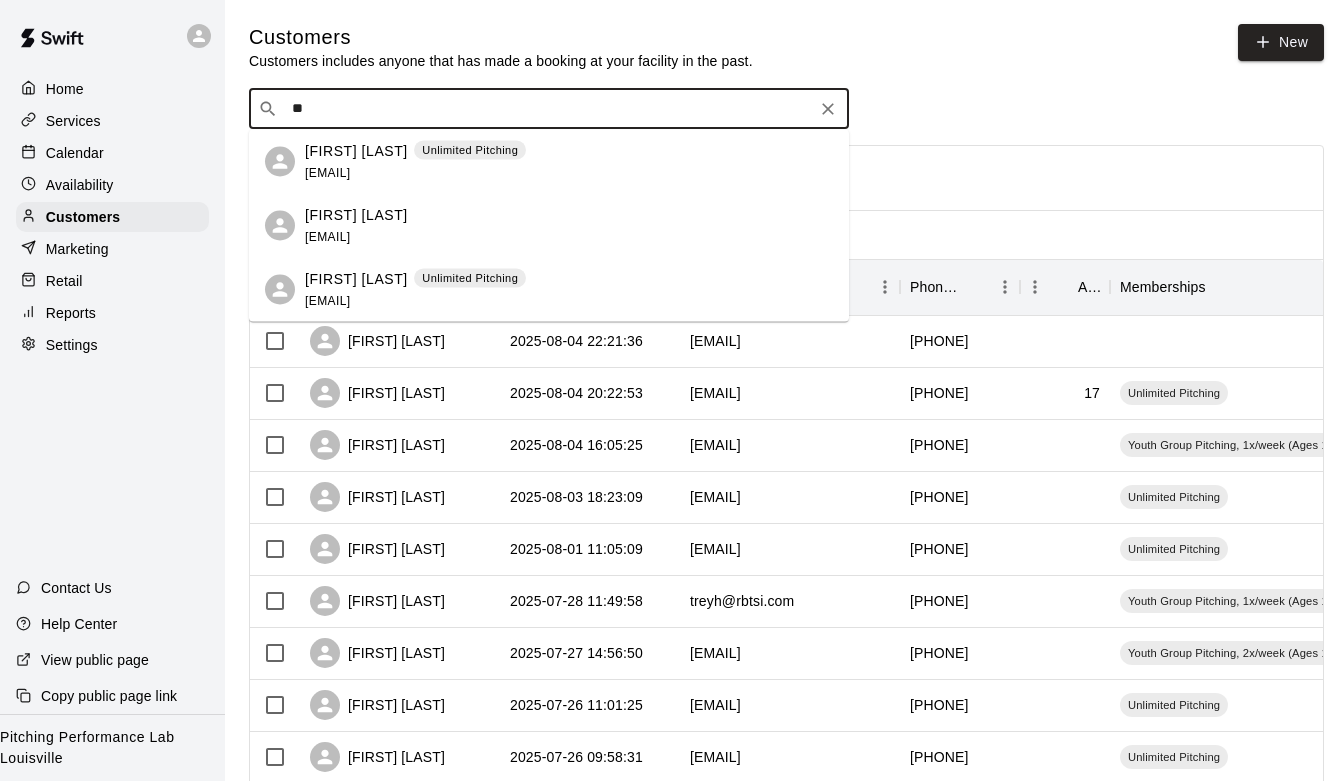 type on "*" 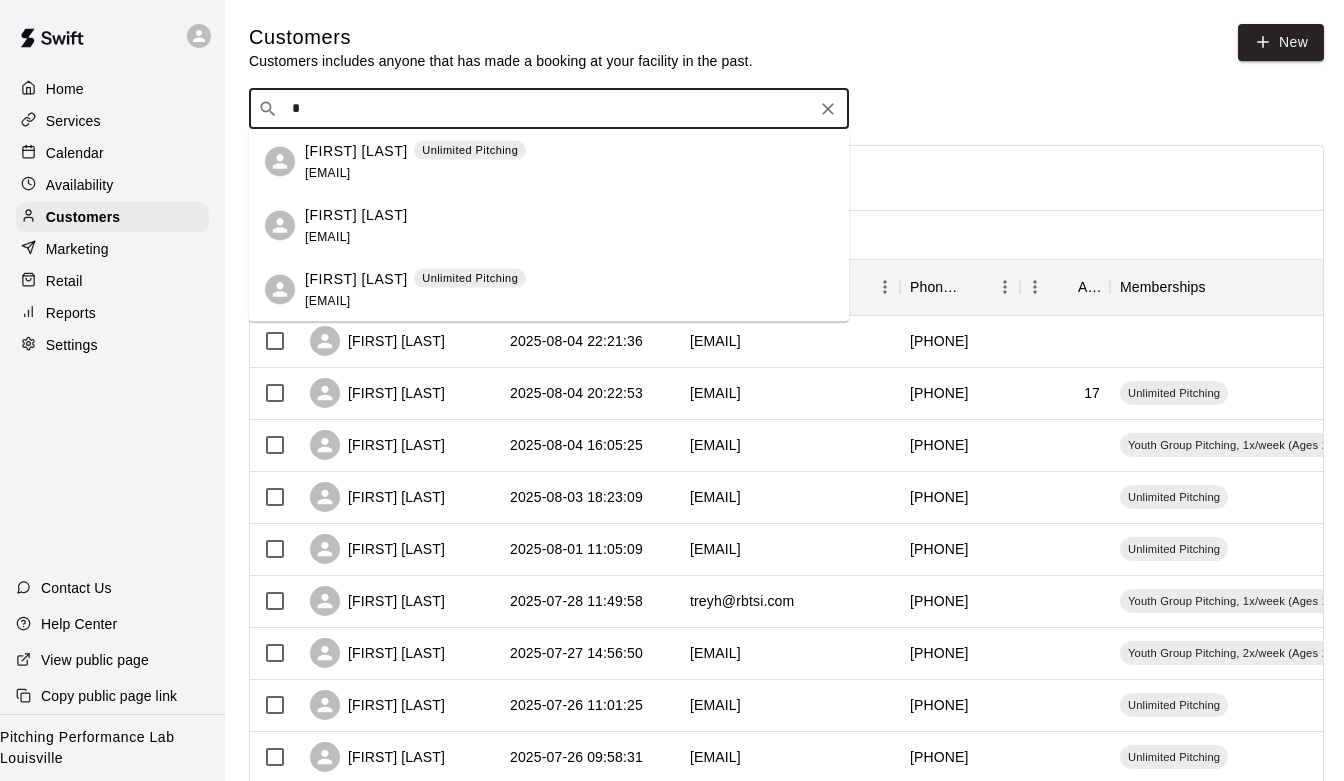 type 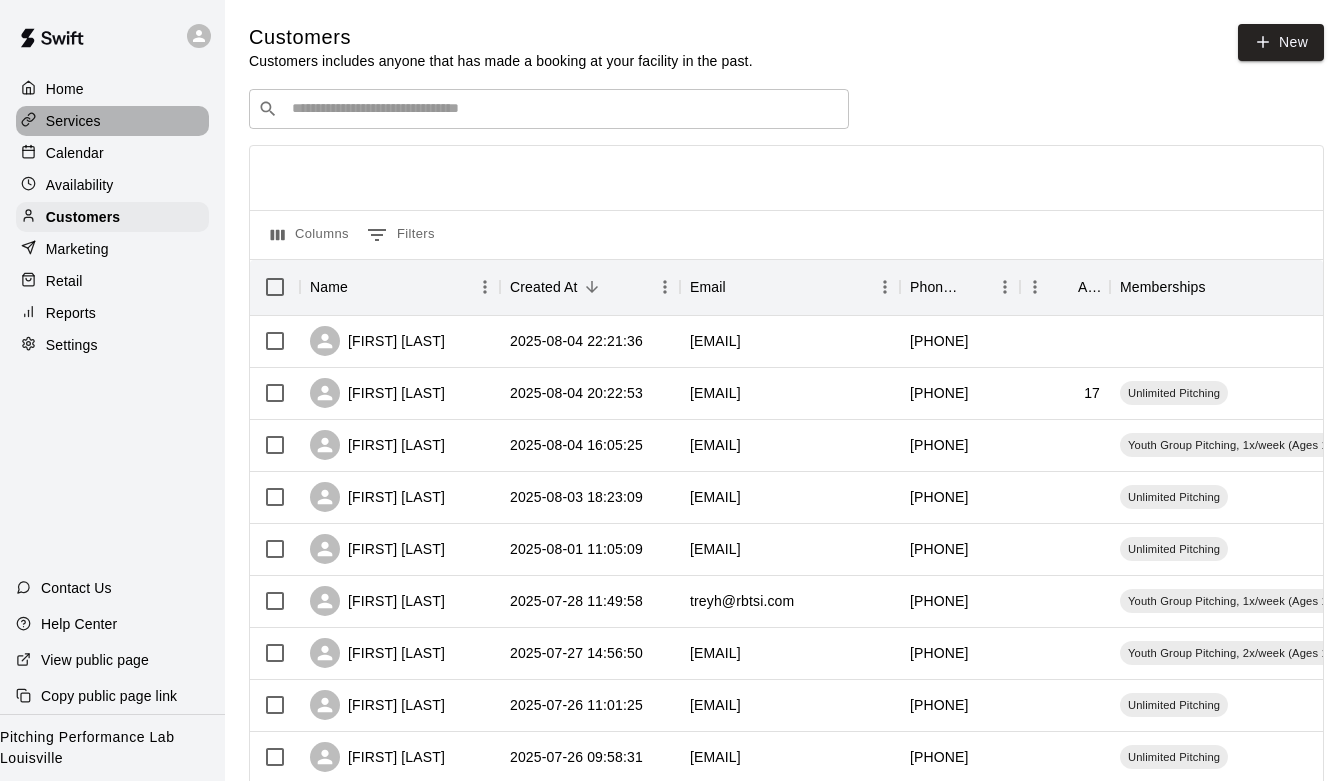 click on "Services" at bounding box center (112, 121) 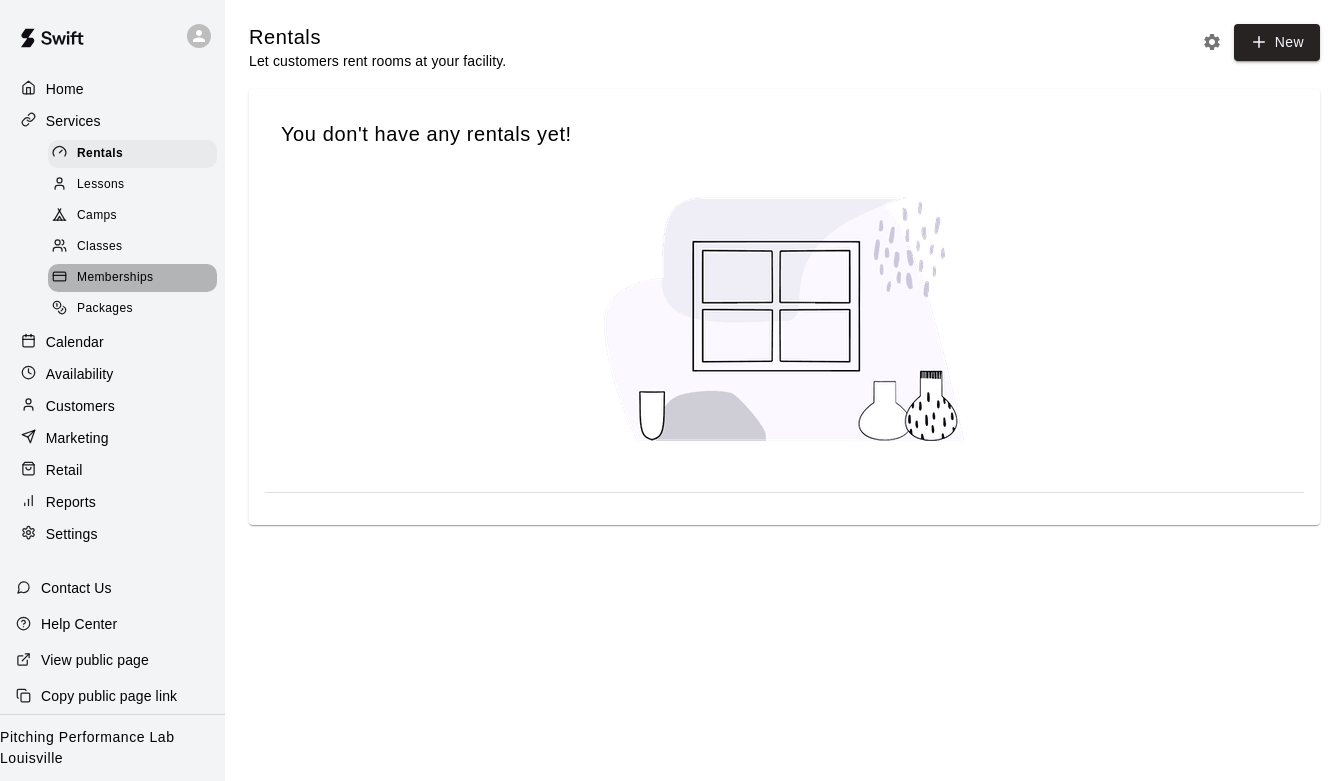 click on "Memberships" at bounding box center [115, 278] 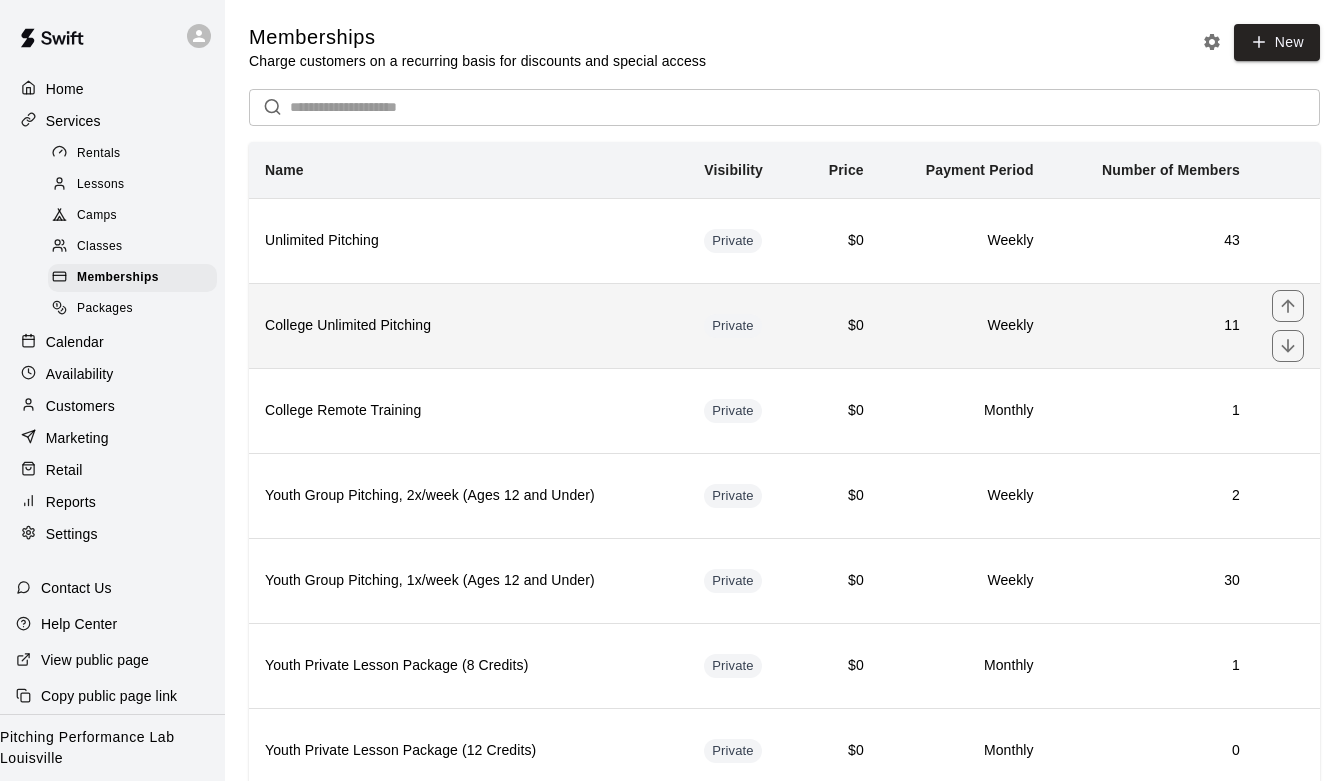click on "College Unlimited Pitching" at bounding box center (468, 325) 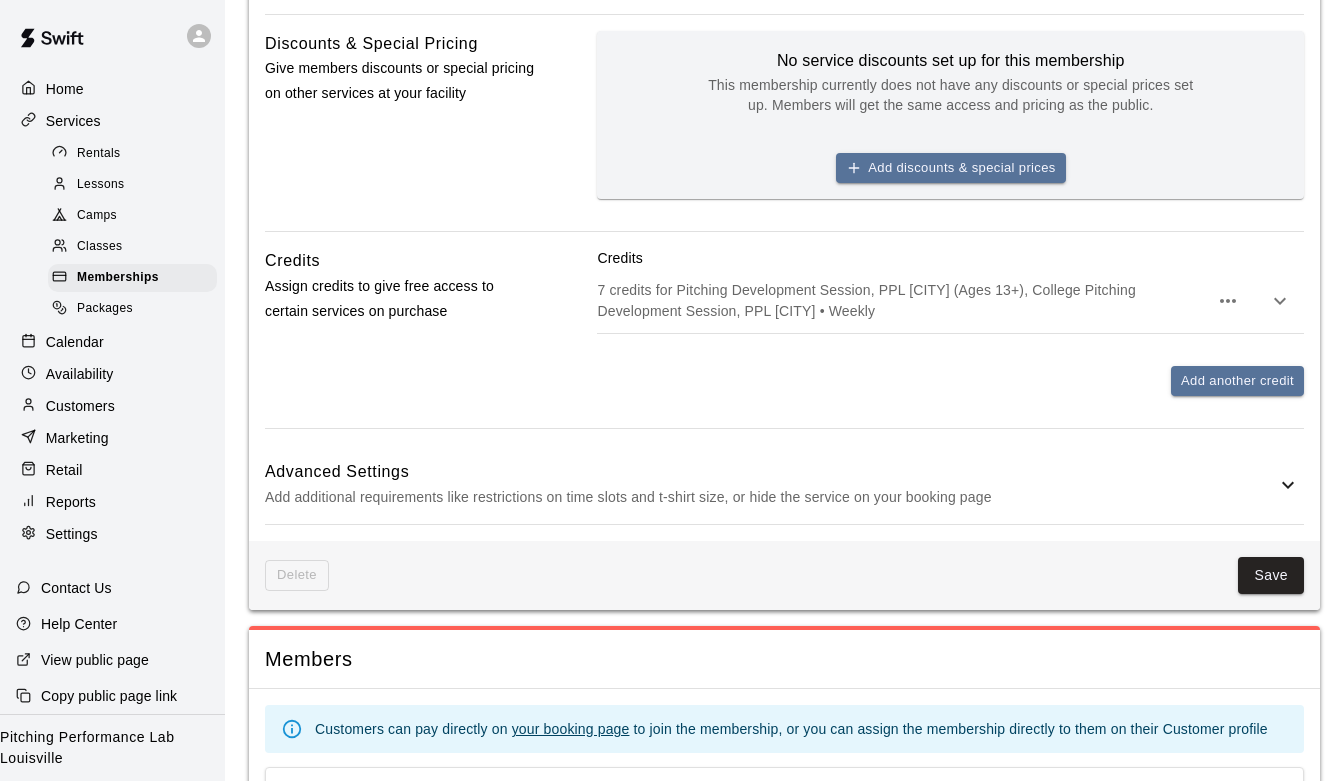 scroll, scrollTop: 1564, scrollLeft: 0, axis: vertical 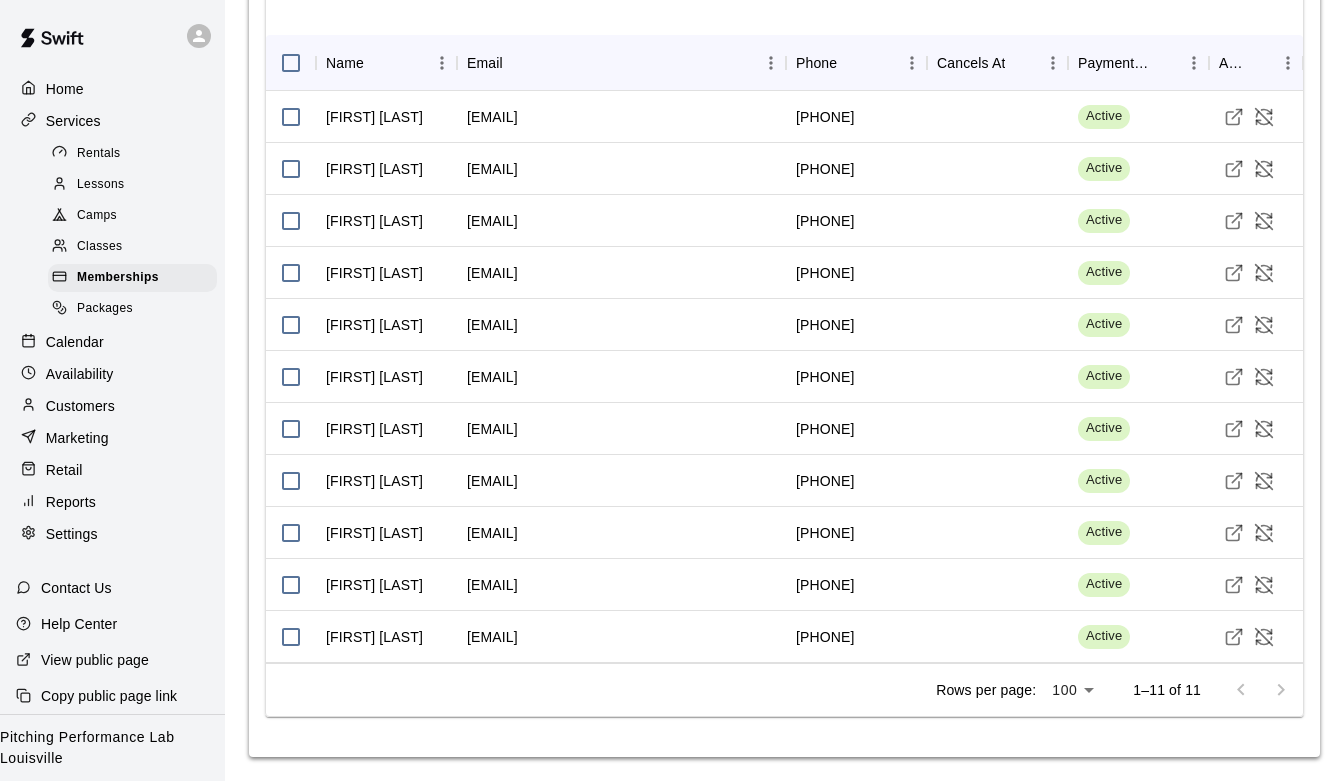 click on "Customers" at bounding box center (80, 406) 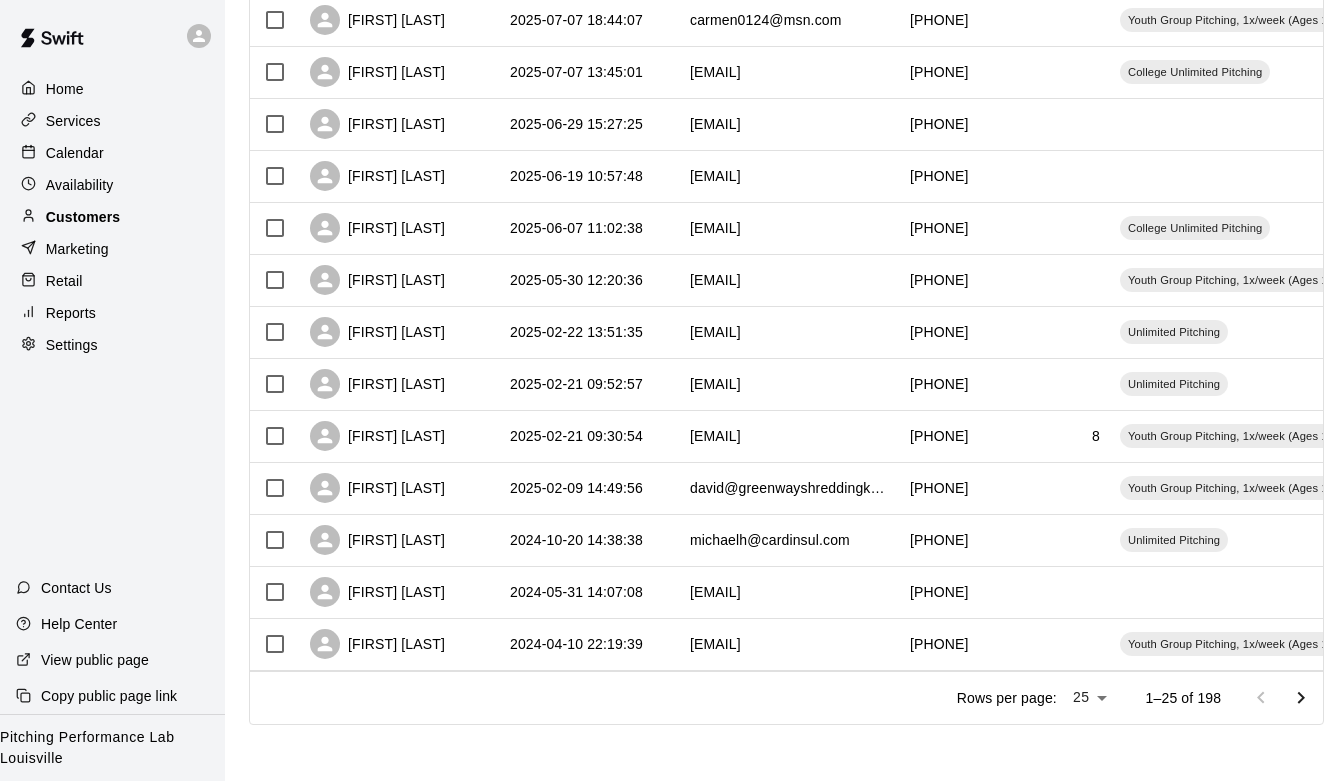scroll, scrollTop: 0, scrollLeft: 0, axis: both 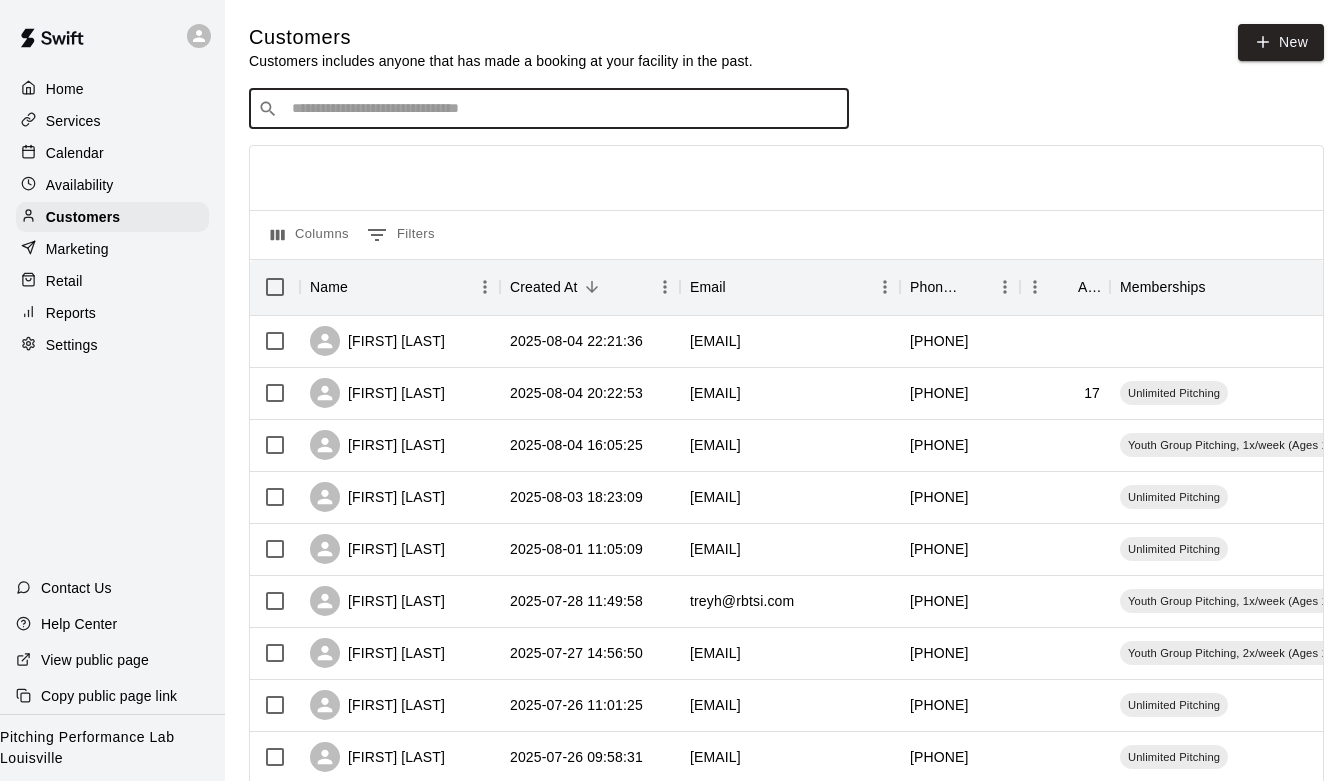 click at bounding box center (563, 109) 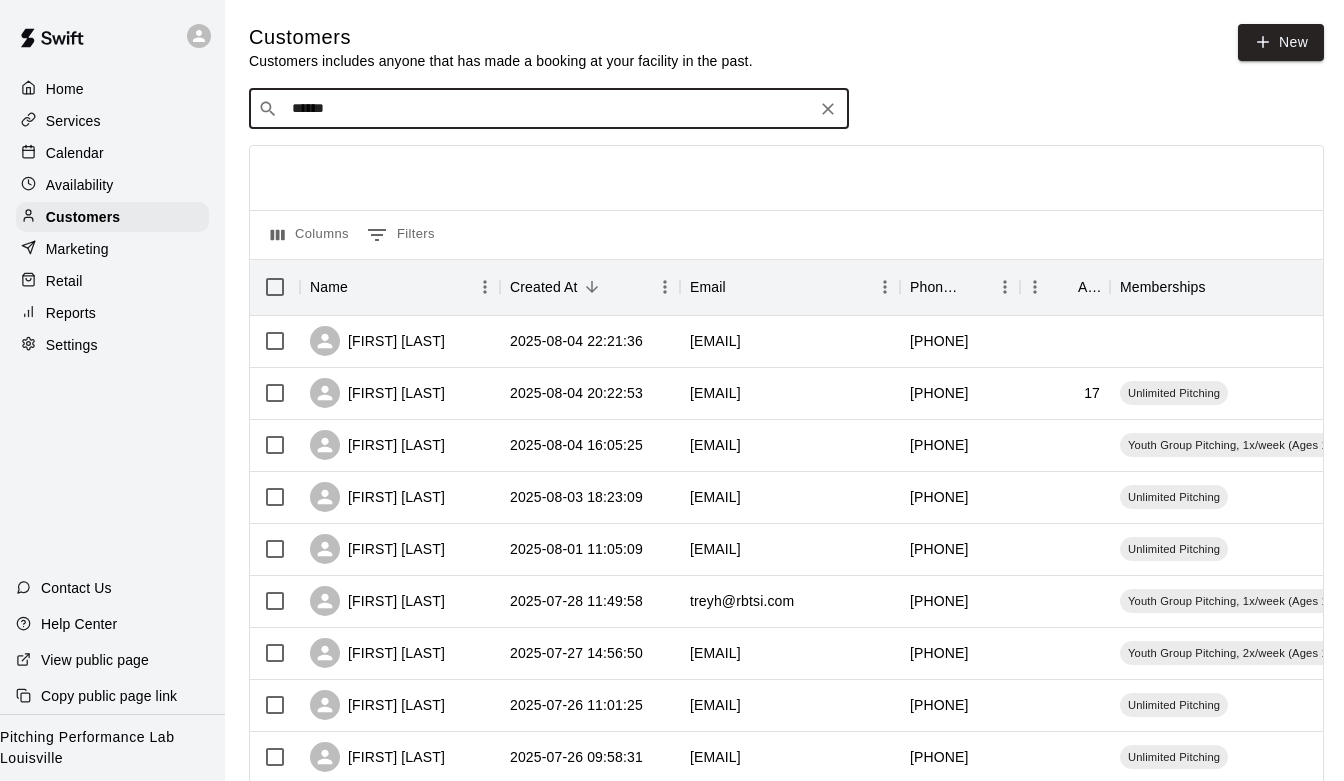 type on "*******" 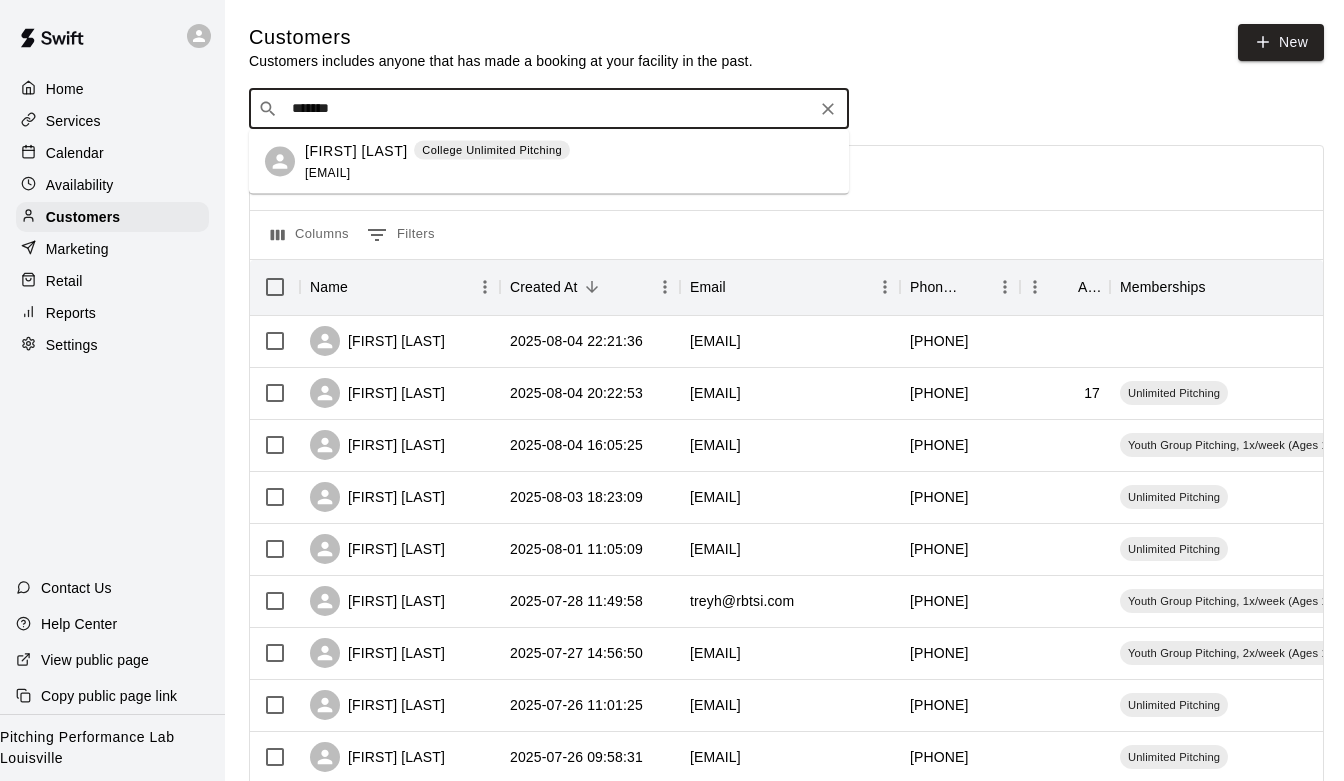 click on "Nicholas Ballard College Unlimited Pitching nicholas403@icloud.com" at bounding box center [437, 161] 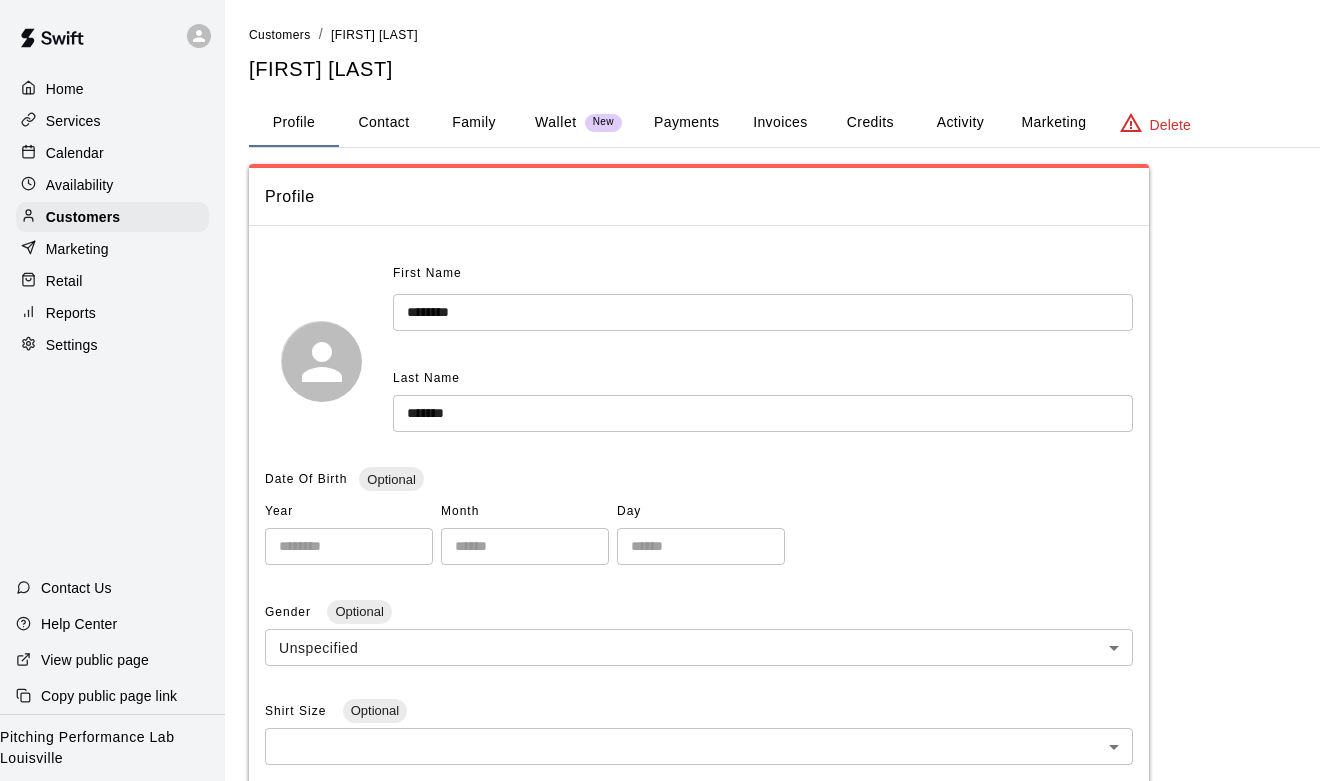 click on "Activity" at bounding box center (960, 123) 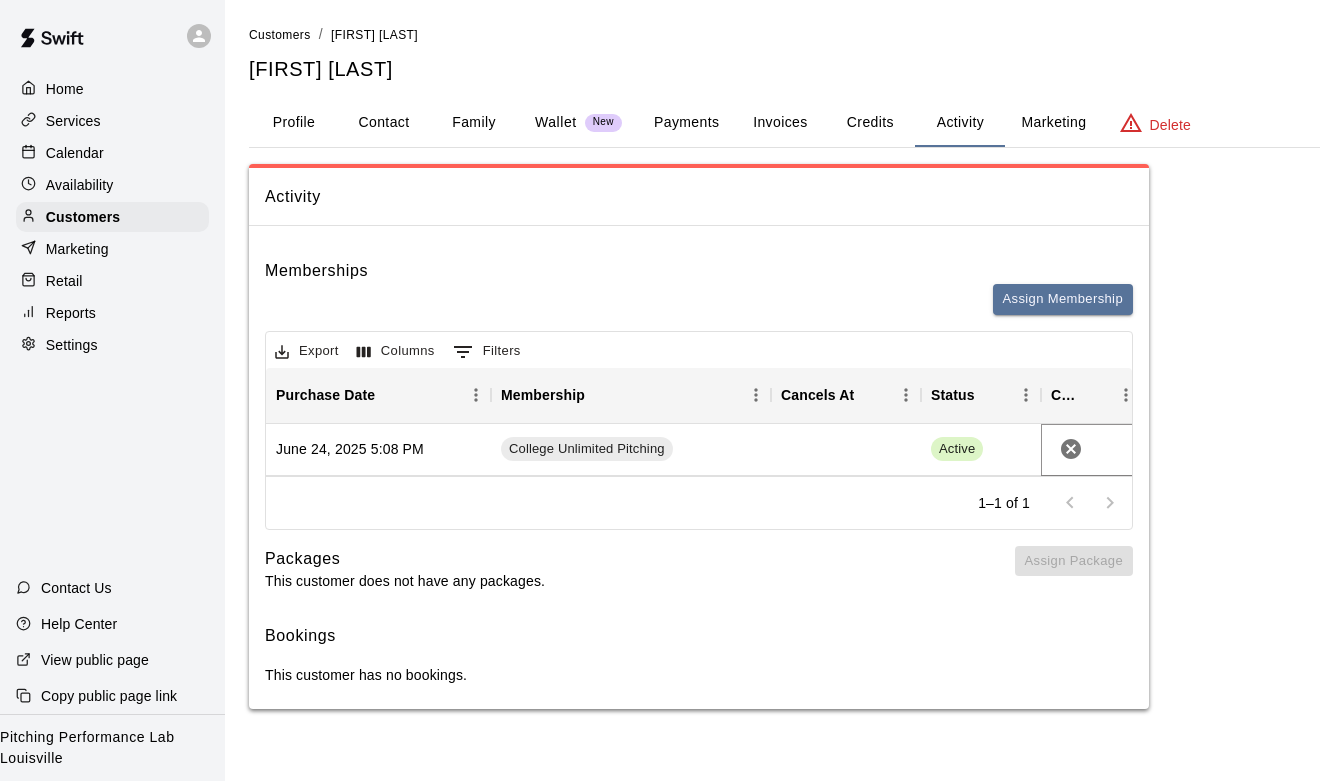 click 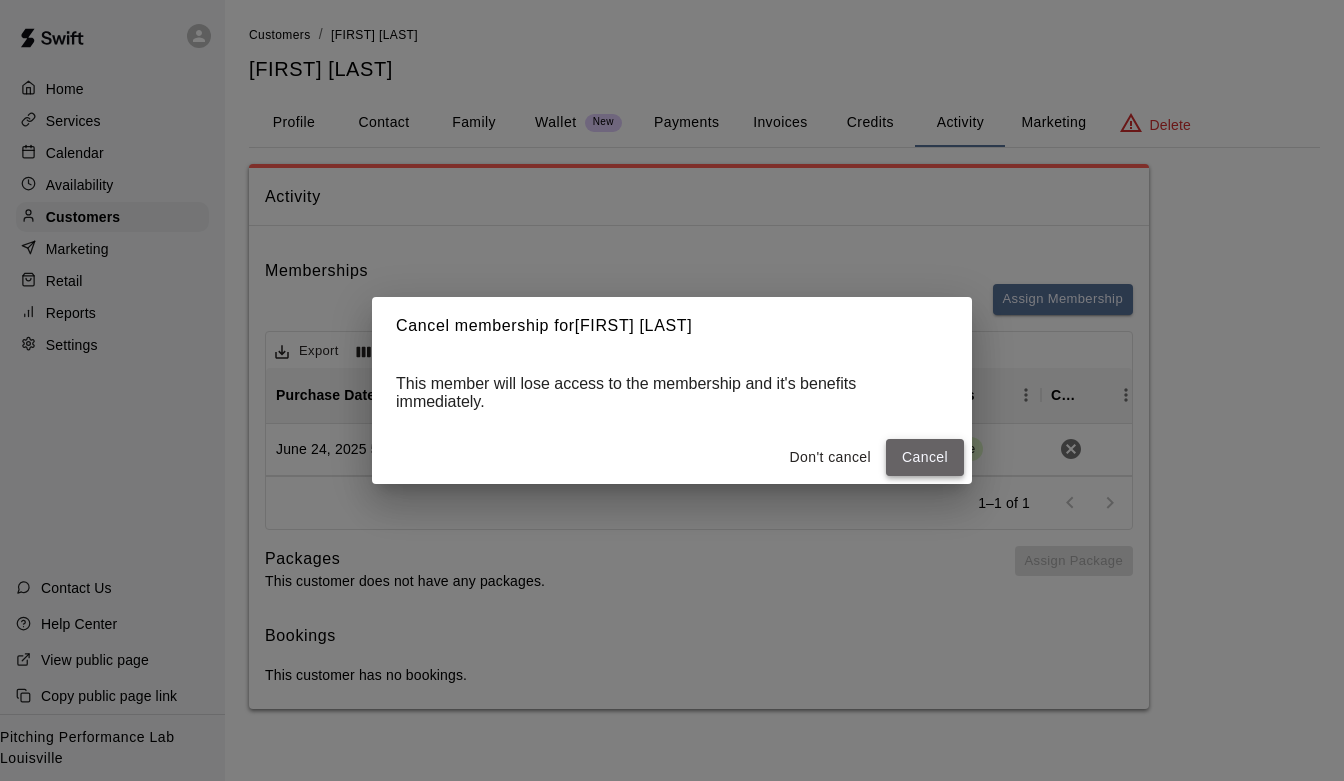 click on "Cancel" at bounding box center (925, 457) 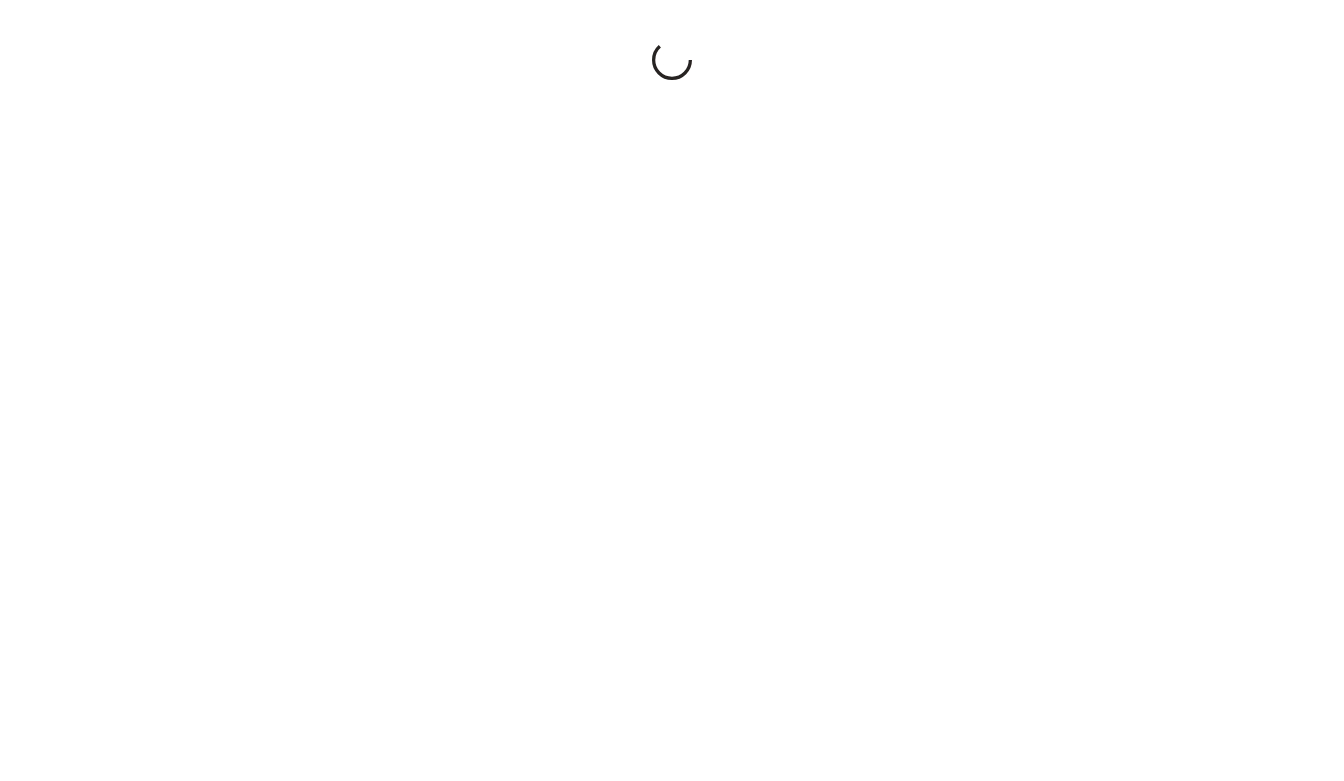 scroll, scrollTop: 0, scrollLeft: 0, axis: both 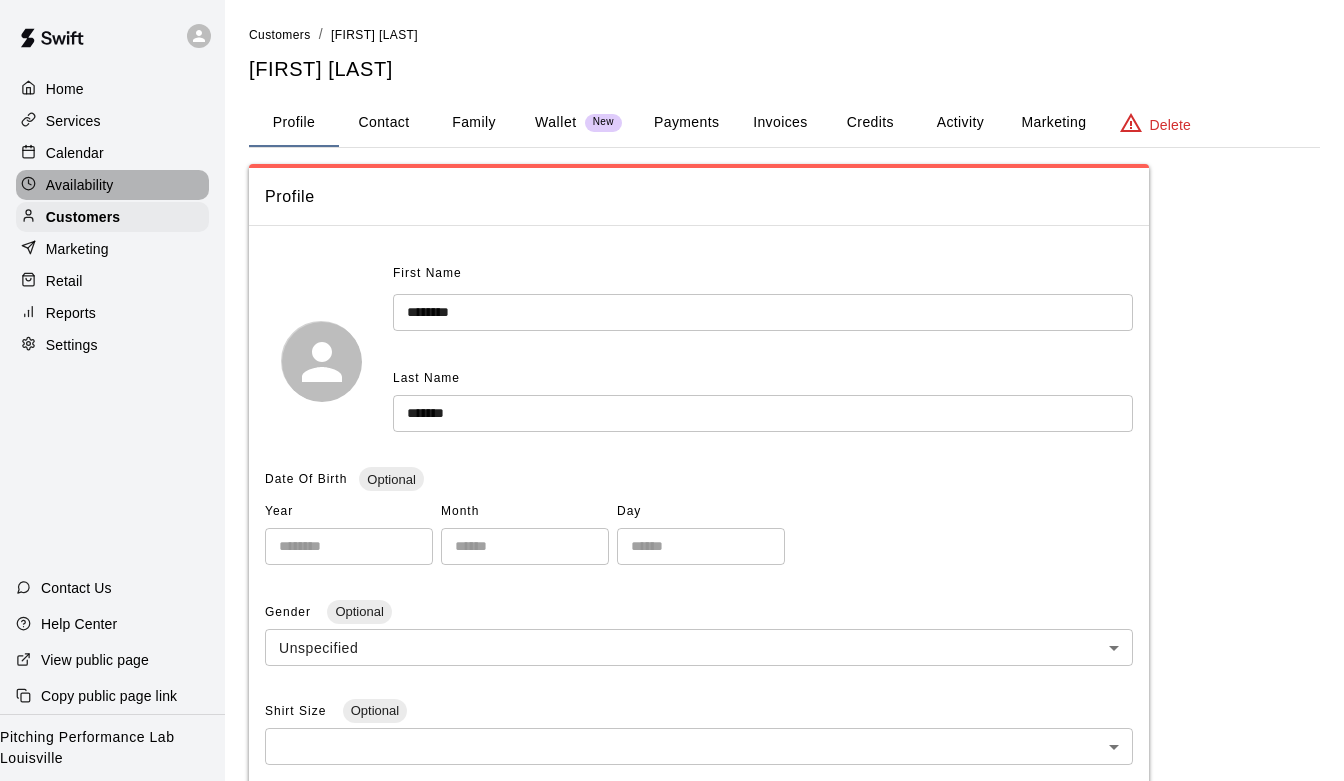 click on "Availability" at bounding box center [80, 185] 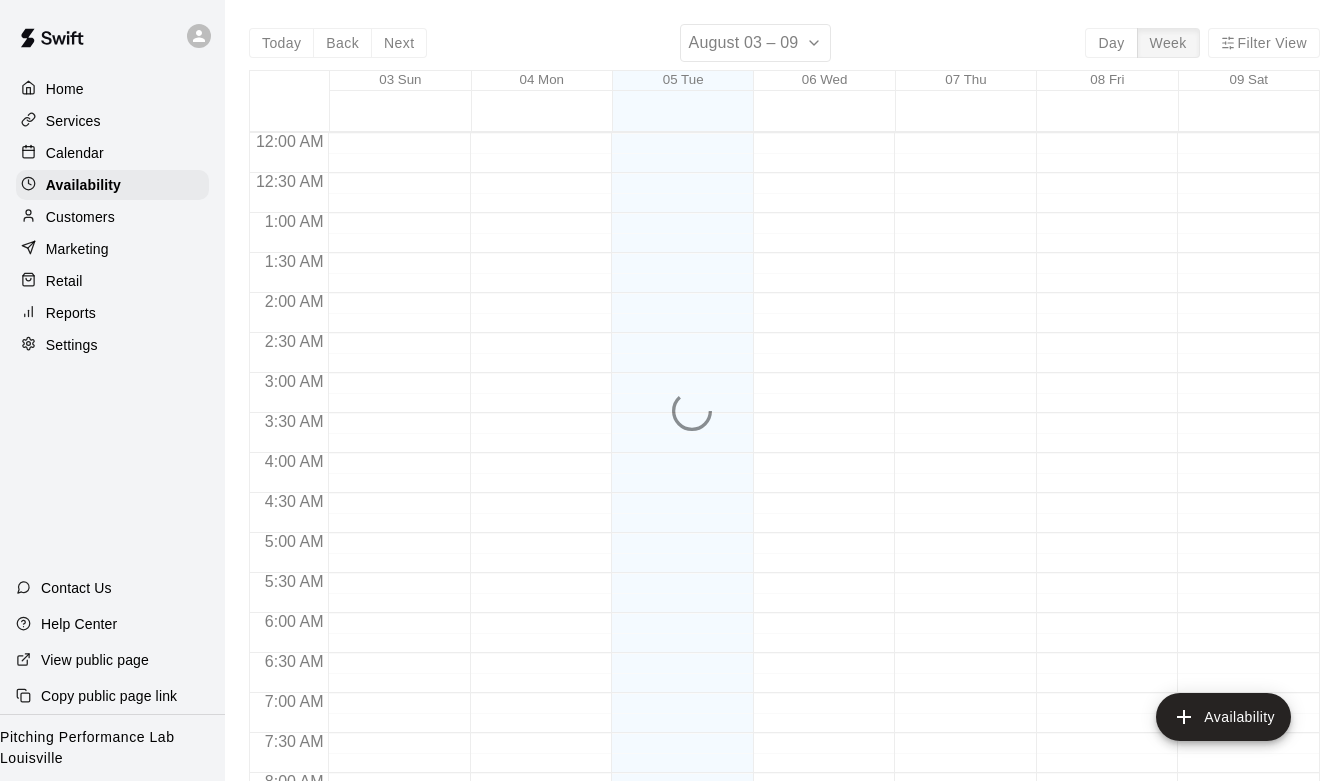 scroll, scrollTop: 758, scrollLeft: 0, axis: vertical 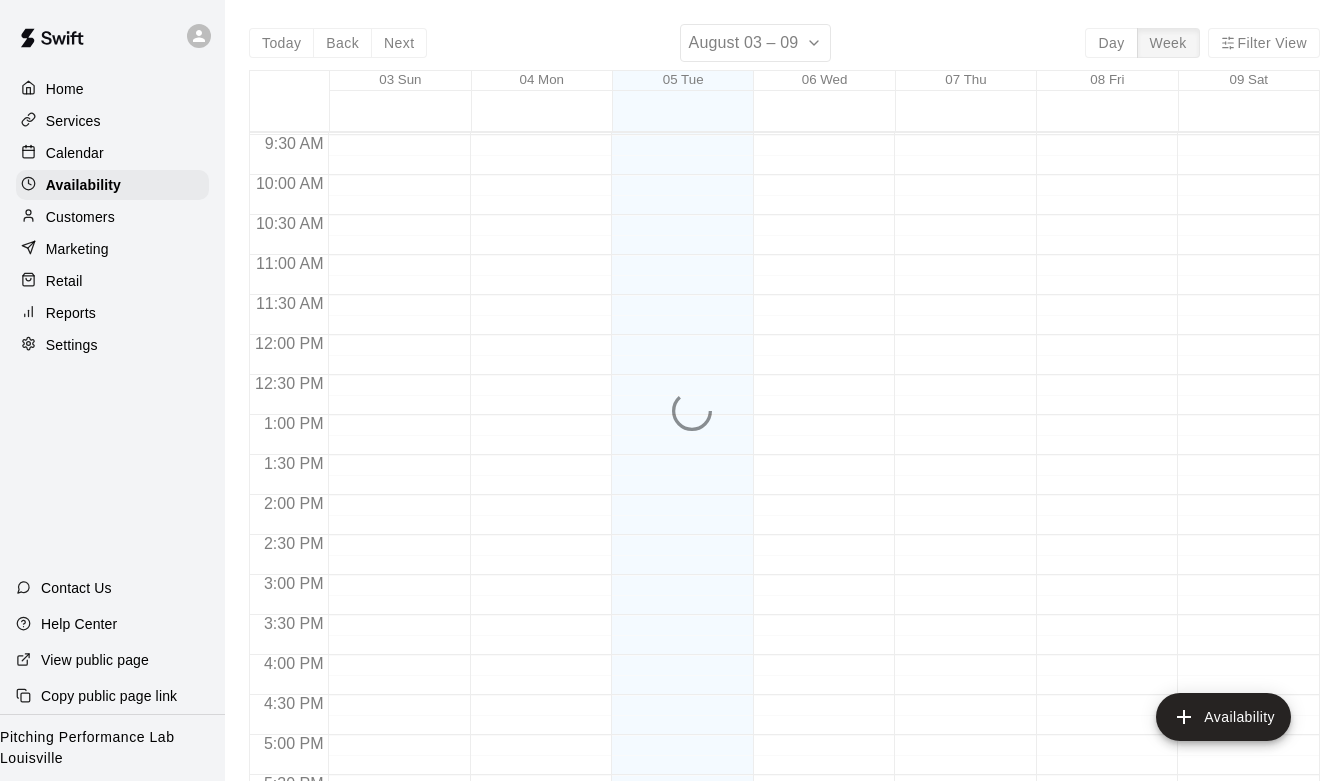 click on "Customers" at bounding box center [80, 217] 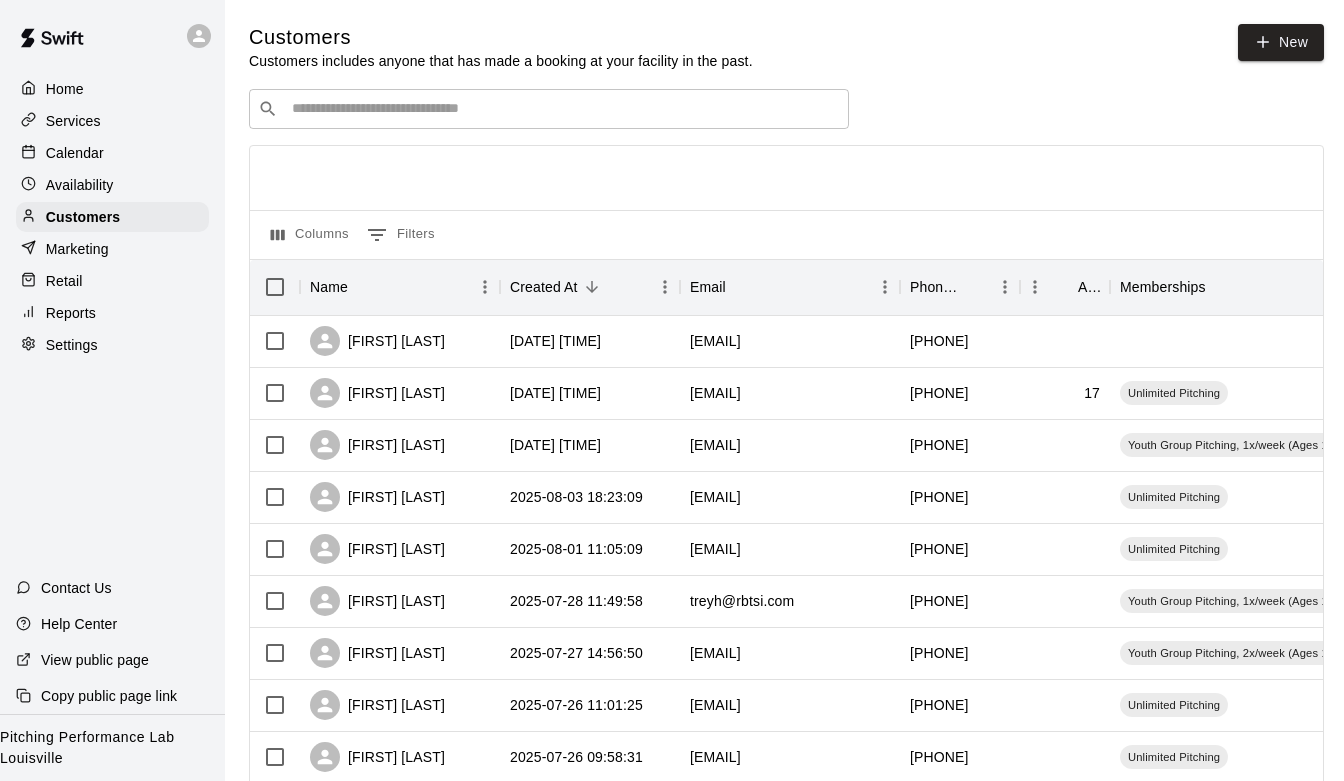 click on "Services" at bounding box center (73, 121) 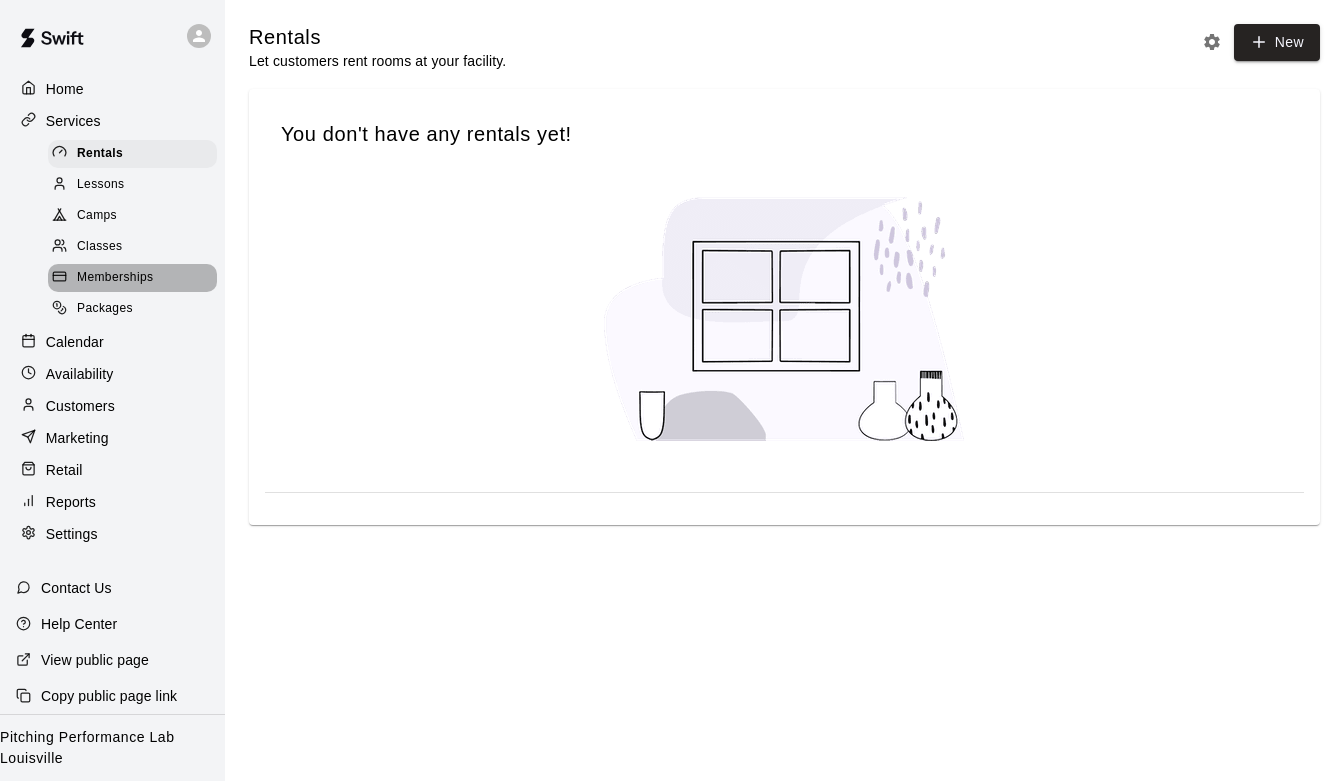 click on "Memberships" at bounding box center [132, 278] 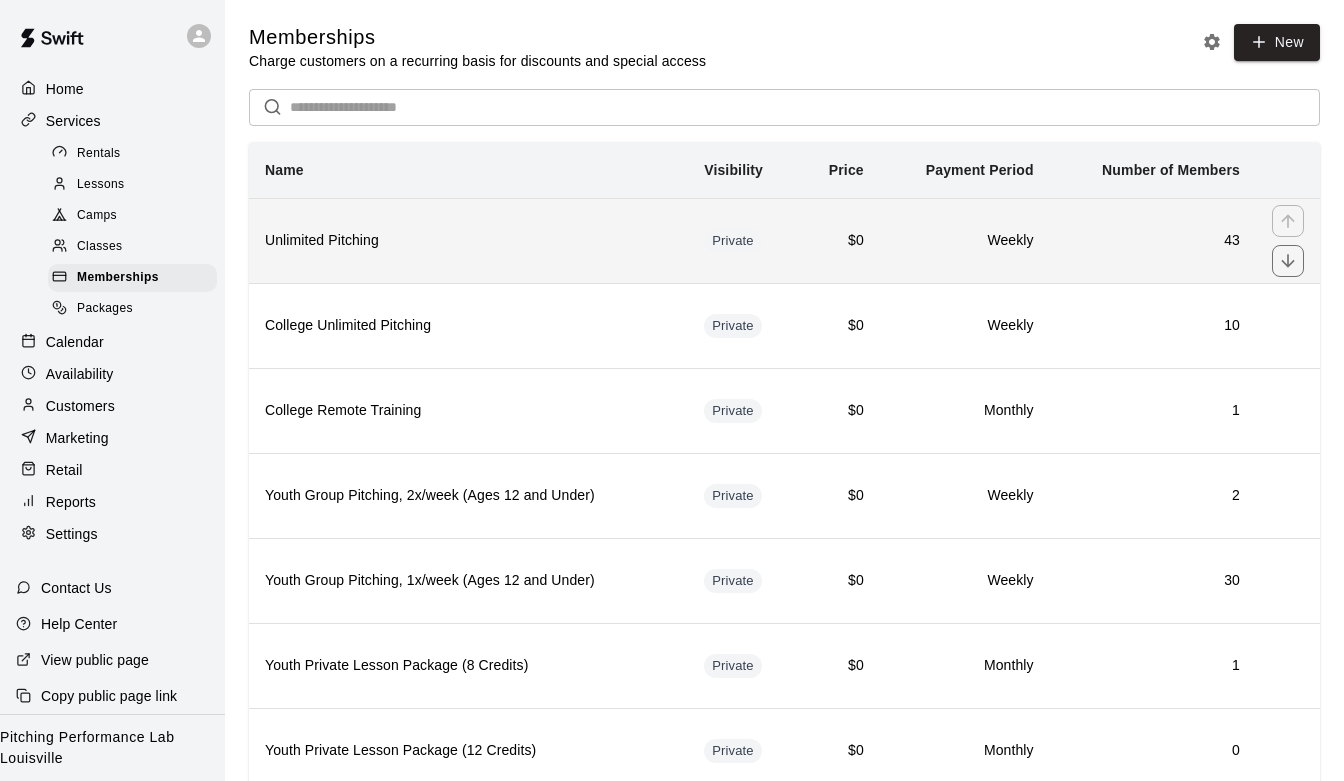 click on "Unlimited Pitching" at bounding box center [468, 241] 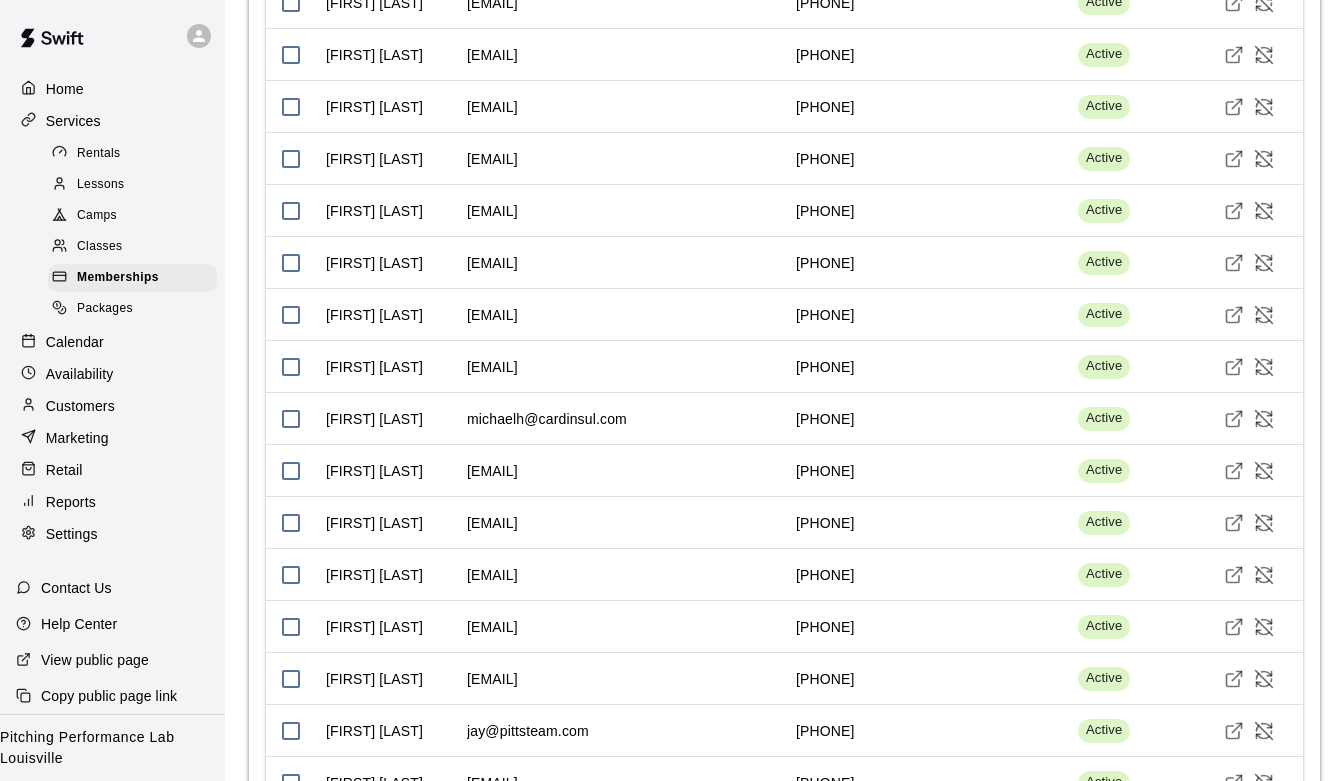 scroll, scrollTop: 1939, scrollLeft: 0, axis: vertical 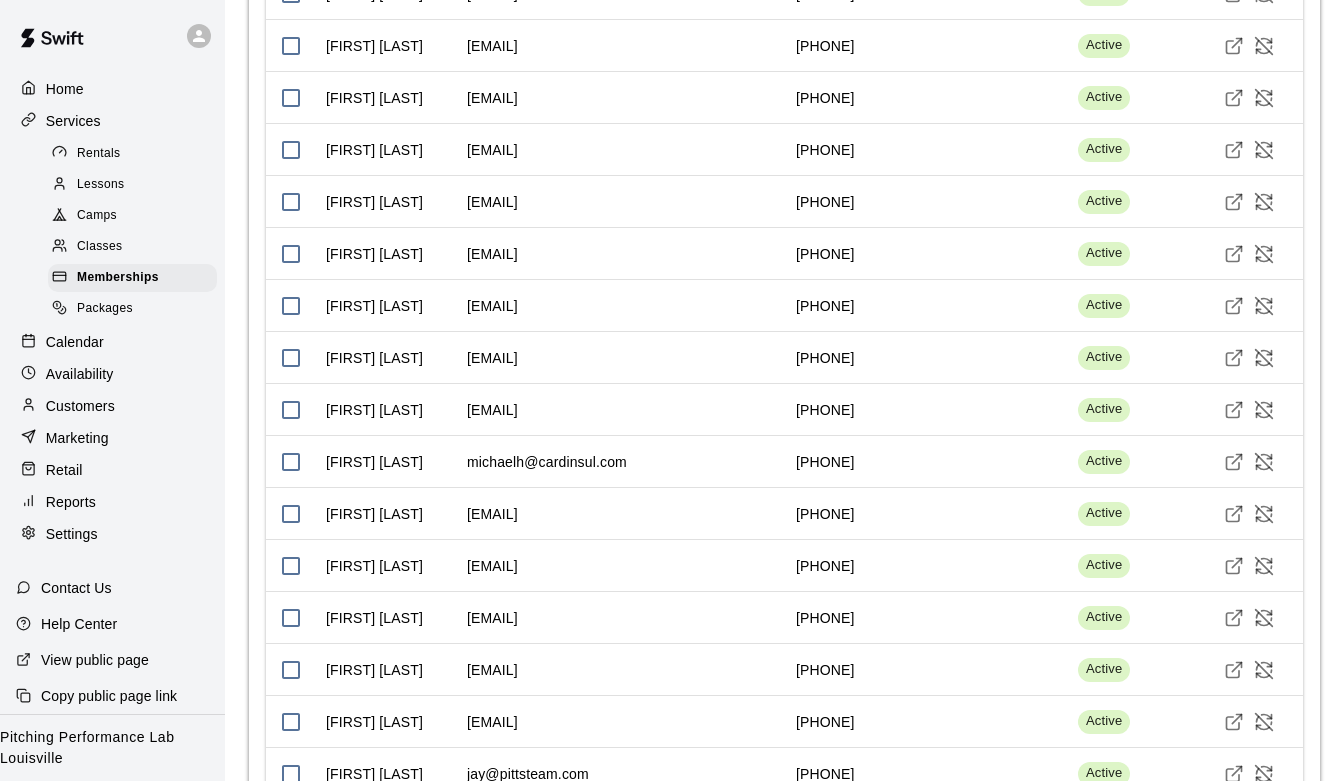 click on "Customers" at bounding box center (80, 406) 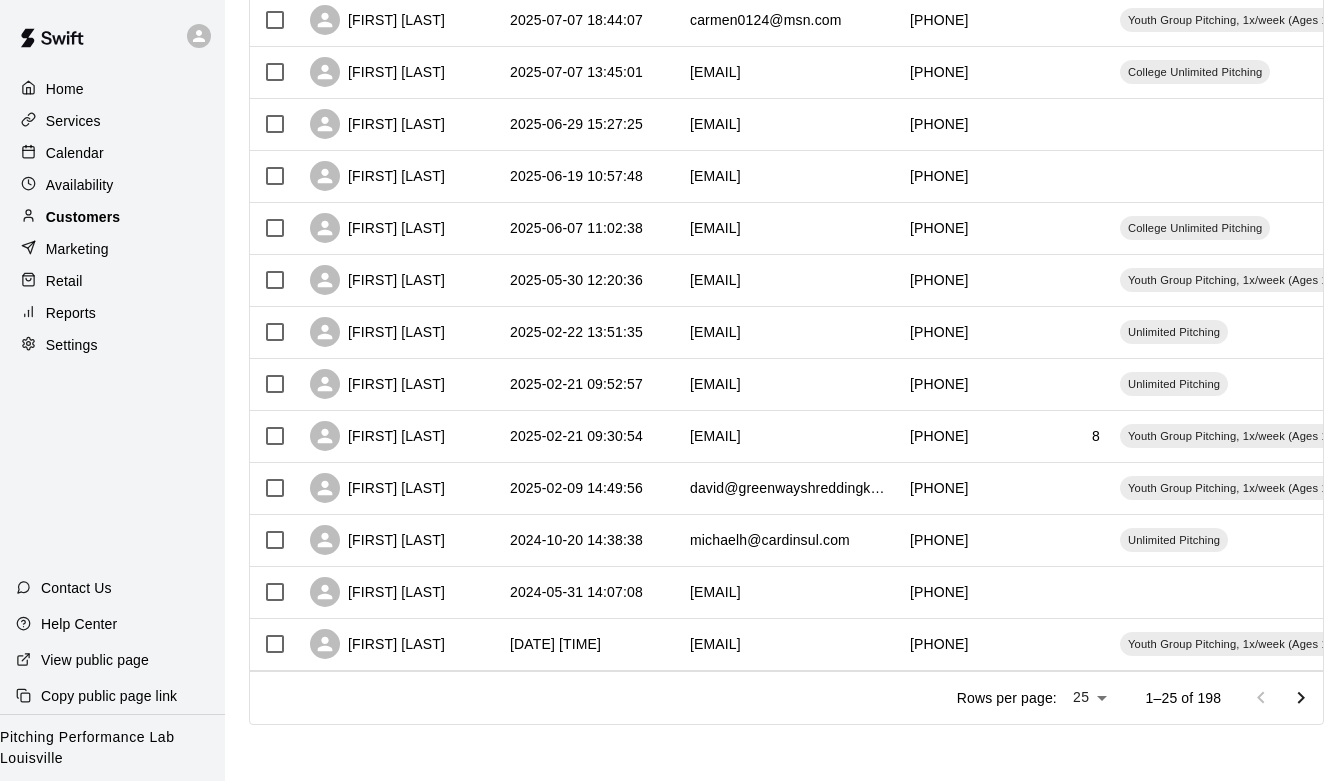 scroll, scrollTop: 0, scrollLeft: 0, axis: both 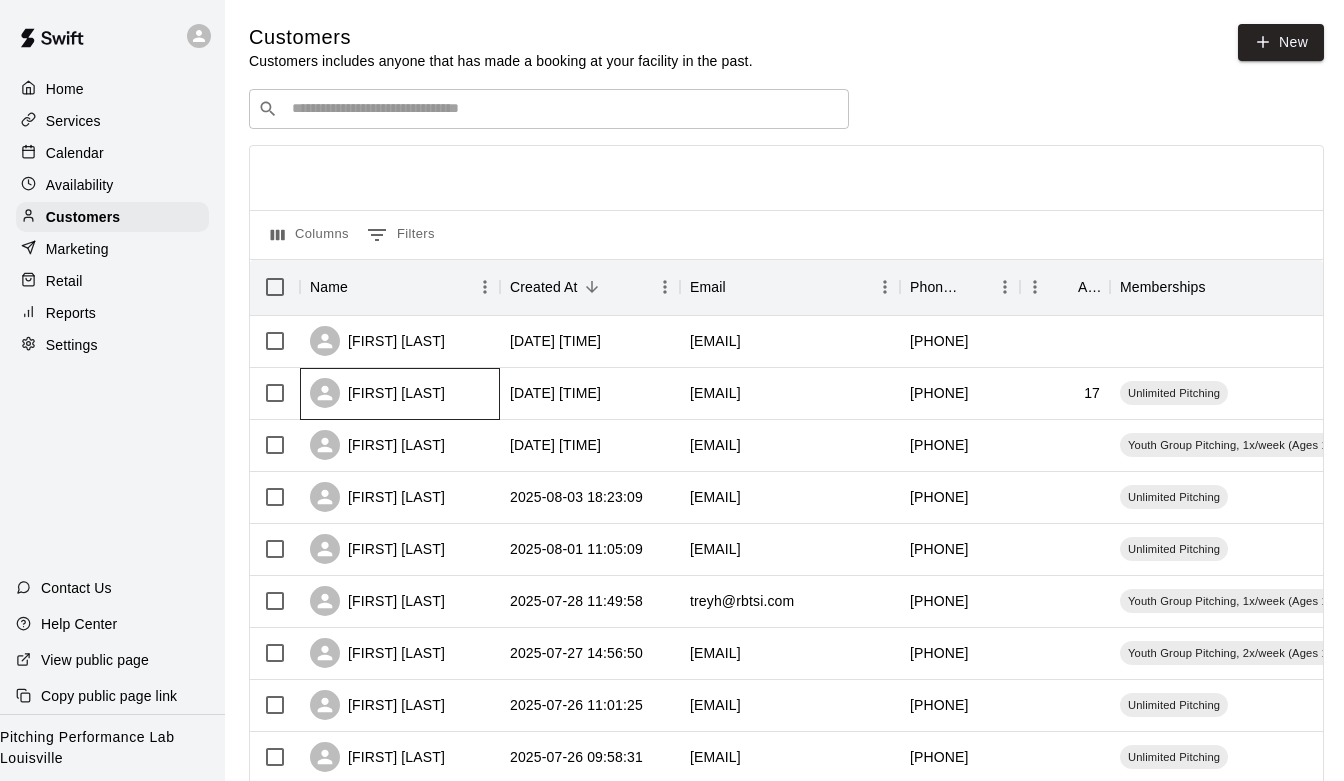 click on "[FIRST] [LAST]" at bounding box center [377, 393] 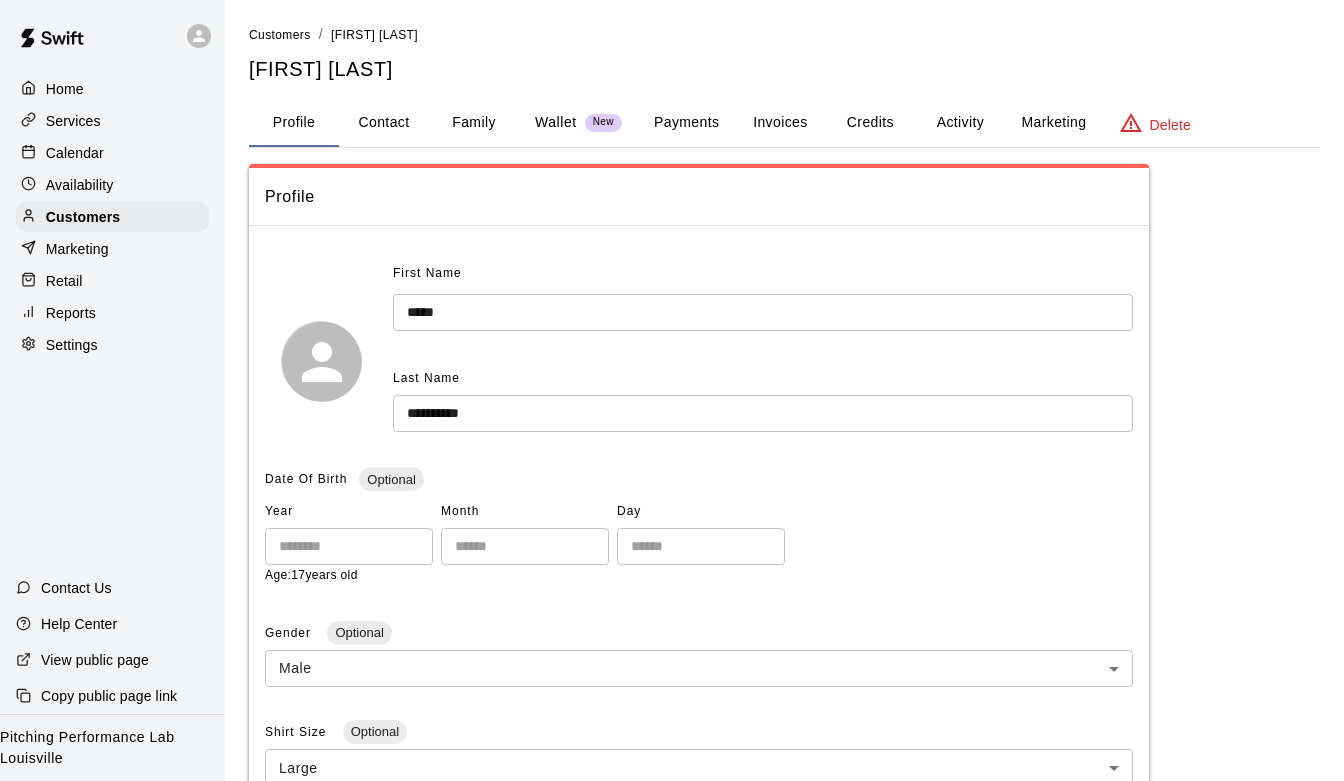click on "Activity" at bounding box center [960, 123] 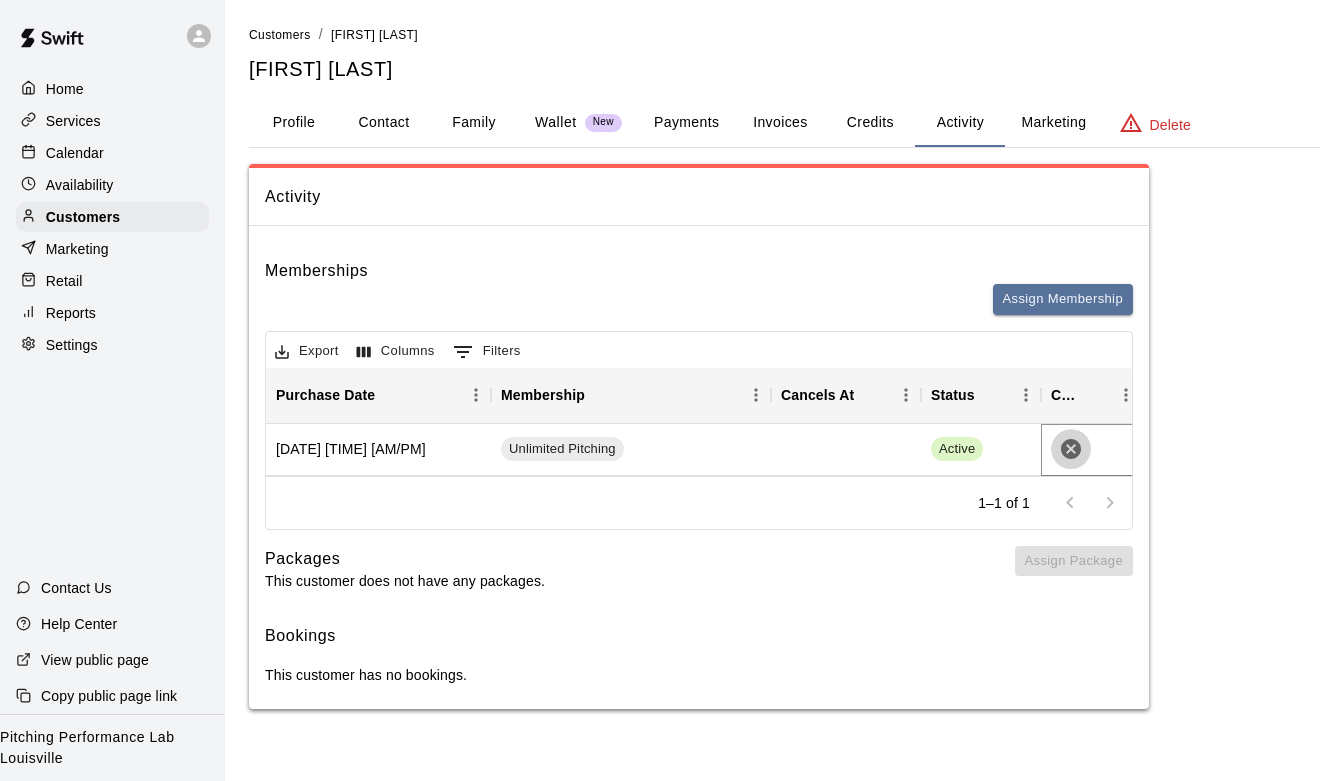 click 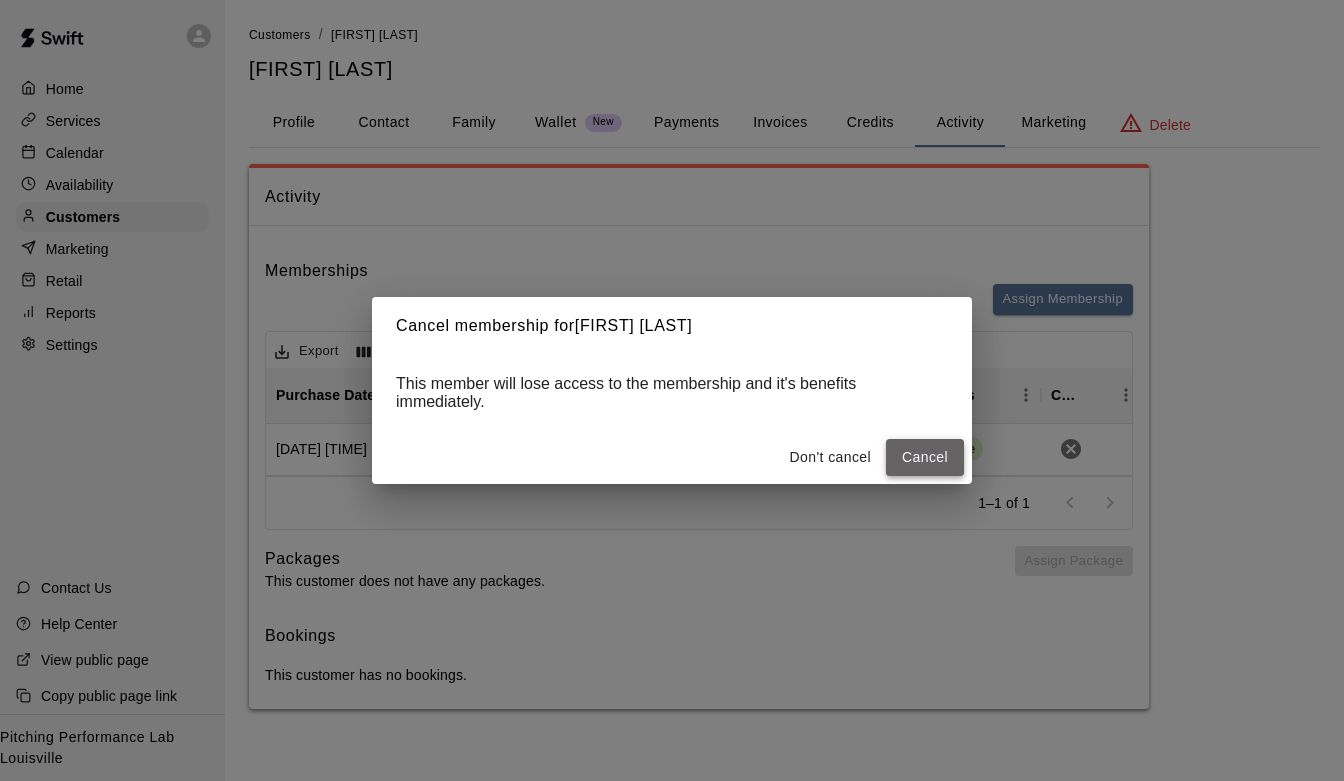 click on "Cancel" at bounding box center [925, 457] 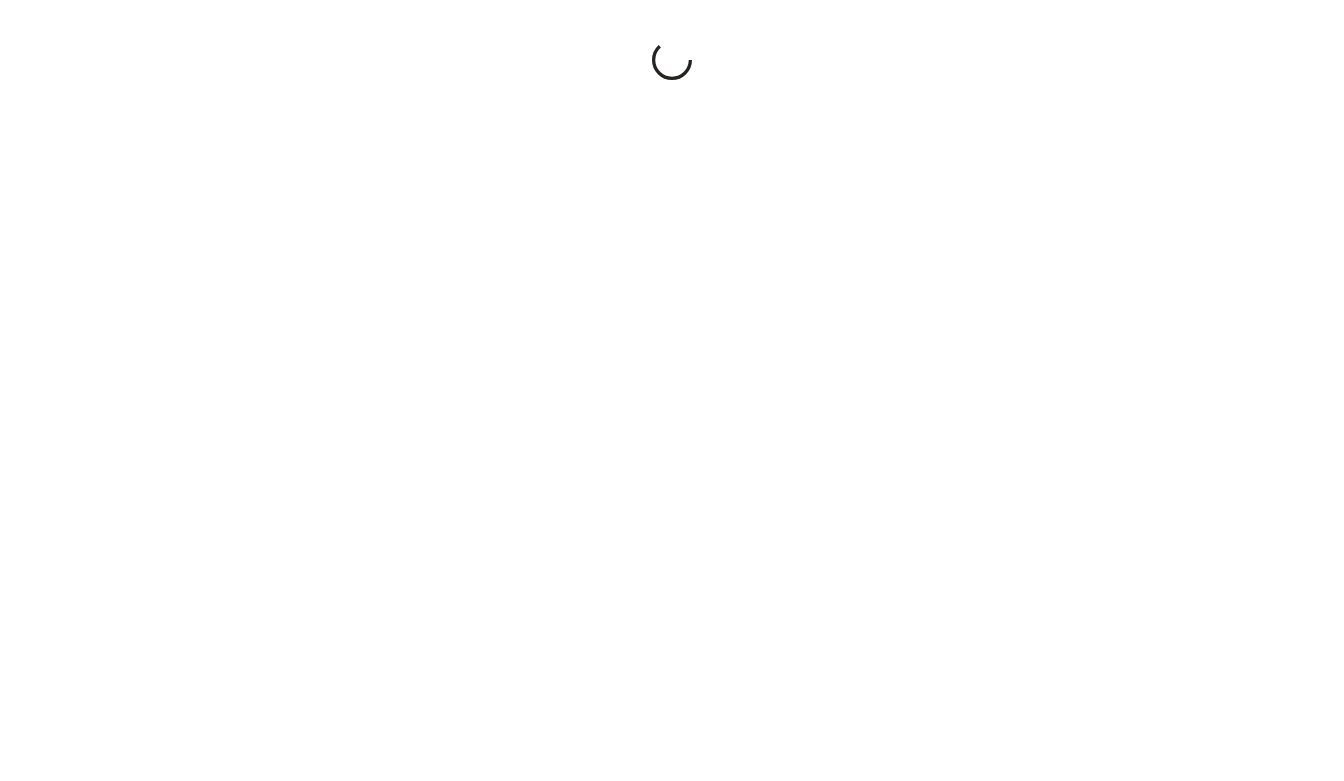 scroll, scrollTop: 0, scrollLeft: 0, axis: both 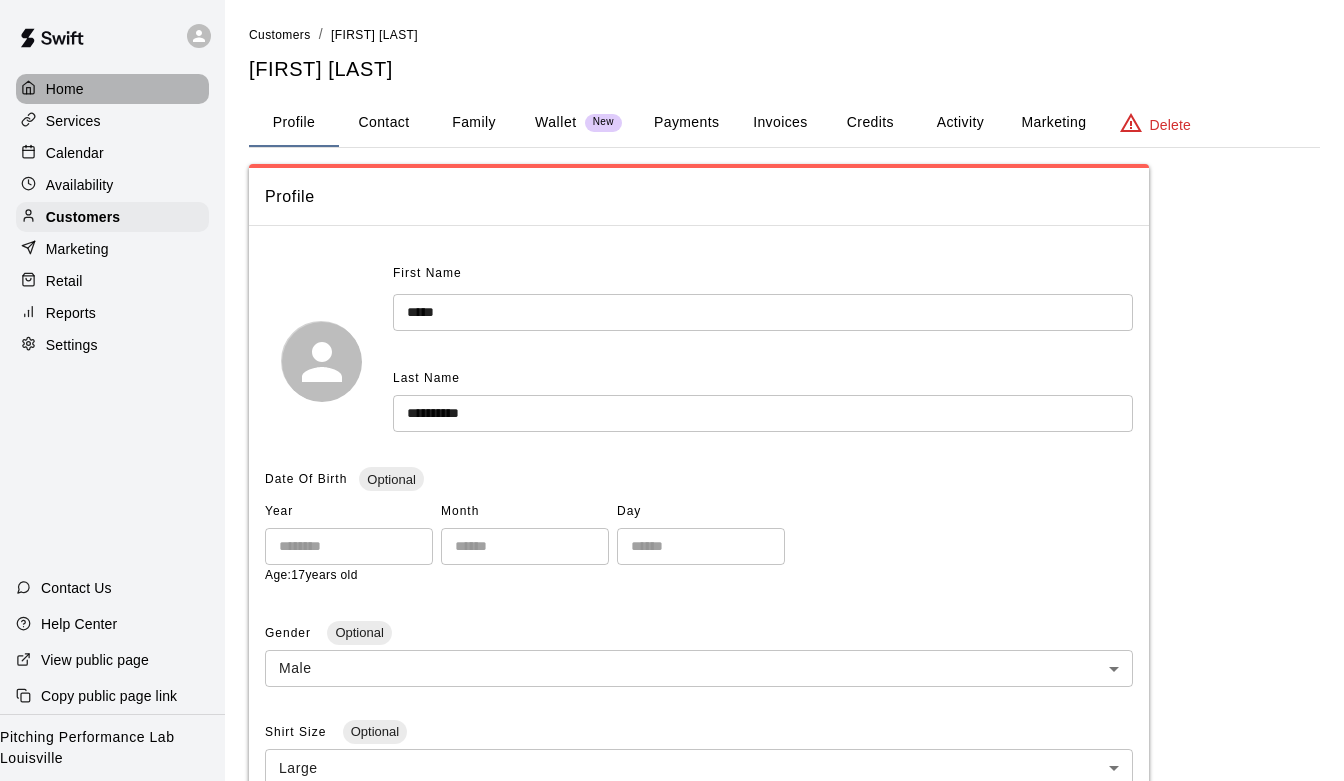 click on "Home" at bounding box center [112, 89] 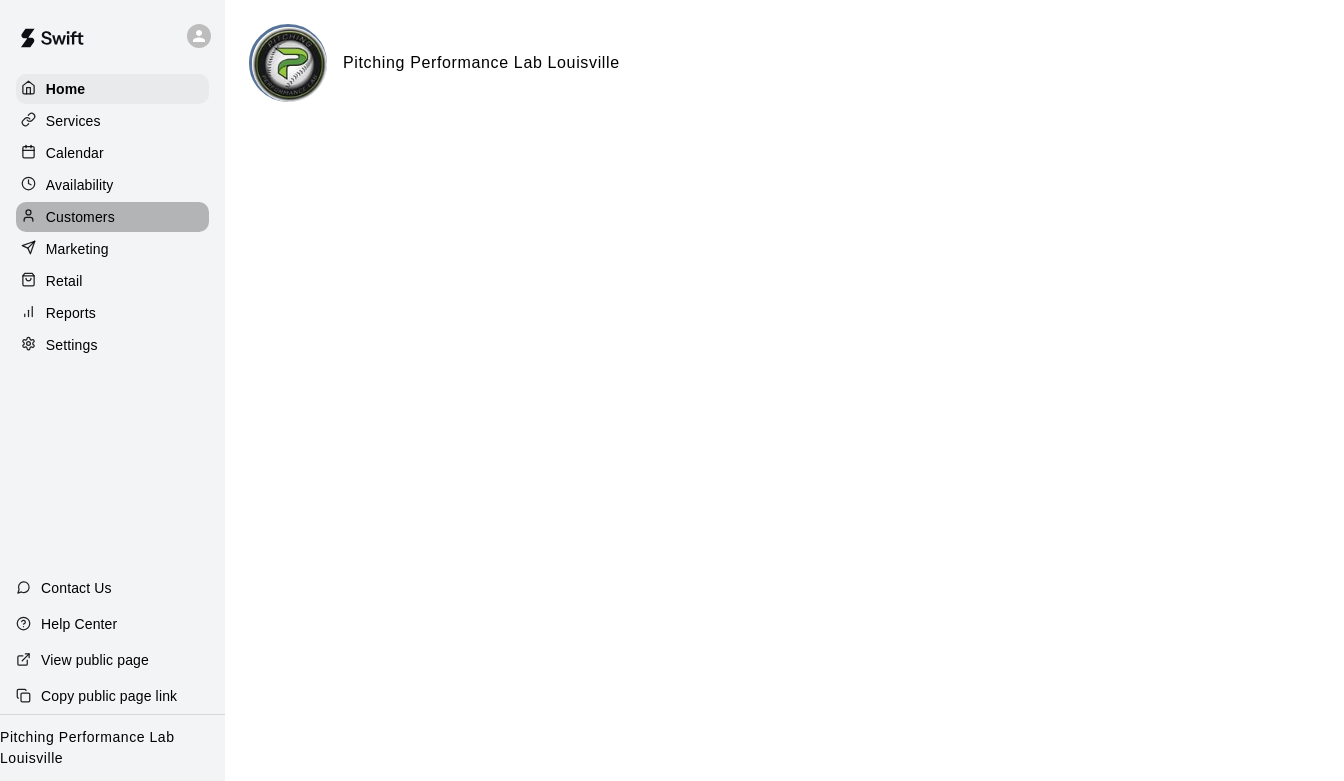 click on "Customers" at bounding box center (80, 217) 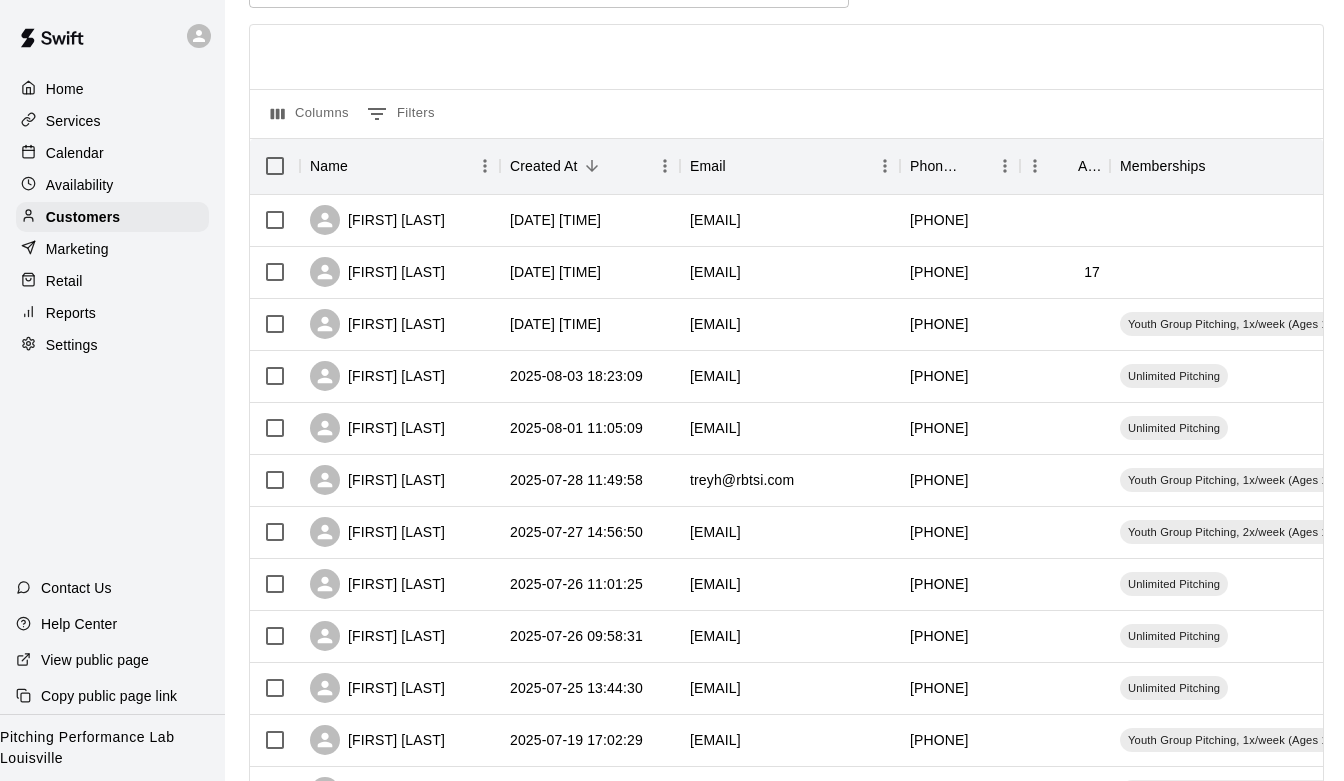 scroll, scrollTop: 0, scrollLeft: 0, axis: both 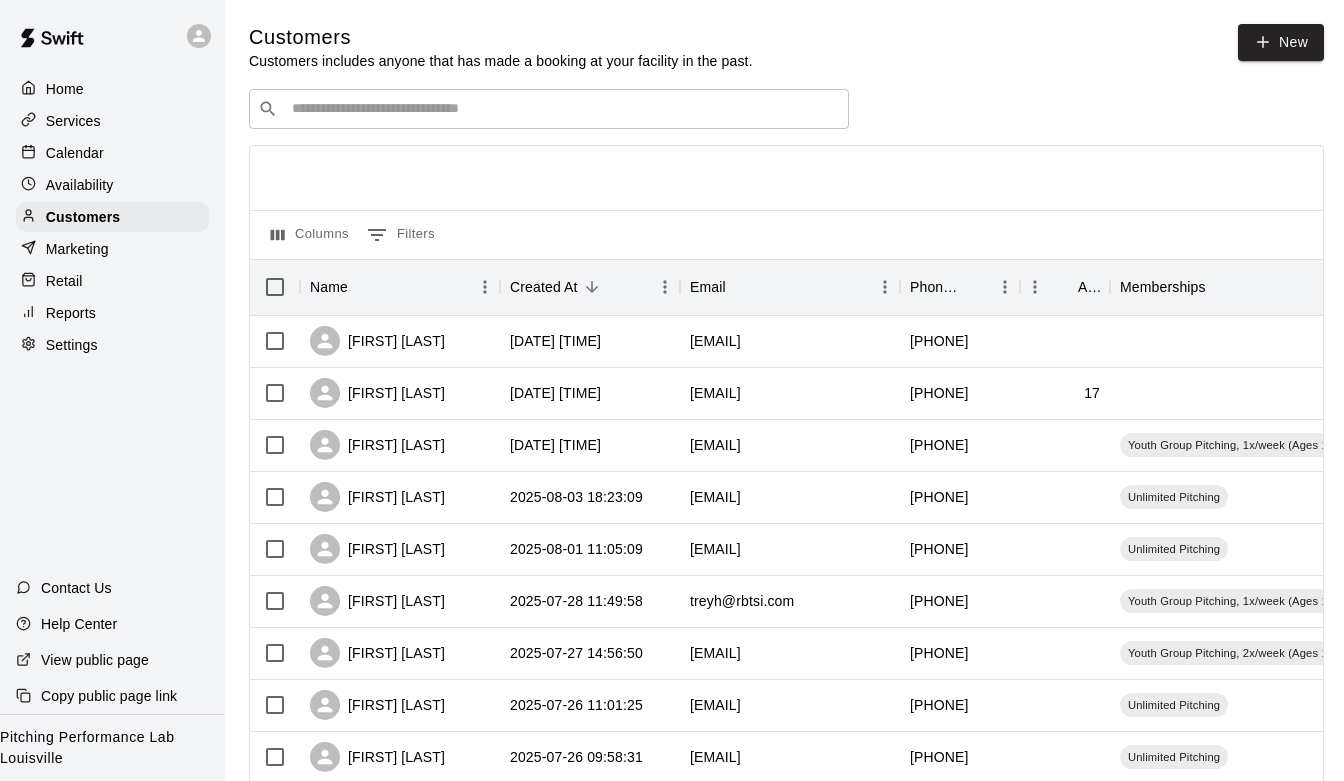 click on "​ ​" at bounding box center (549, 109) 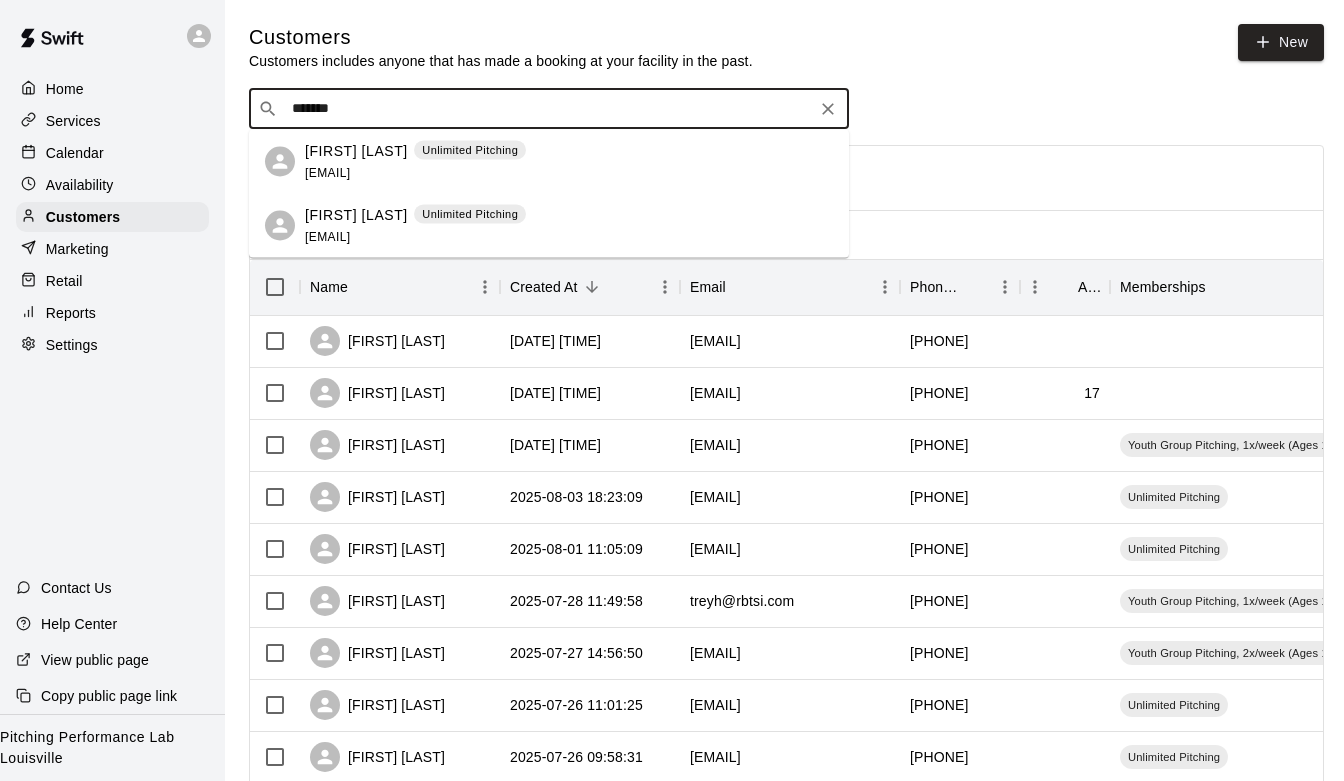 type on "*******" 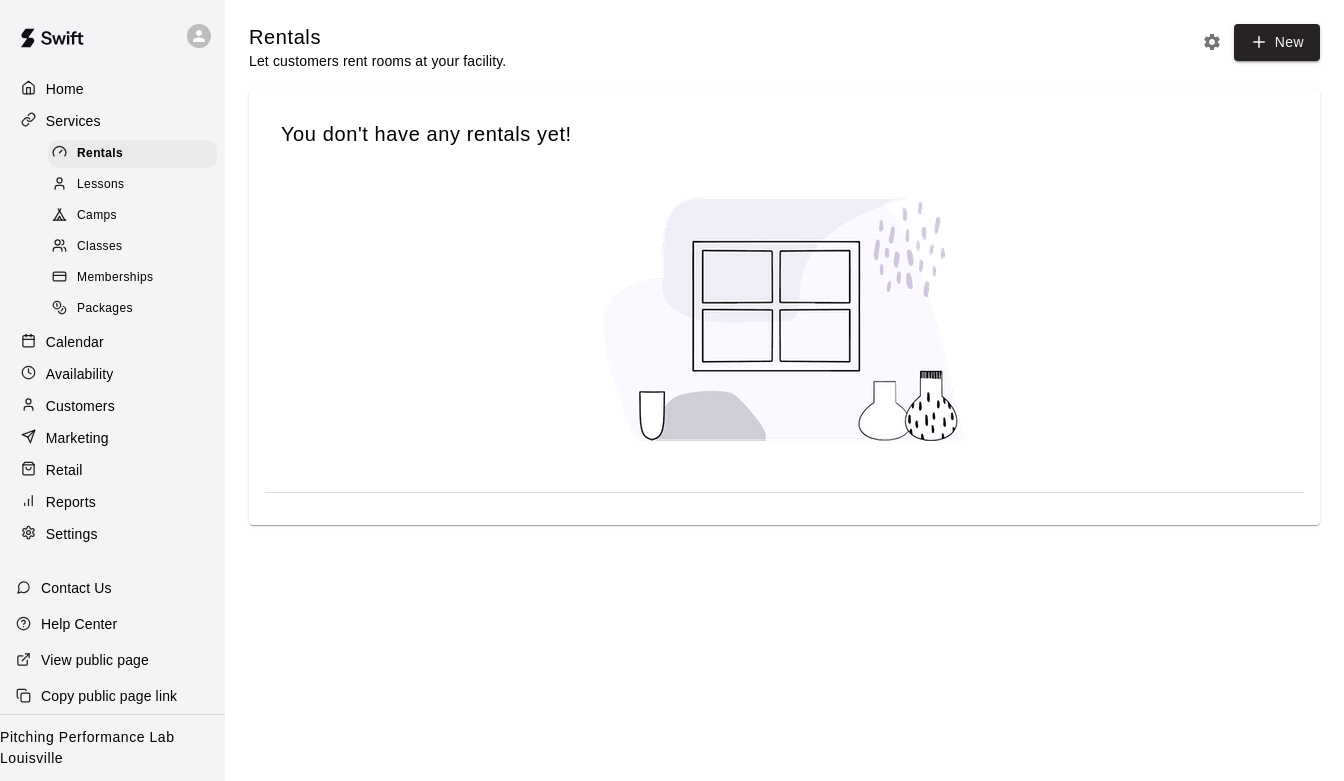 click on "Classes" at bounding box center (99, 247) 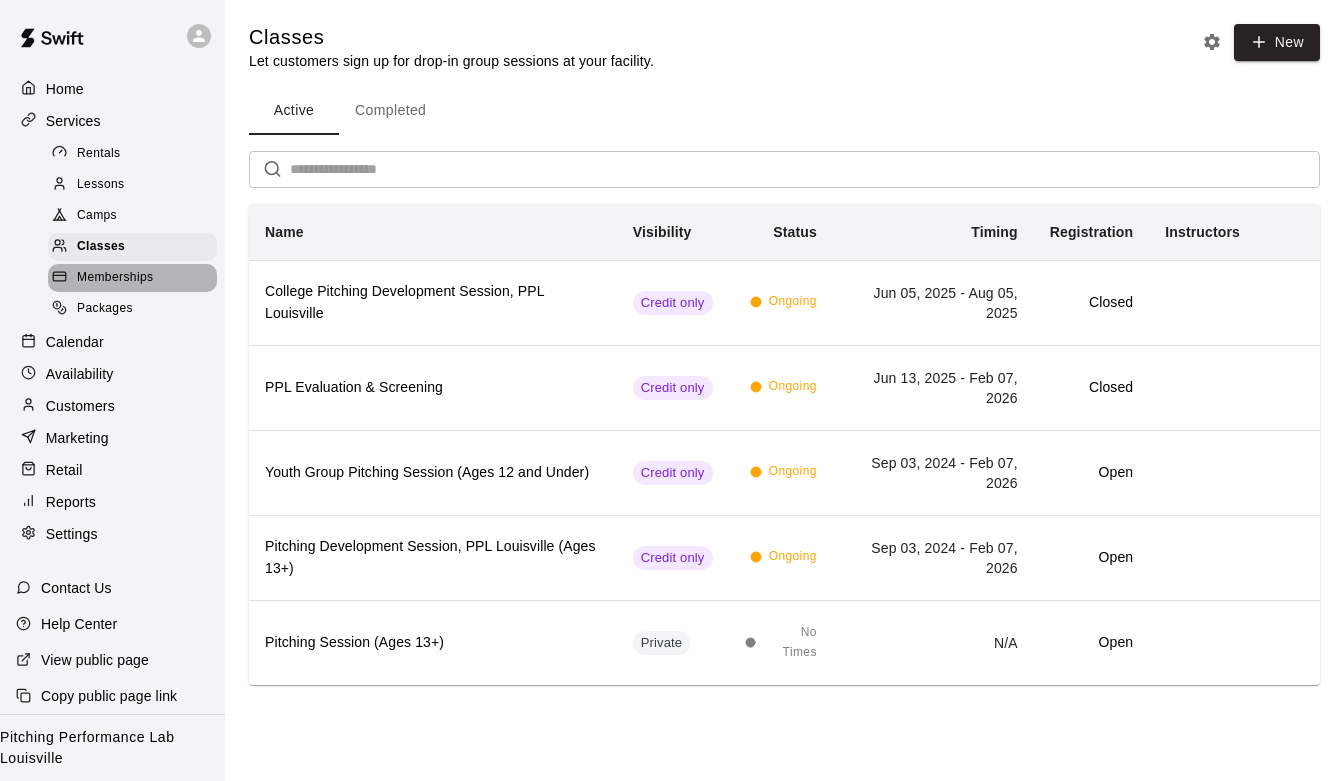 click on "Memberships" at bounding box center (115, 278) 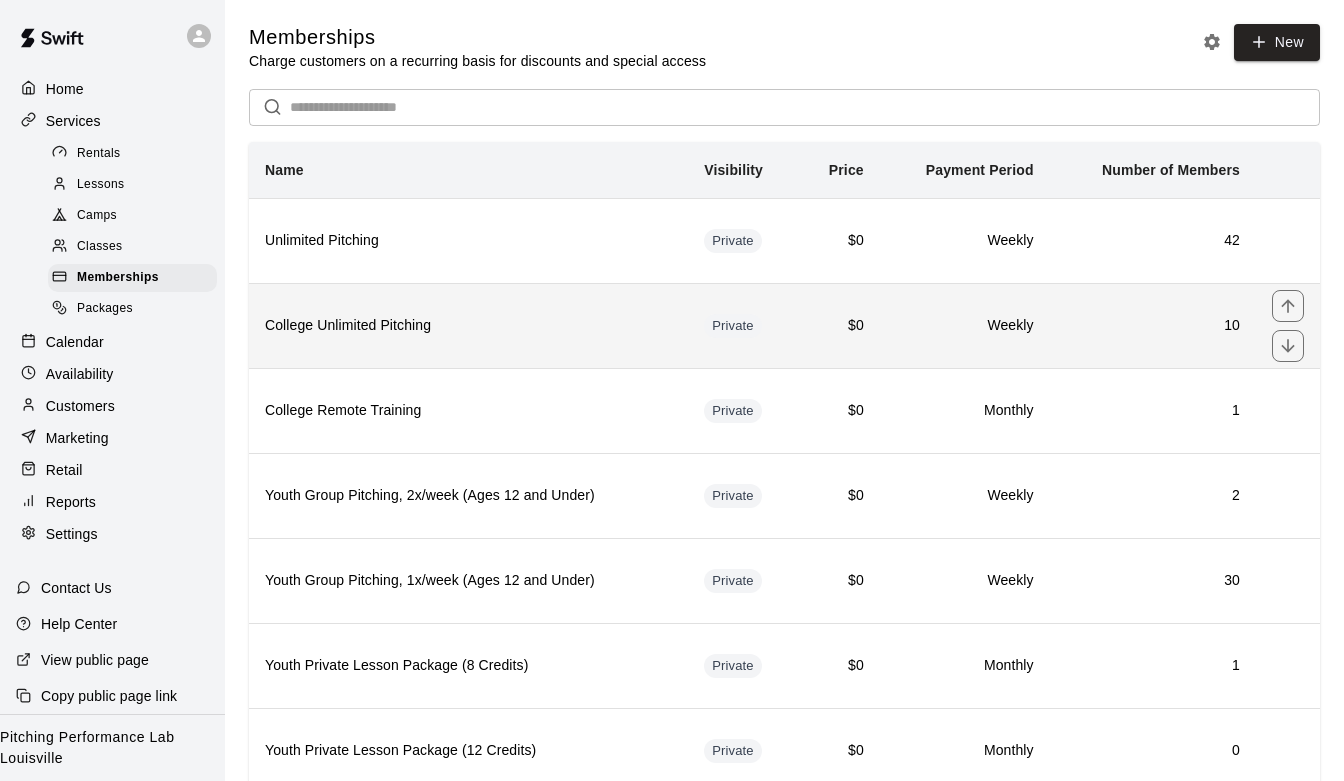 click on "College Unlimited Pitching" at bounding box center [468, 325] 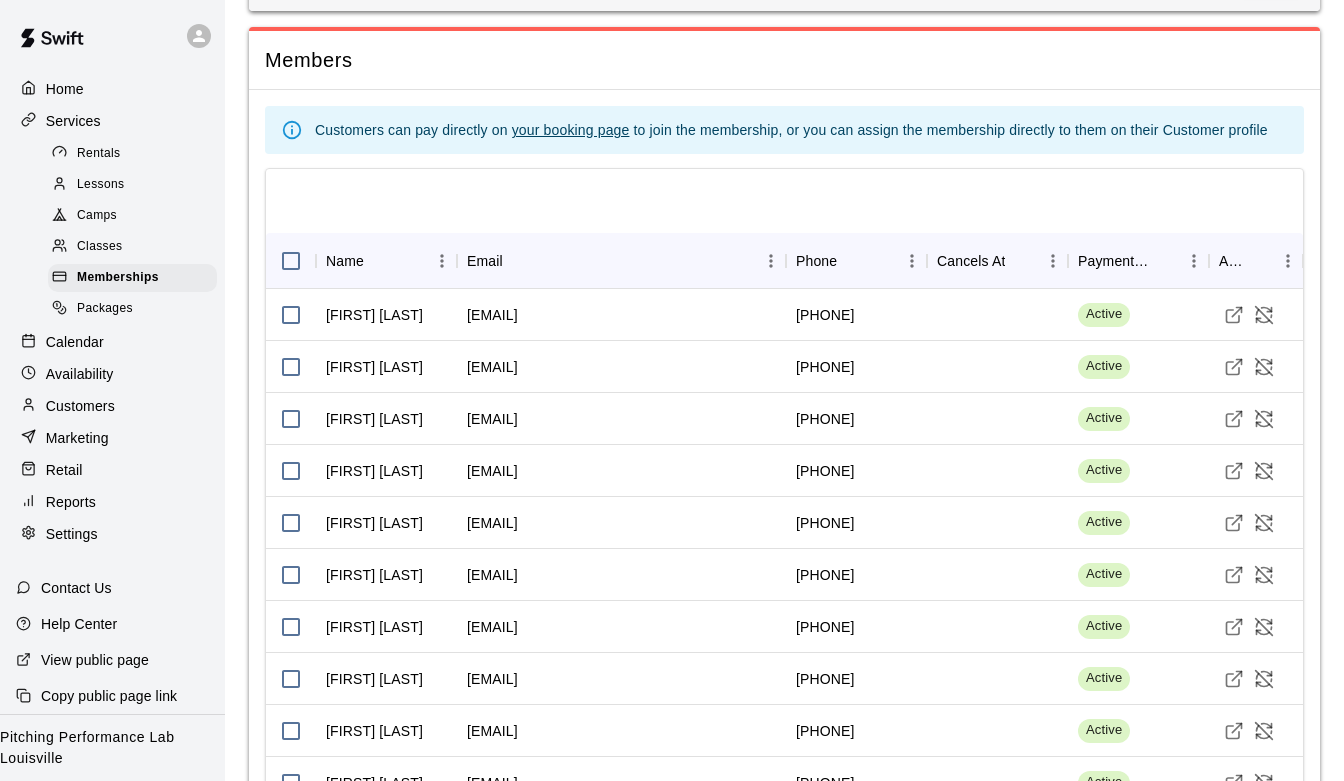 scroll, scrollTop: 1512, scrollLeft: 0, axis: vertical 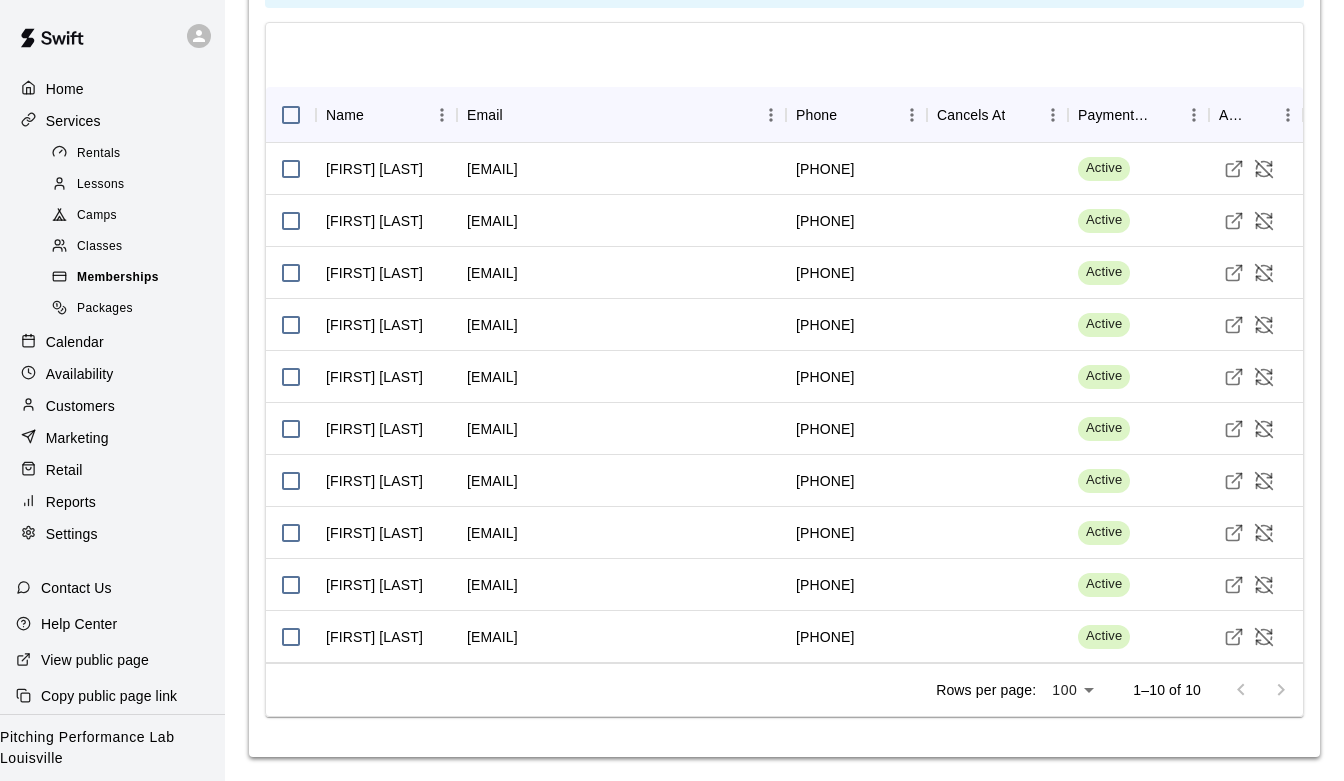 click on "Memberships" at bounding box center (118, 278) 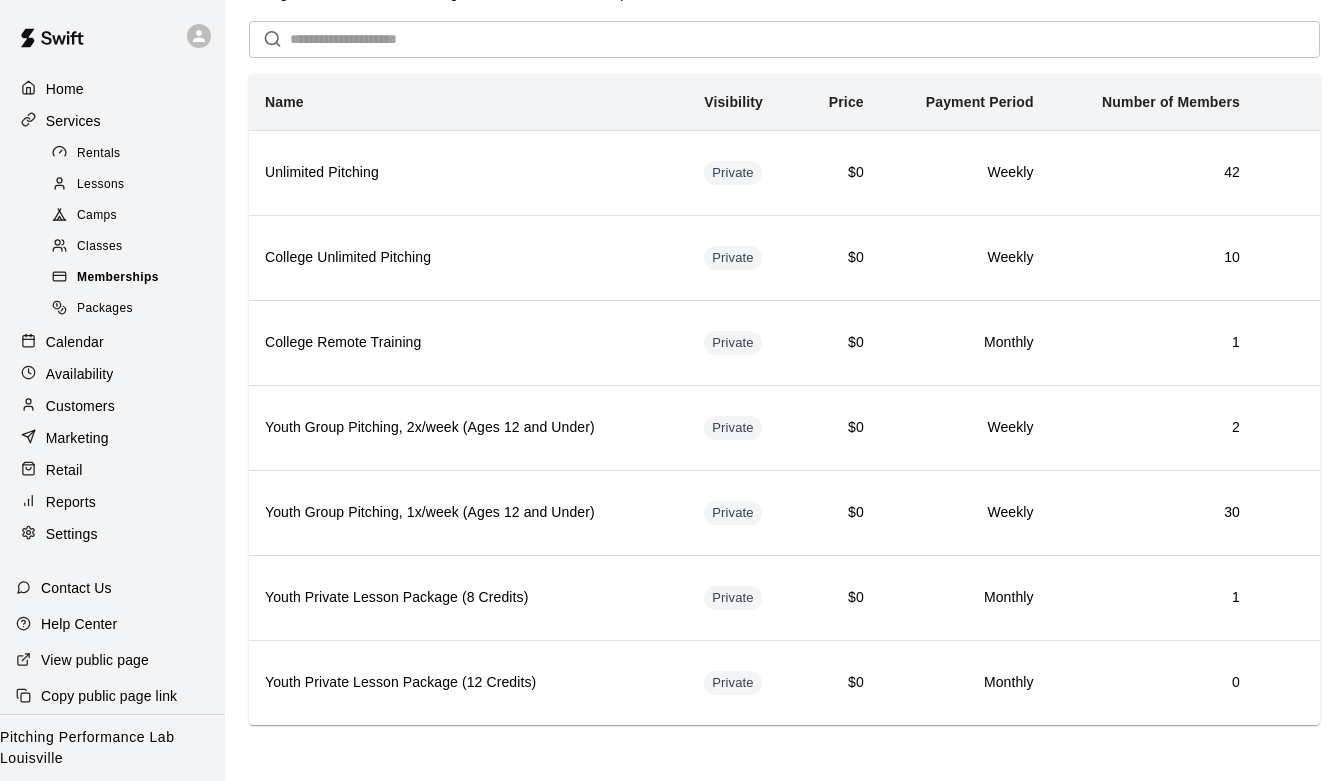 scroll, scrollTop: 0, scrollLeft: 0, axis: both 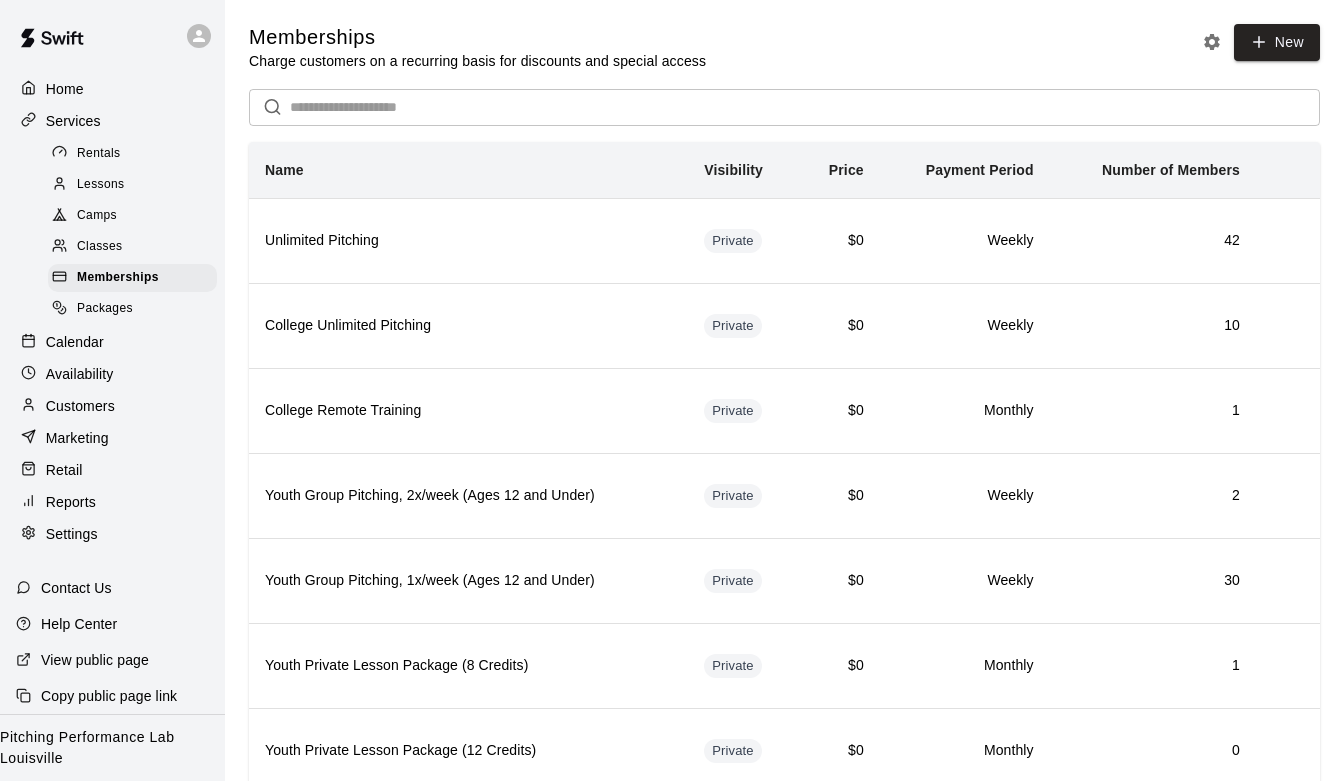 click on "Customers" at bounding box center (112, 406) 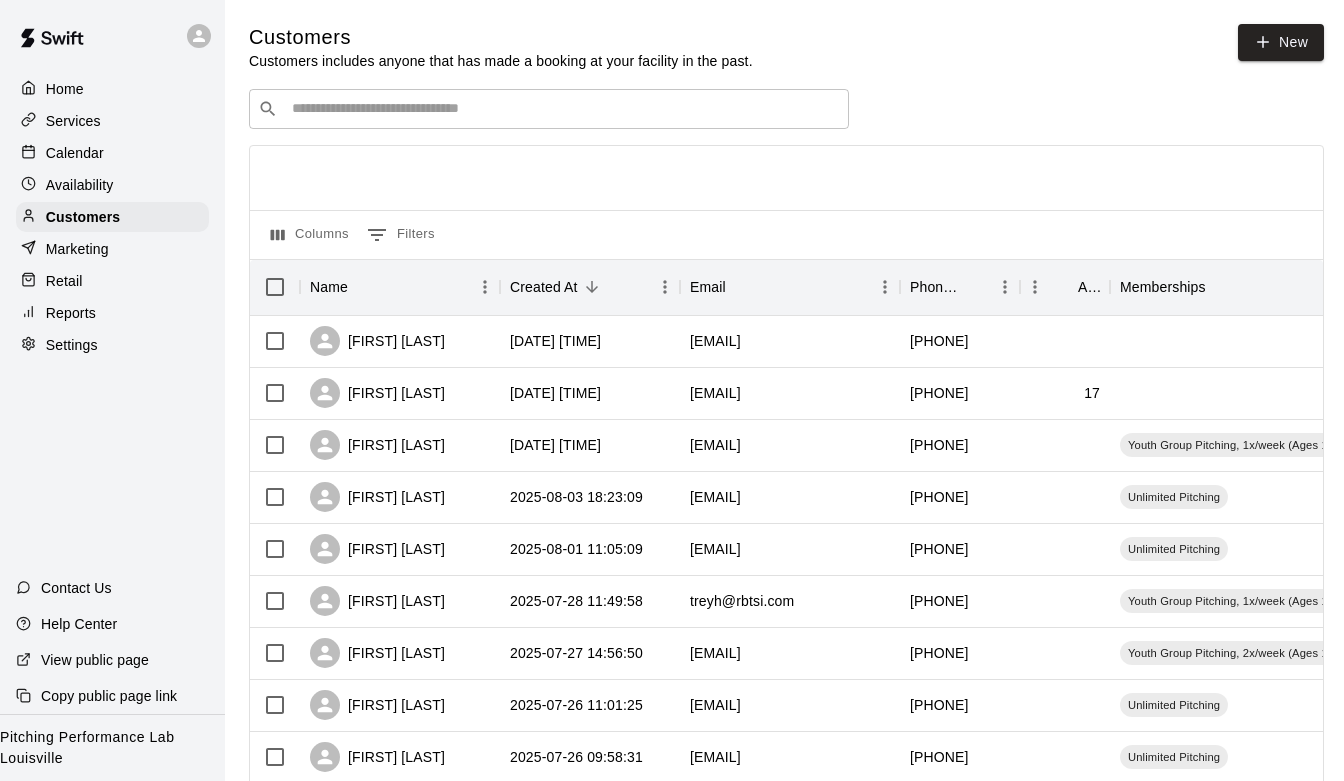 click on "Availability" at bounding box center (112, 185) 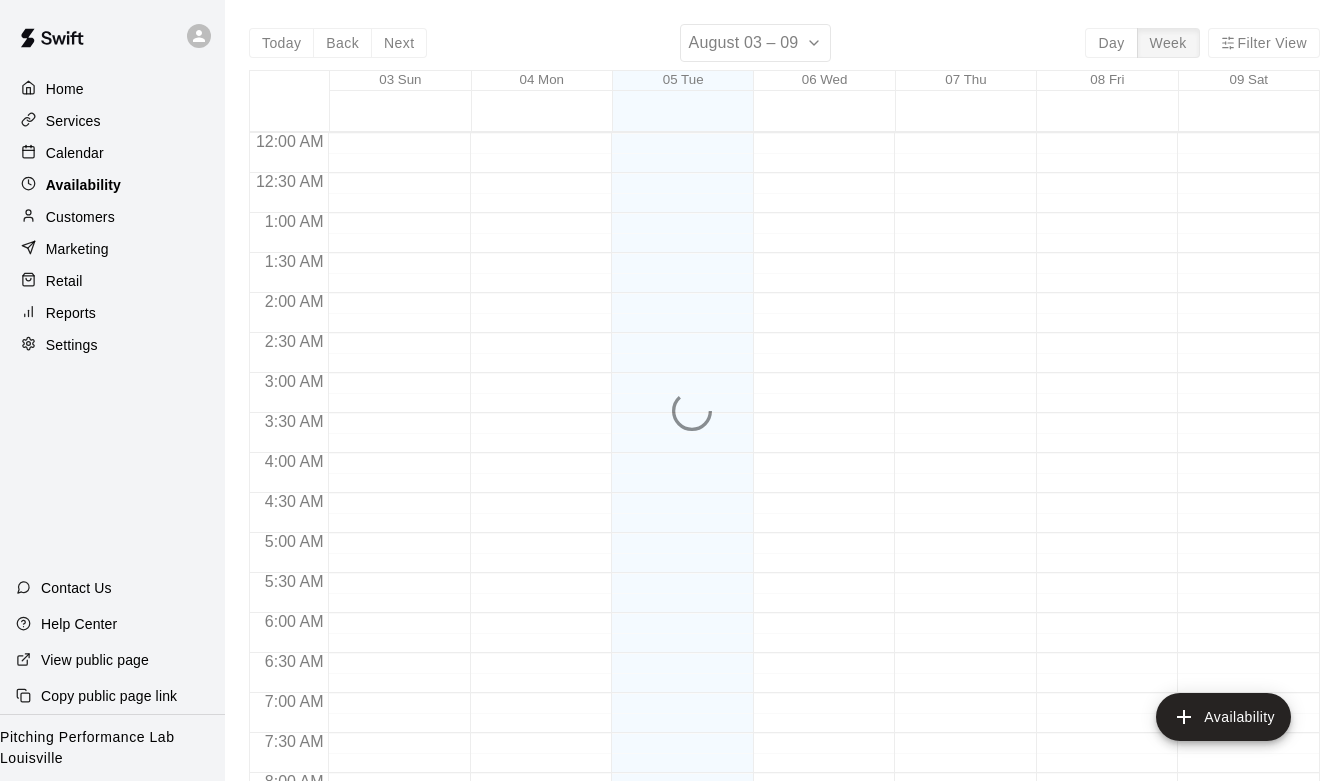 scroll, scrollTop: 760, scrollLeft: 0, axis: vertical 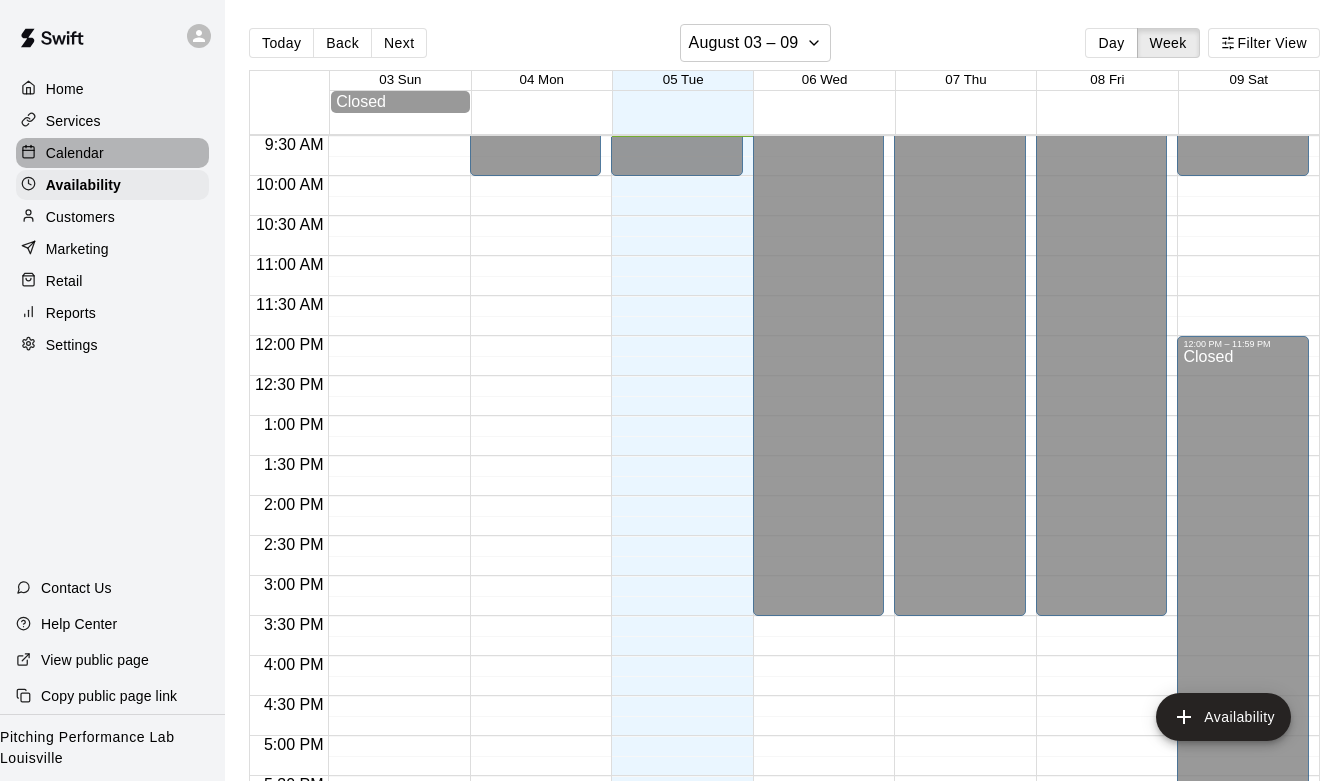 click on "Calendar" at bounding box center [75, 153] 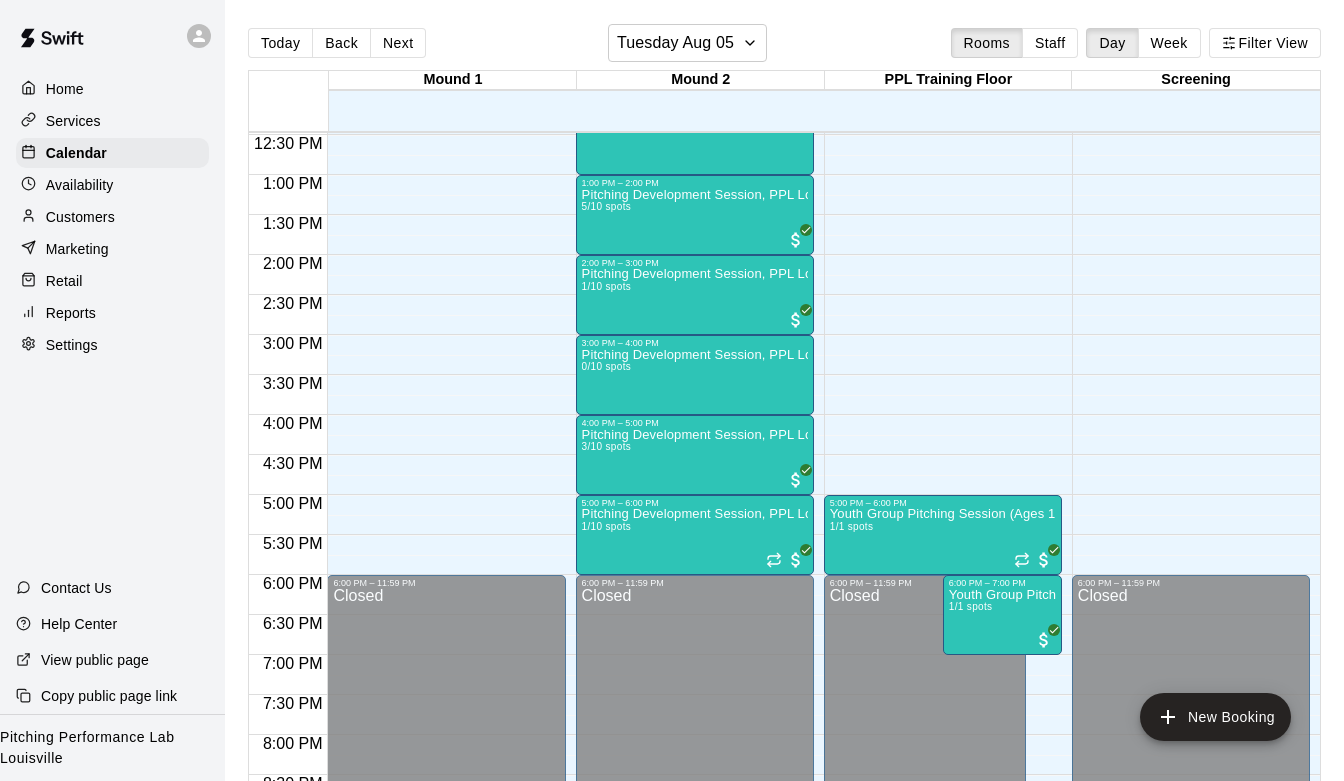 scroll, scrollTop: 999, scrollLeft: 0, axis: vertical 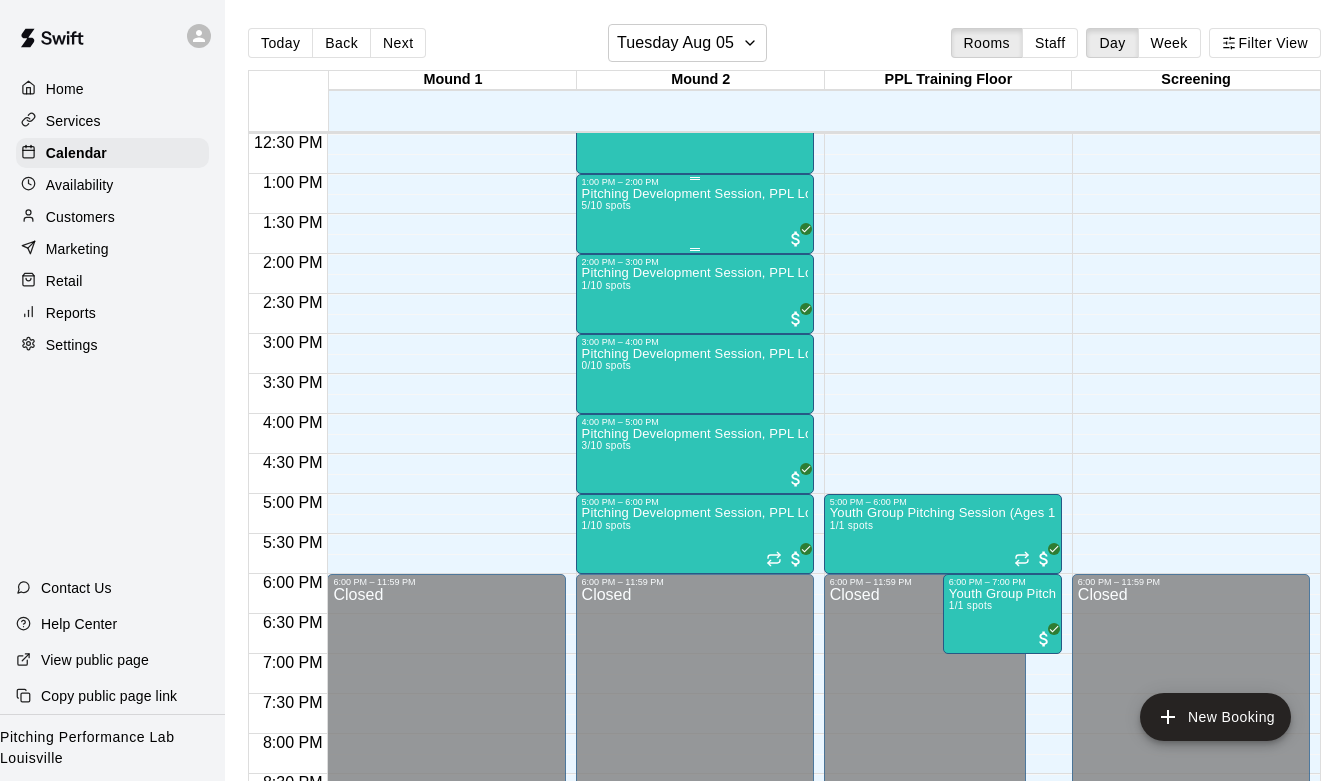 click on "Pitching Development Session, PPL Louisville (Ages 13+) 5/10 spots" at bounding box center (695, 577) 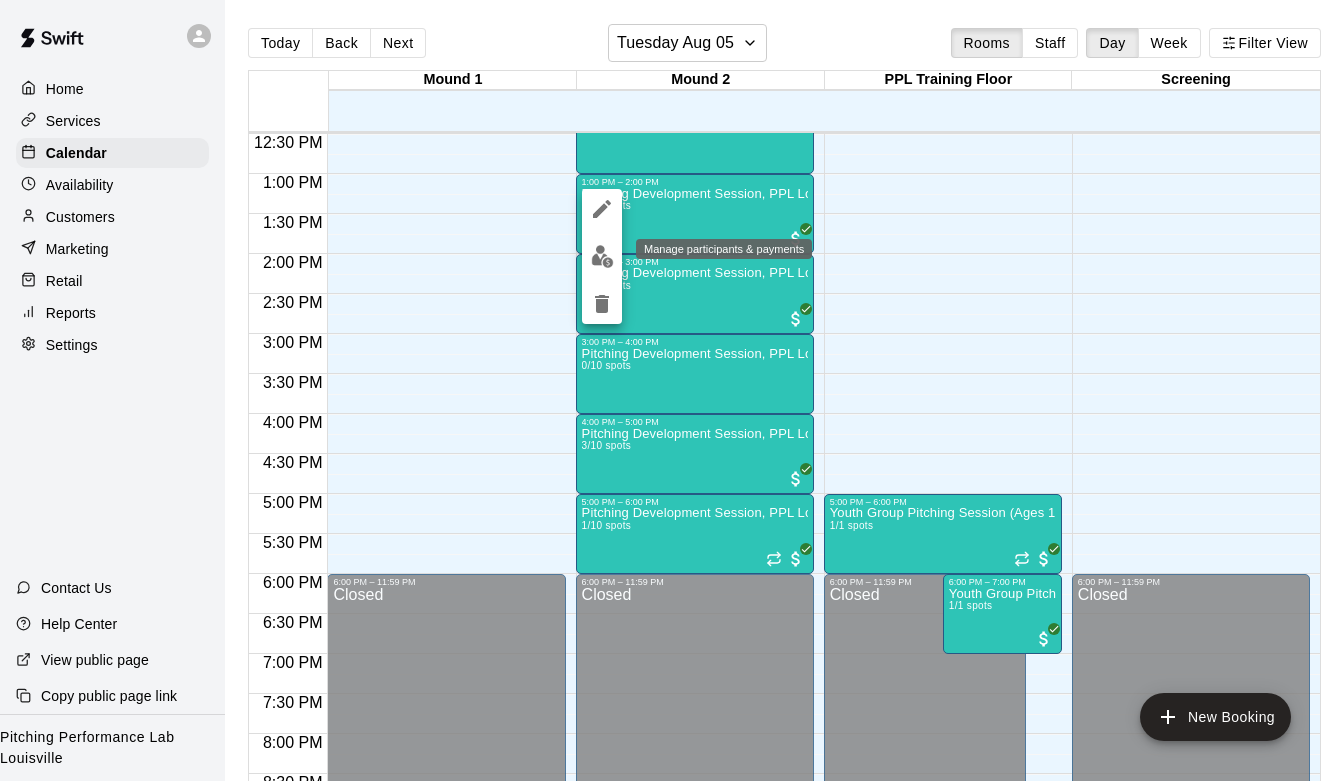 click at bounding box center [602, 256] 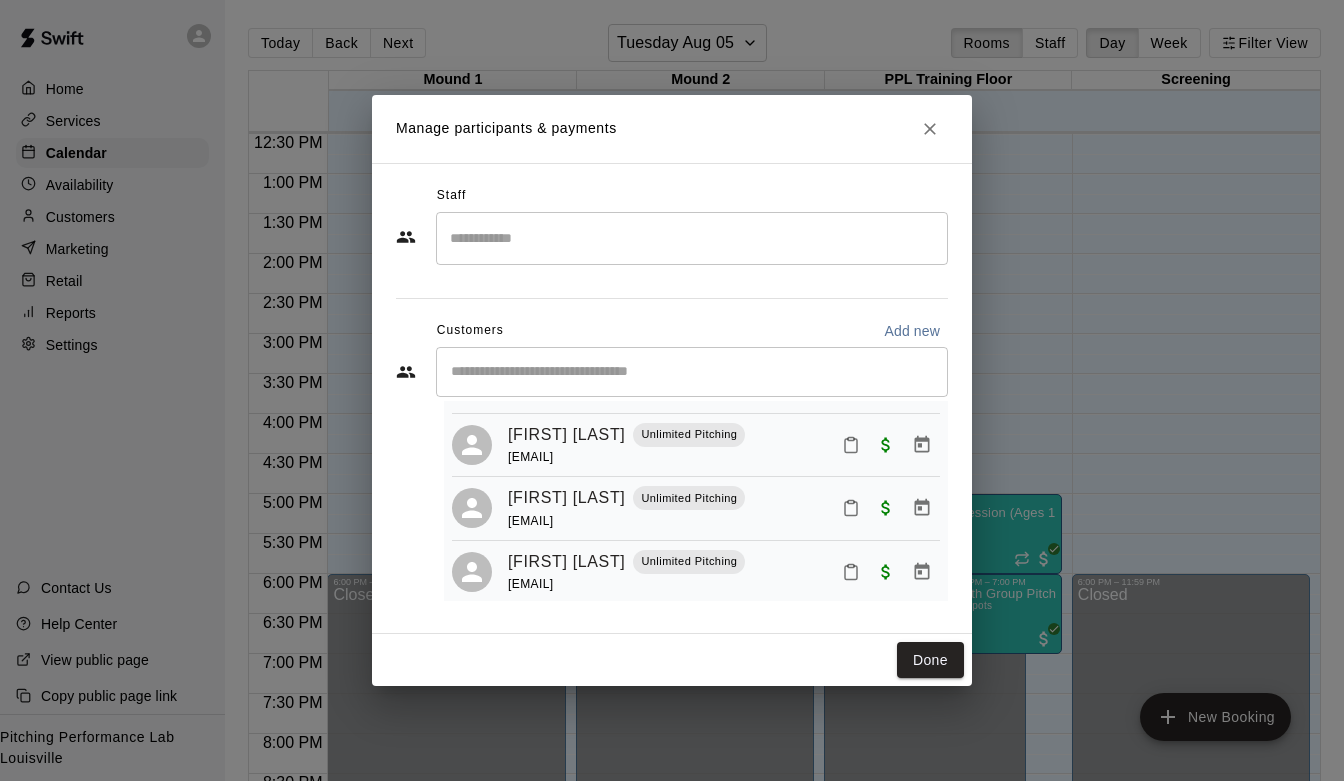 scroll, scrollTop: 178, scrollLeft: 0, axis: vertical 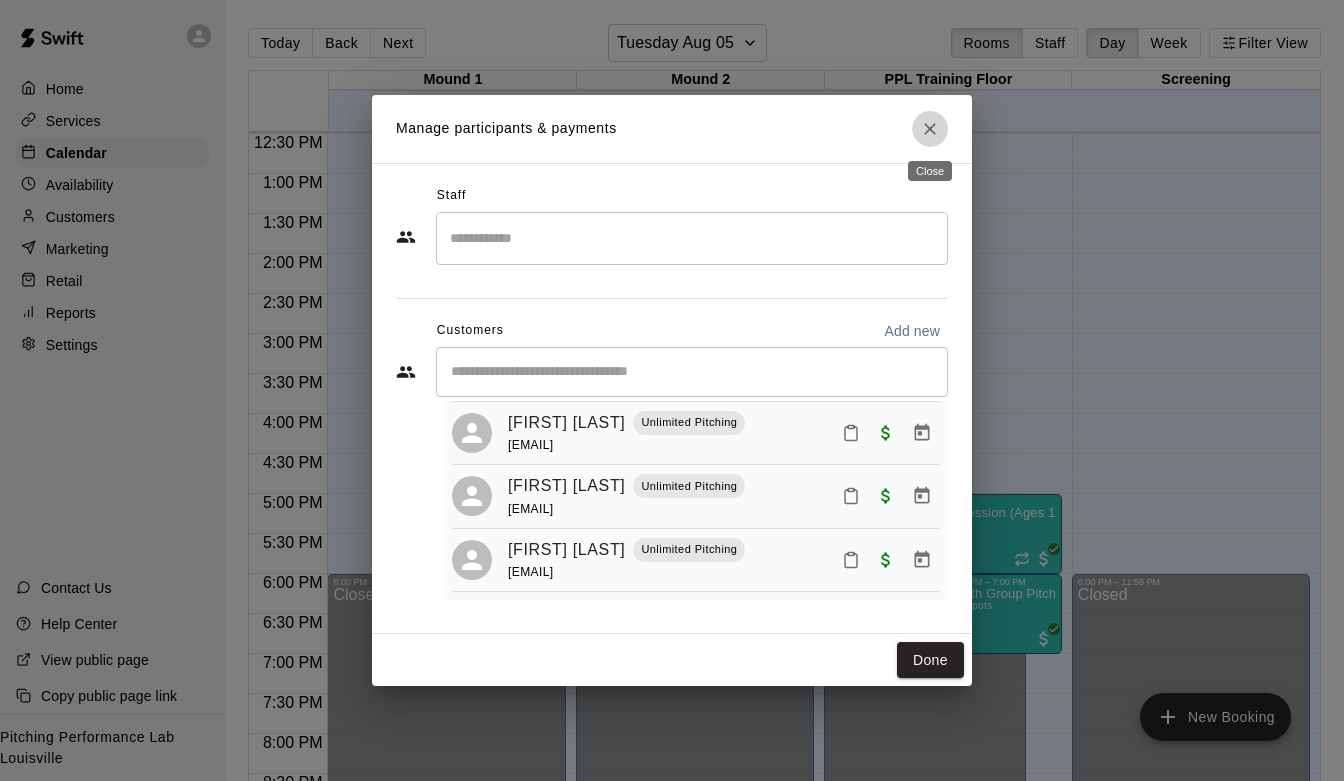click 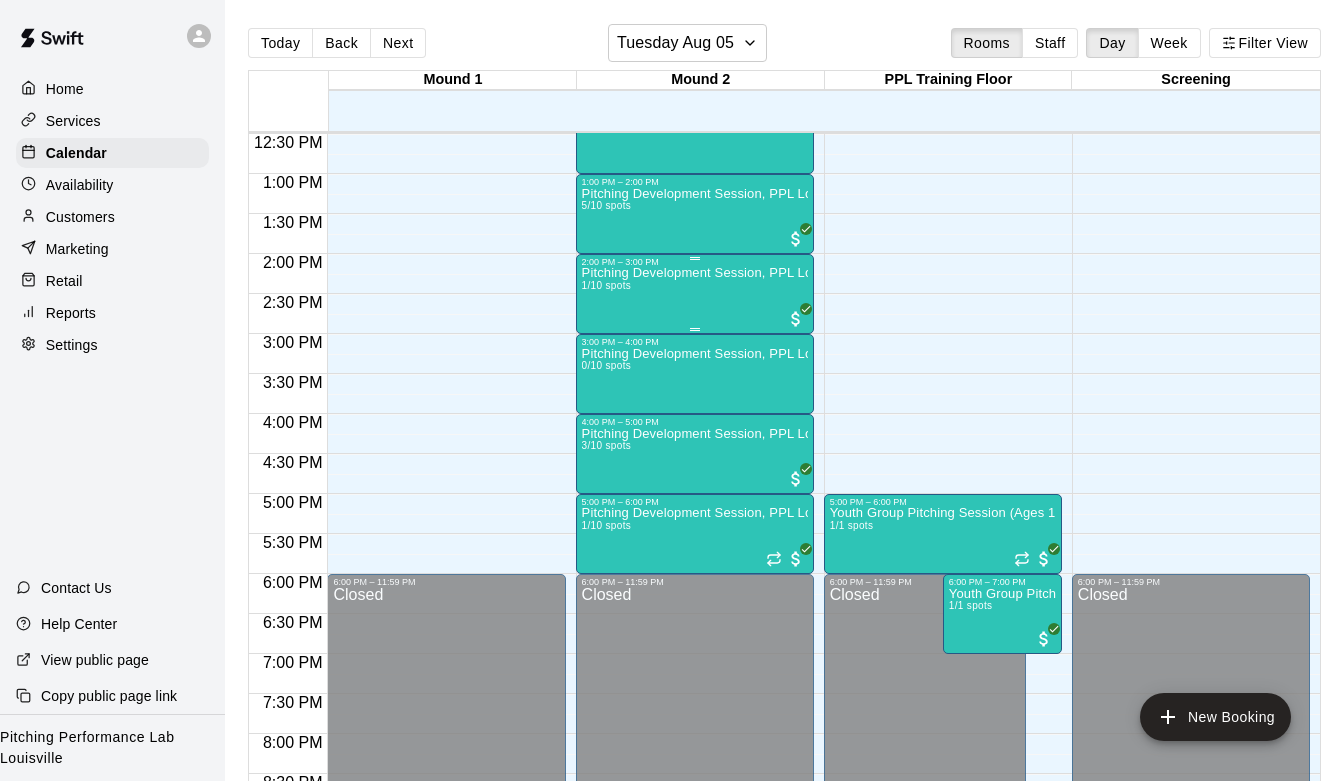 click on "Pitching Development Session, PPL Louisville (Ages 13+)" at bounding box center (695, 273) 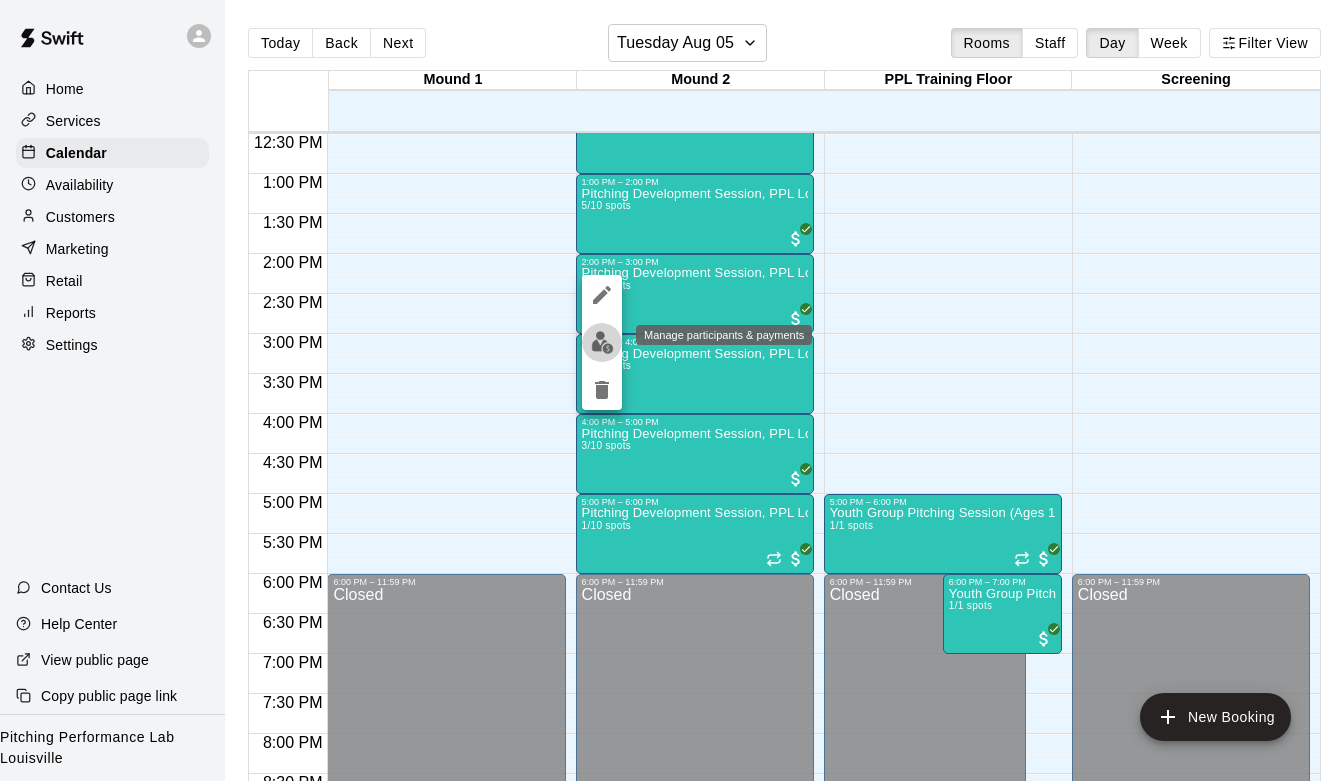 click at bounding box center (602, 342) 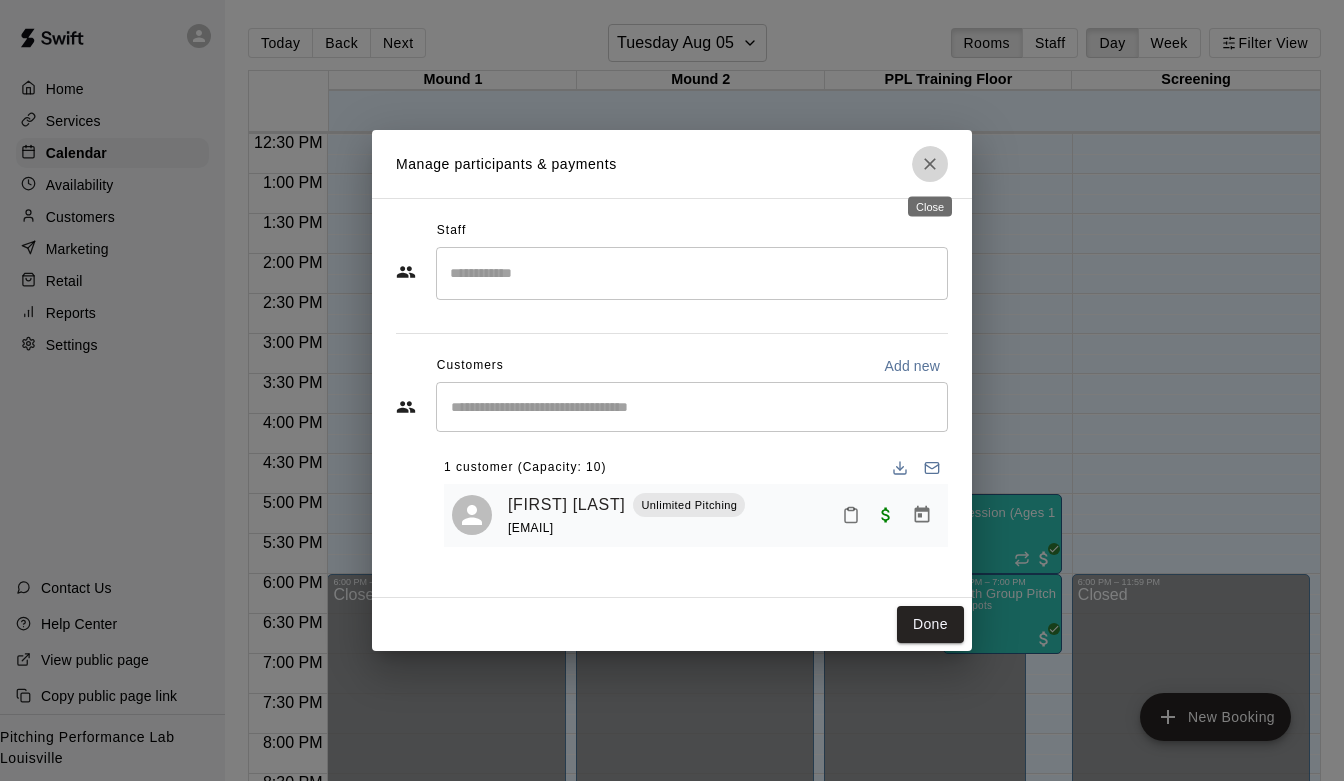 click 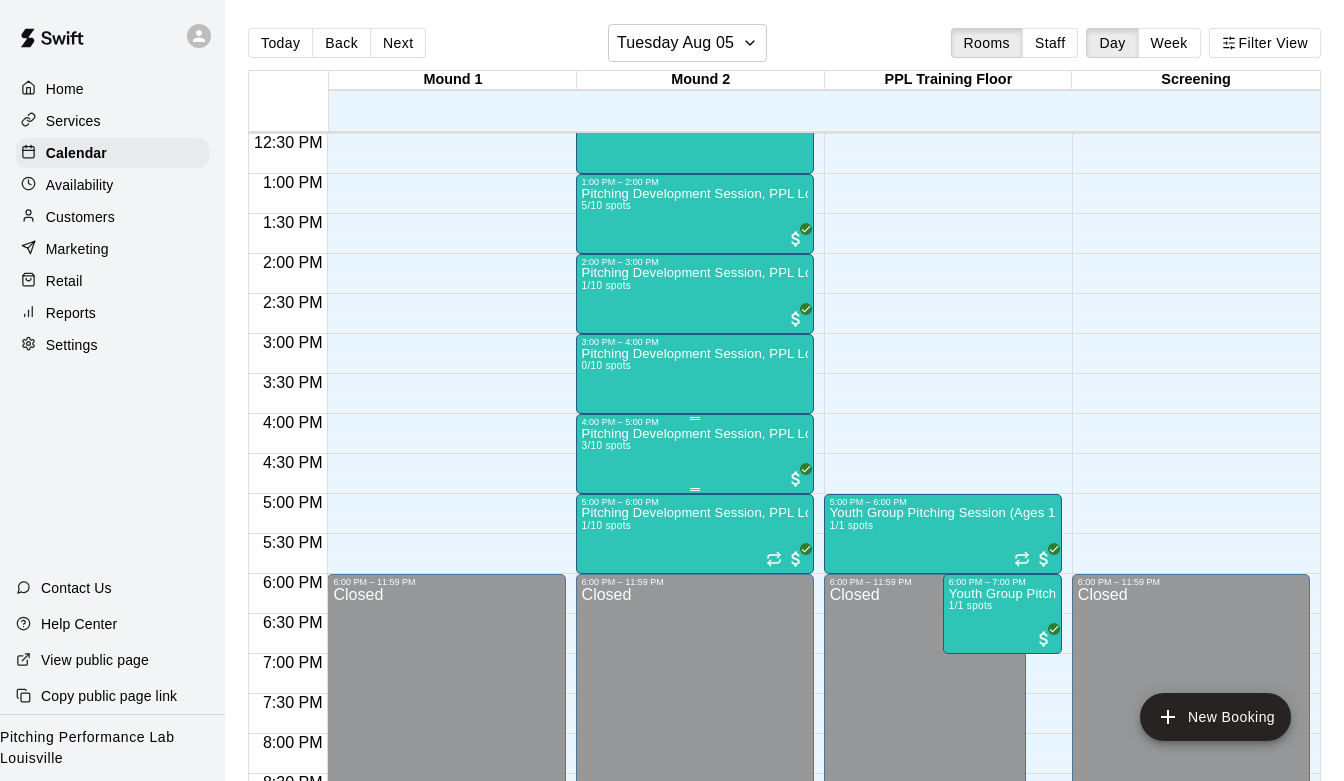 click on "Pitching Development Session, PPL Louisville (Ages 13+) 3/10 spots" at bounding box center (695, 817) 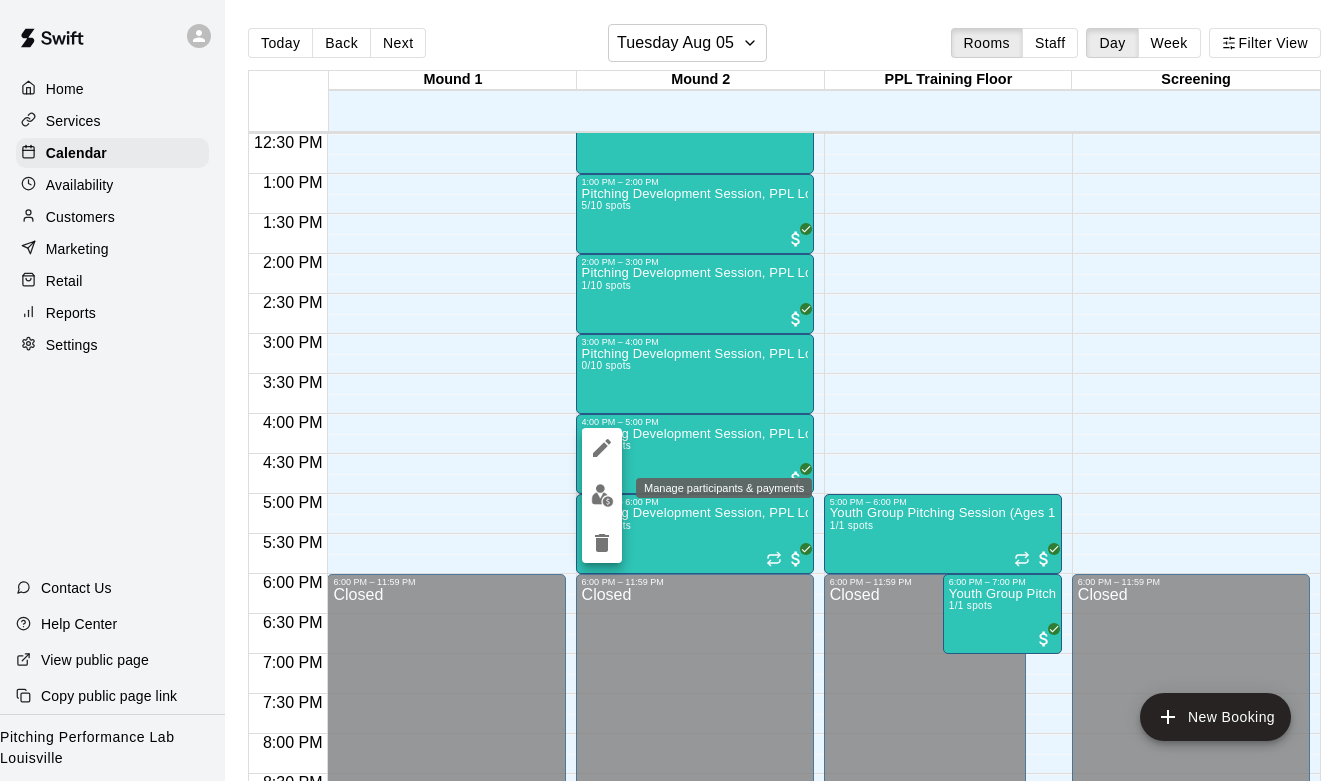 click at bounding box center (602, 495) 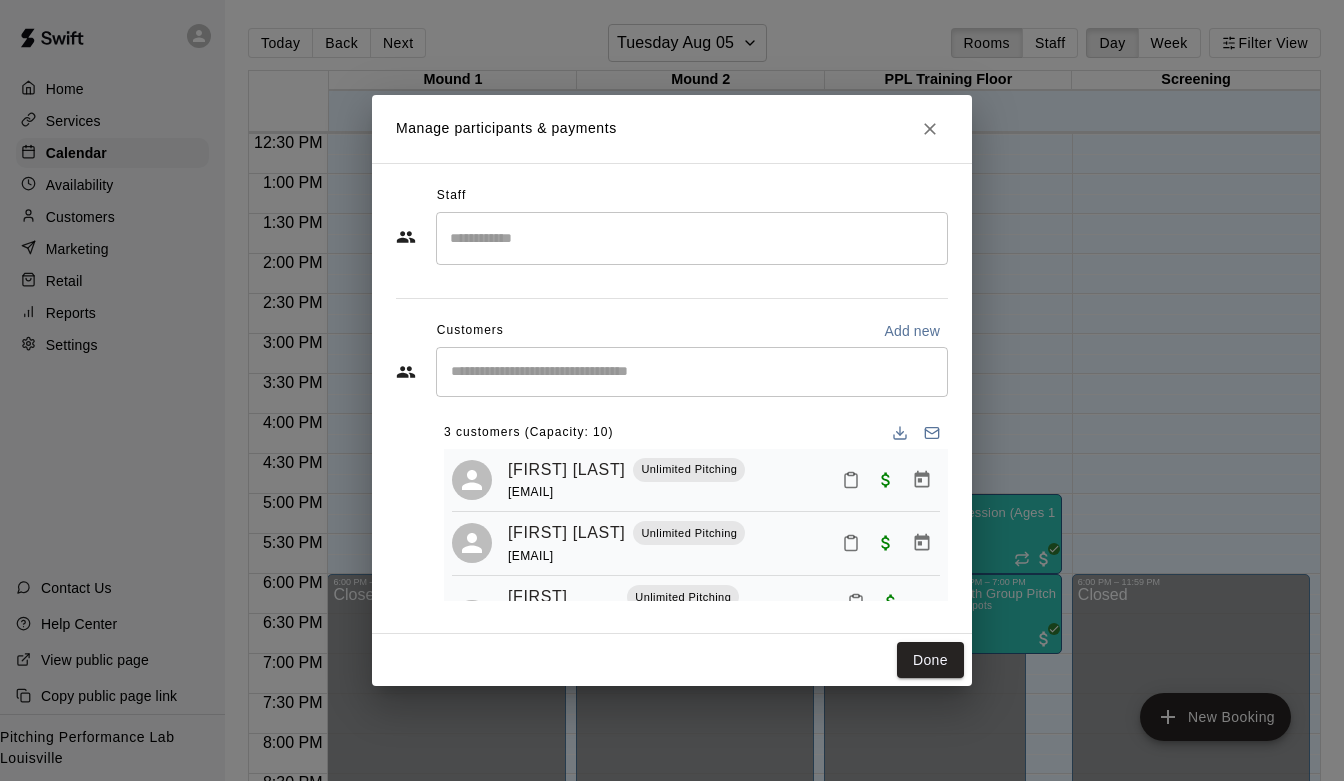 scroll, scrollTop: 75, scrollLeft: 0, axis: vertical 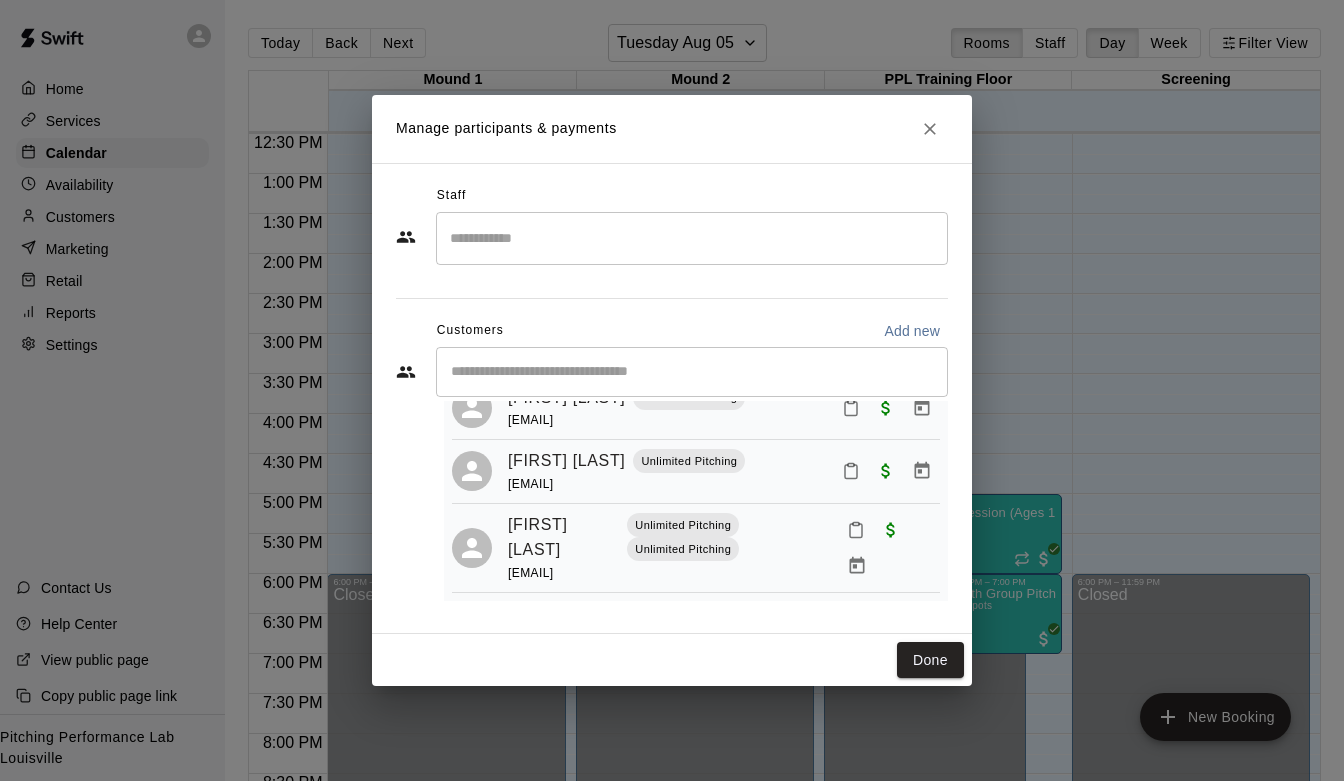 click 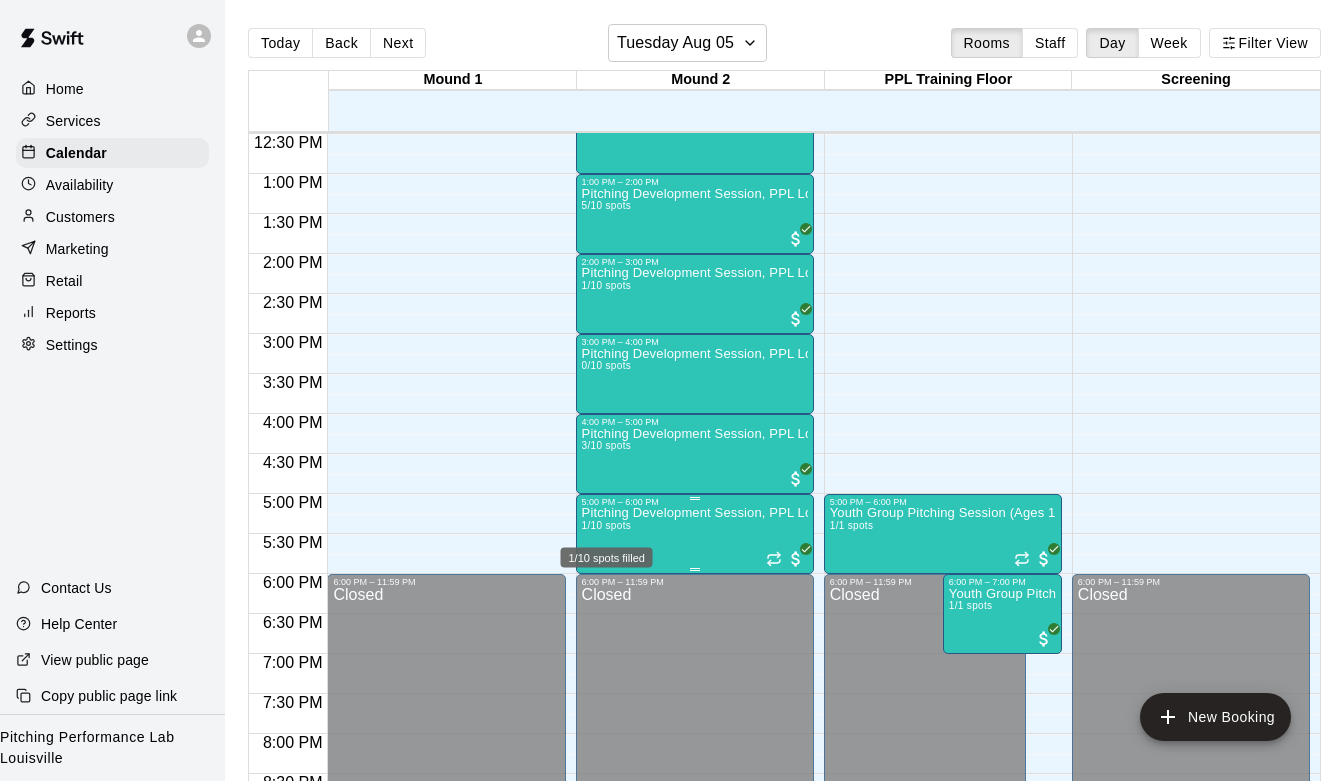 click on "1/10 spots" at bounding box center [606, 525] 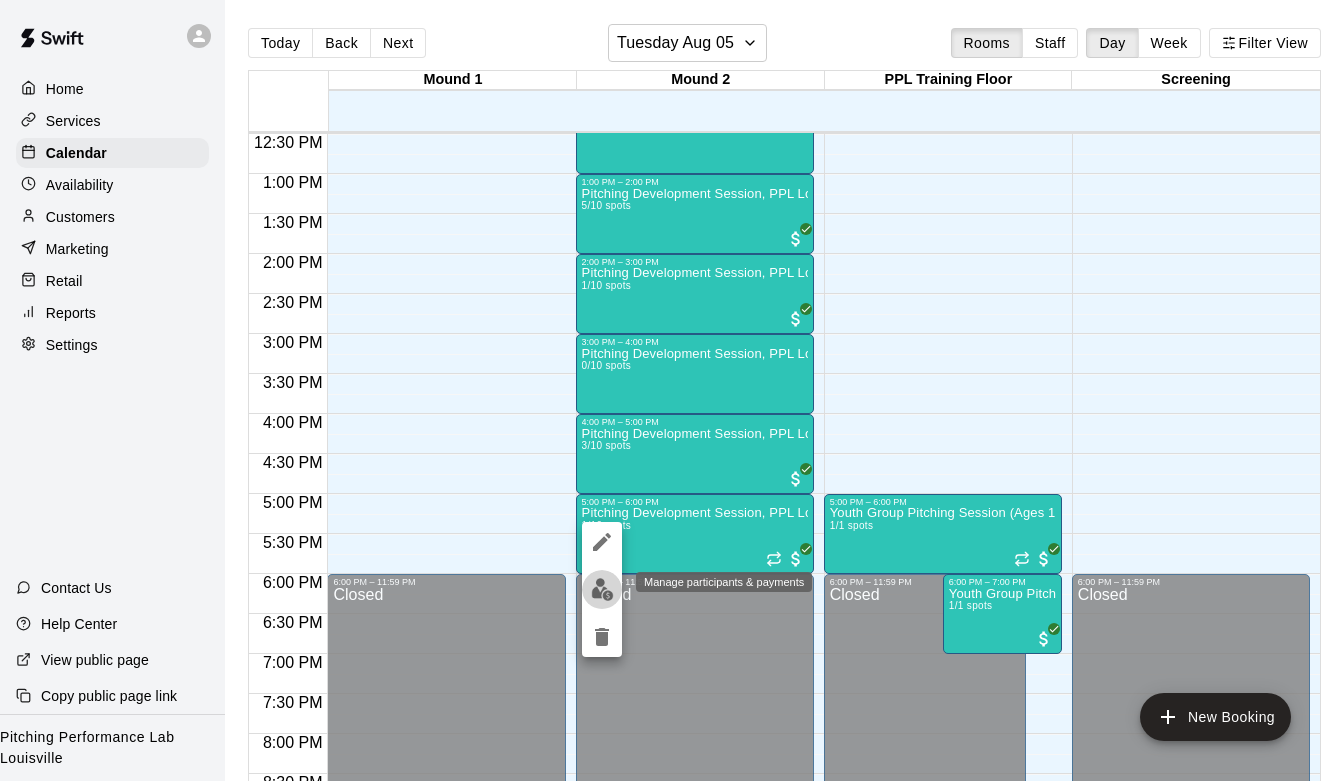 click at bounding box center [602, 589] 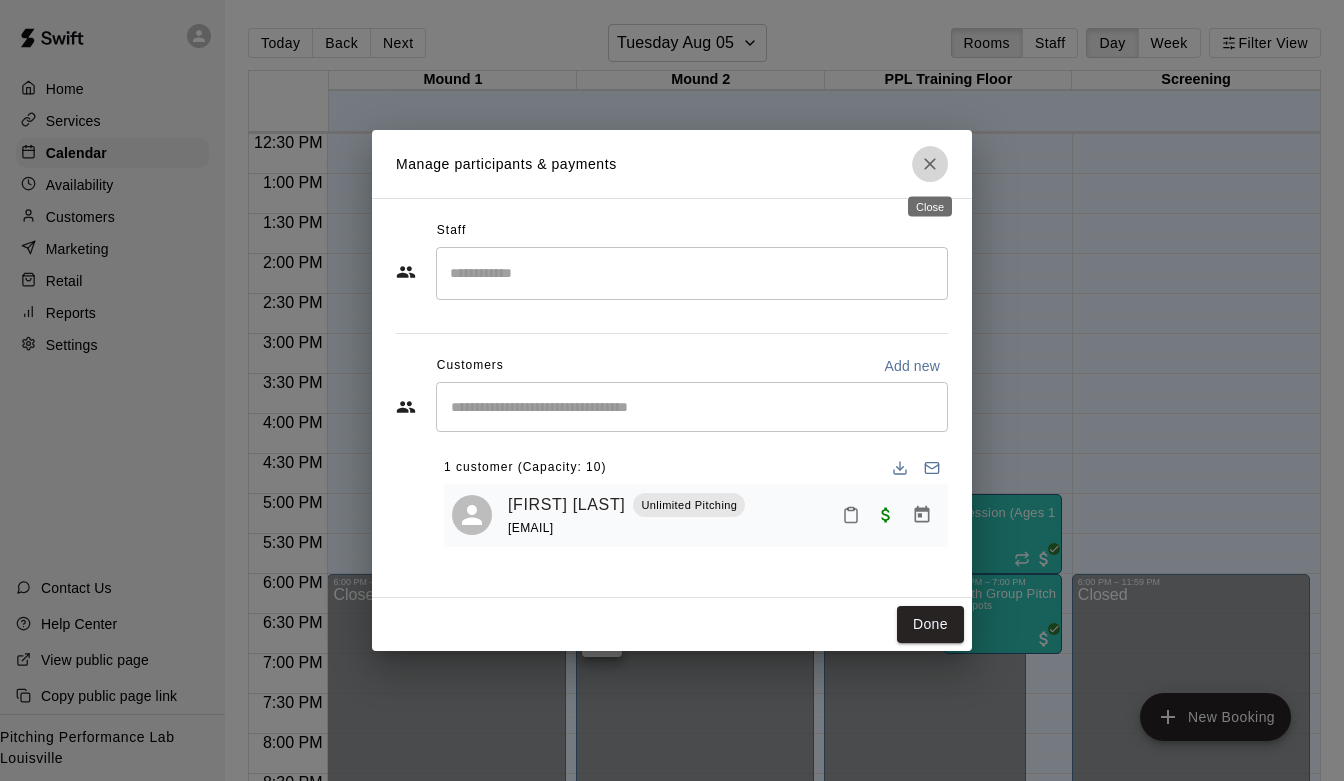 click 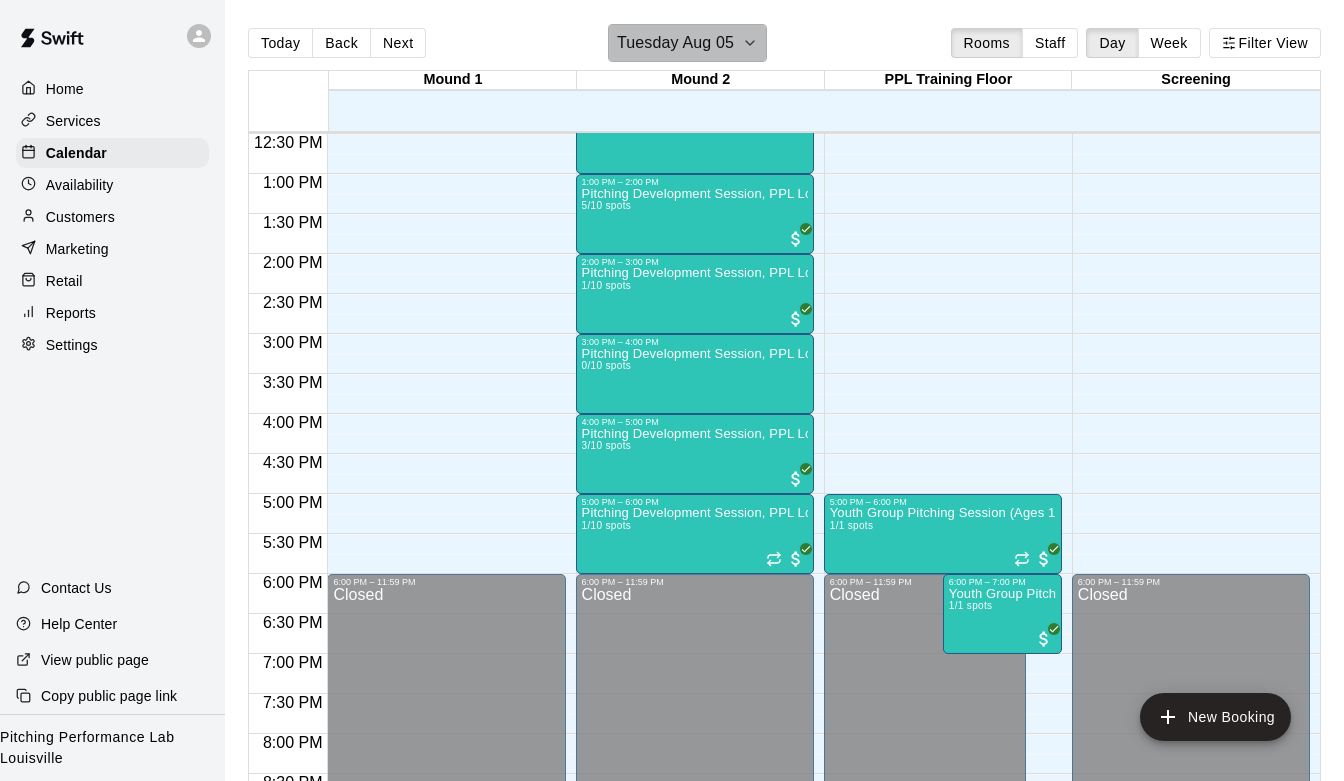 click 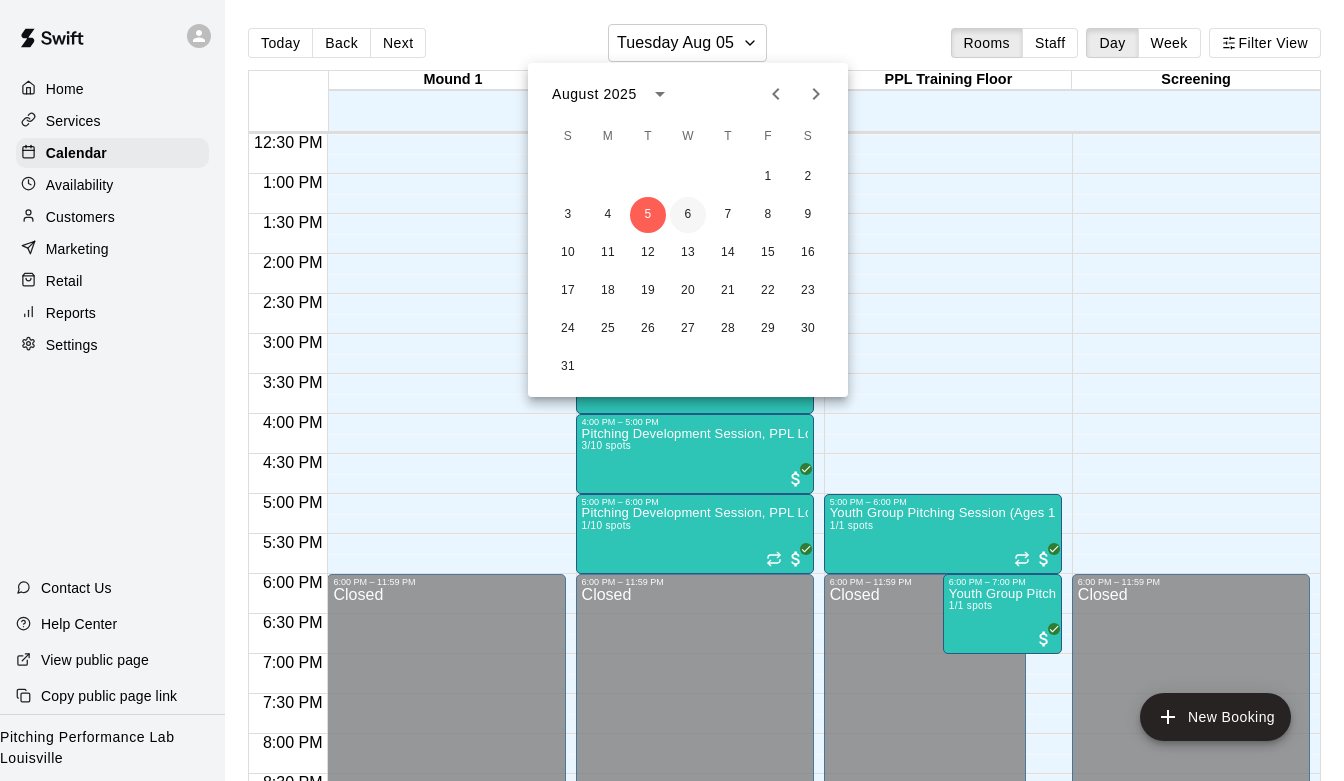 click on "6" at bounding box center [688, 215] 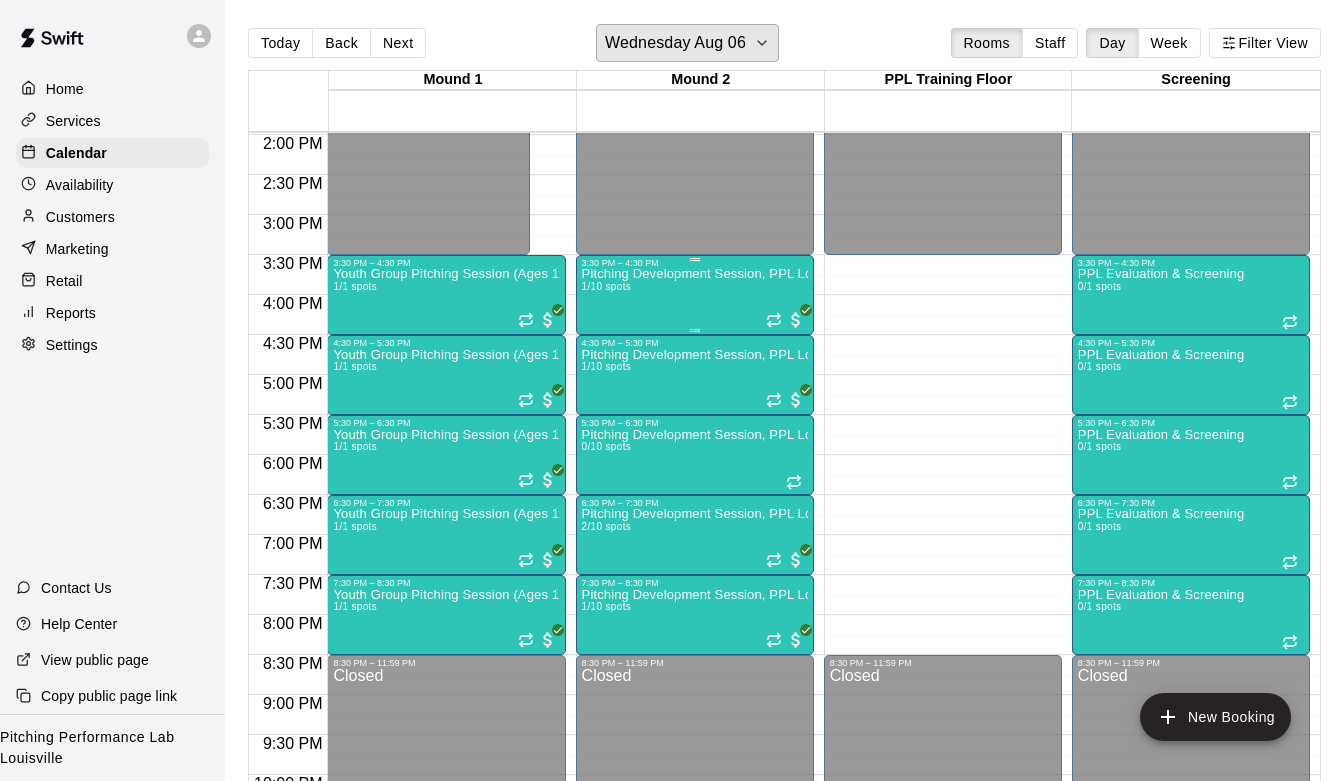 scroll, scrollTop: 1112, scrollLeft: 0, axis: vertical 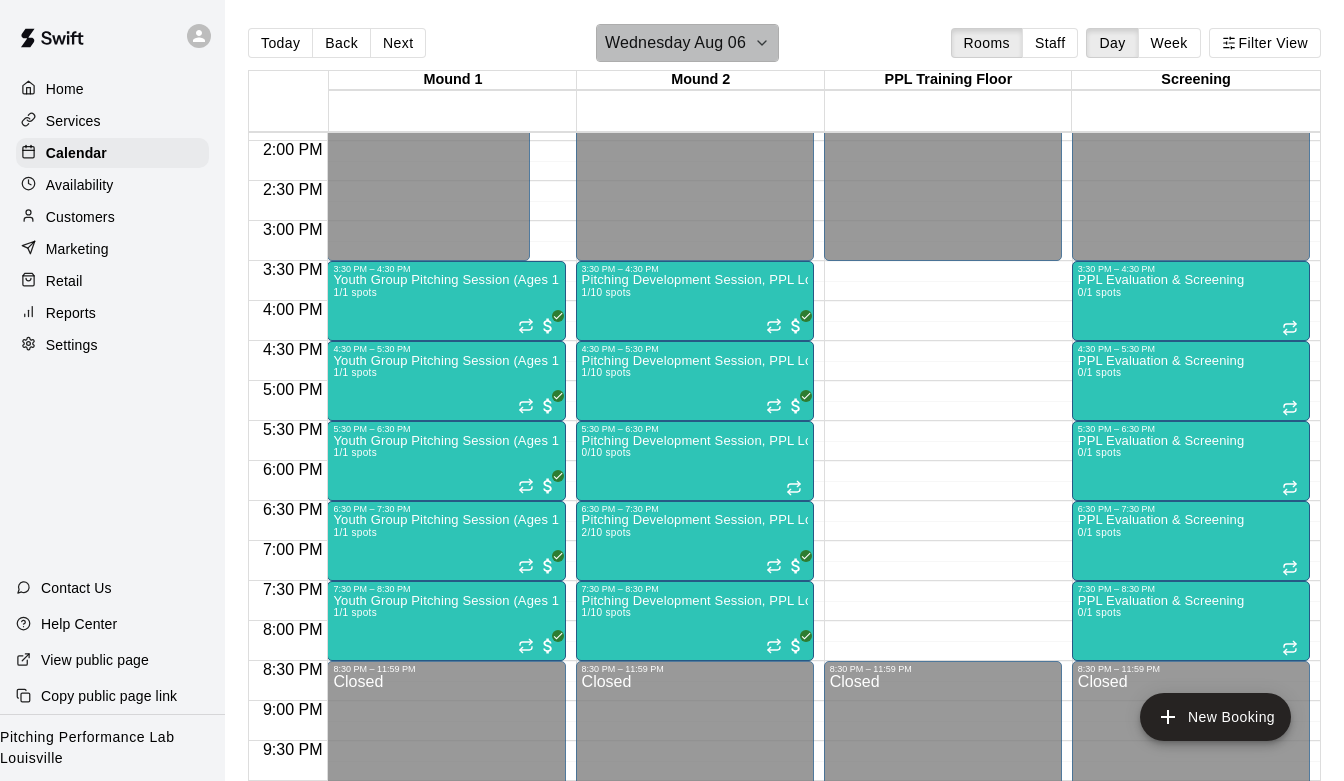 click on "Wednesday Aug 06" at bounding box center (687, 43) 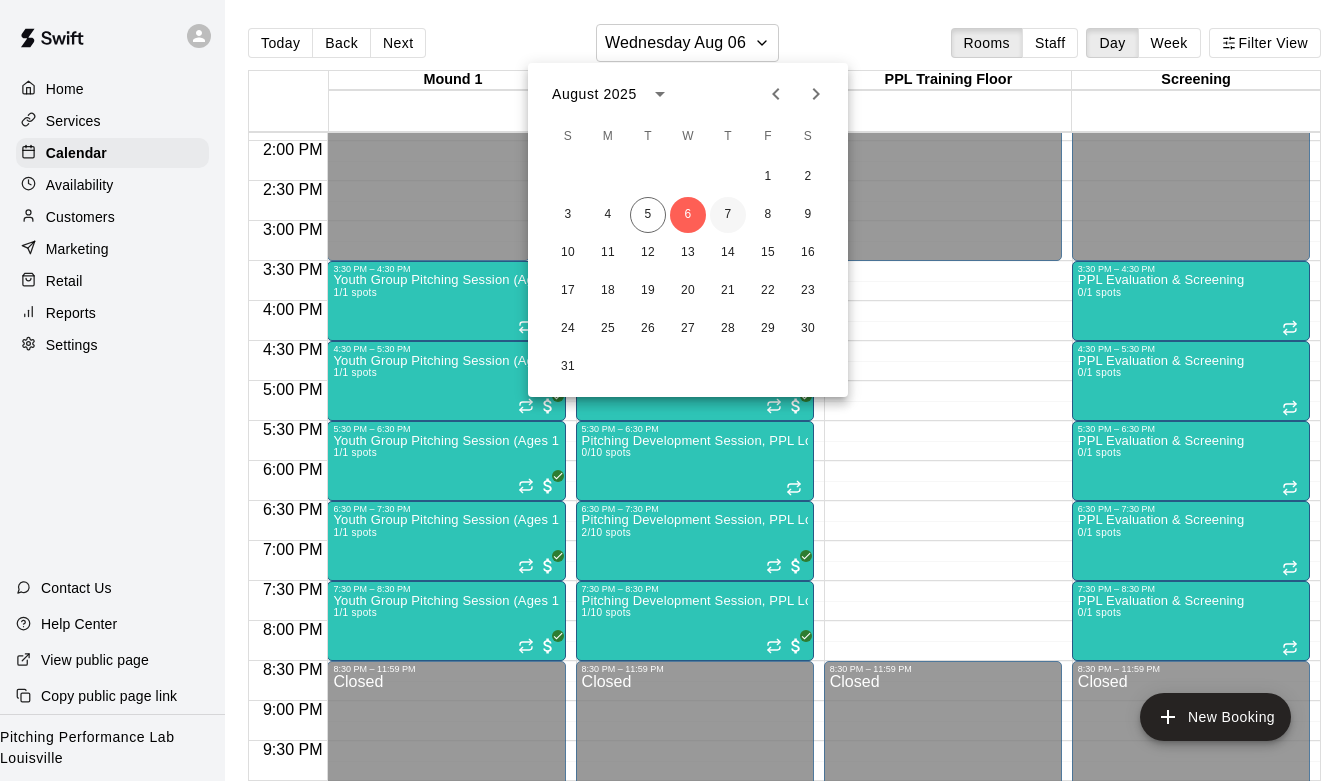 click on "7" at bounding box center [728, 215] 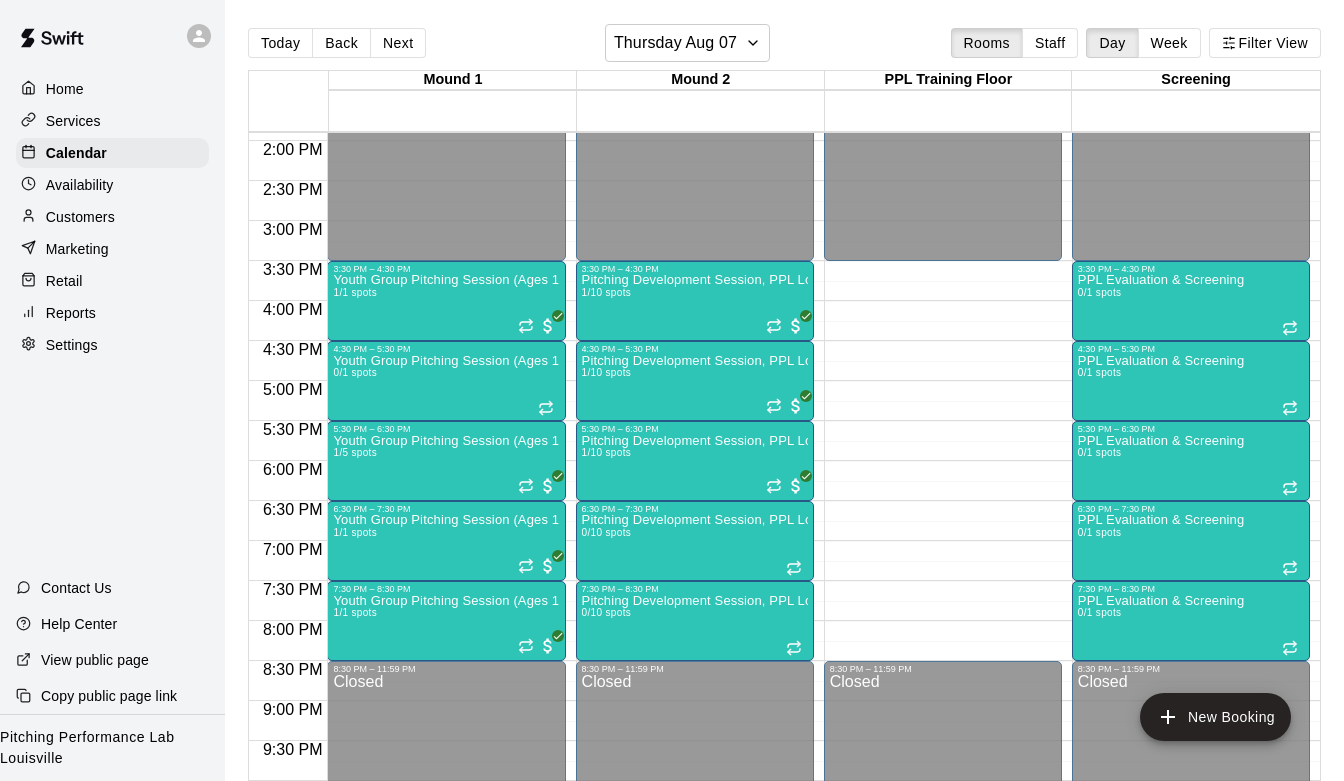 click at bounding box center (52, 40) 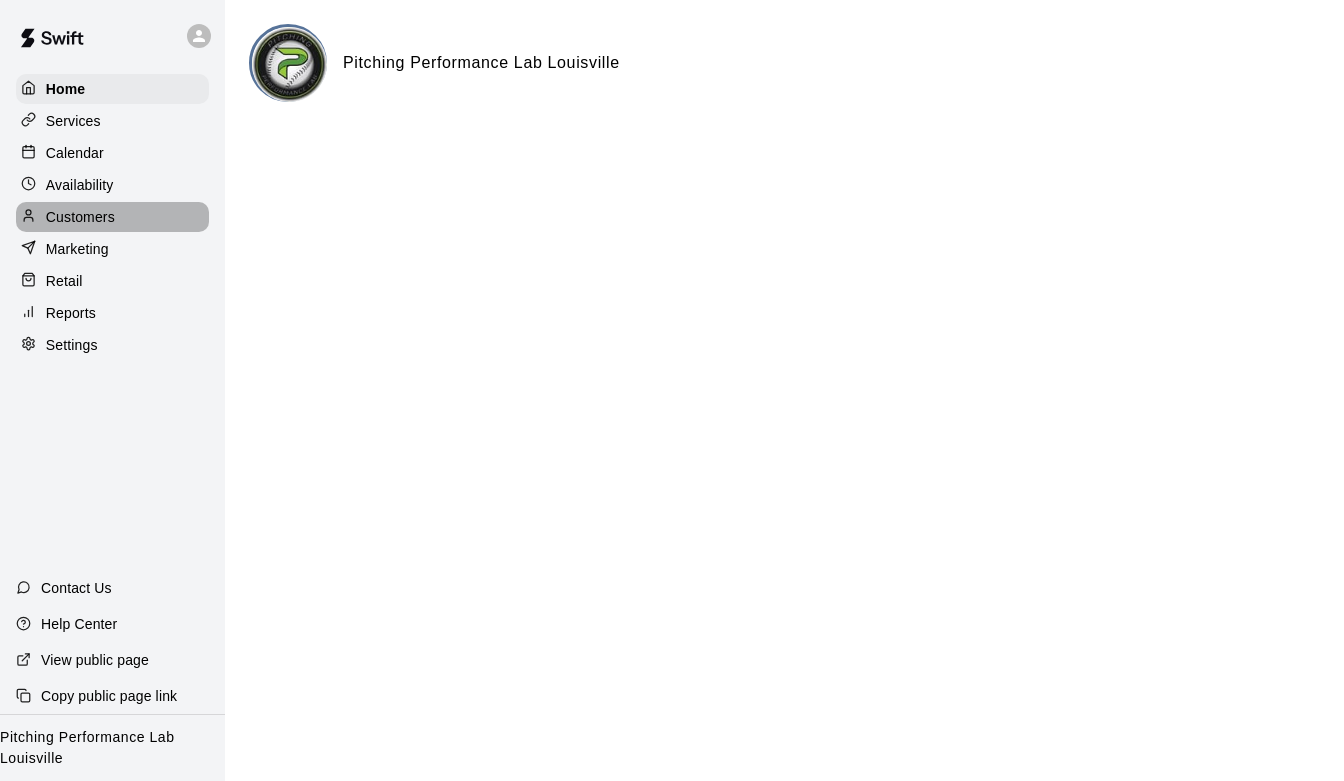 click on "Customers" at bounding box center (80, 217) 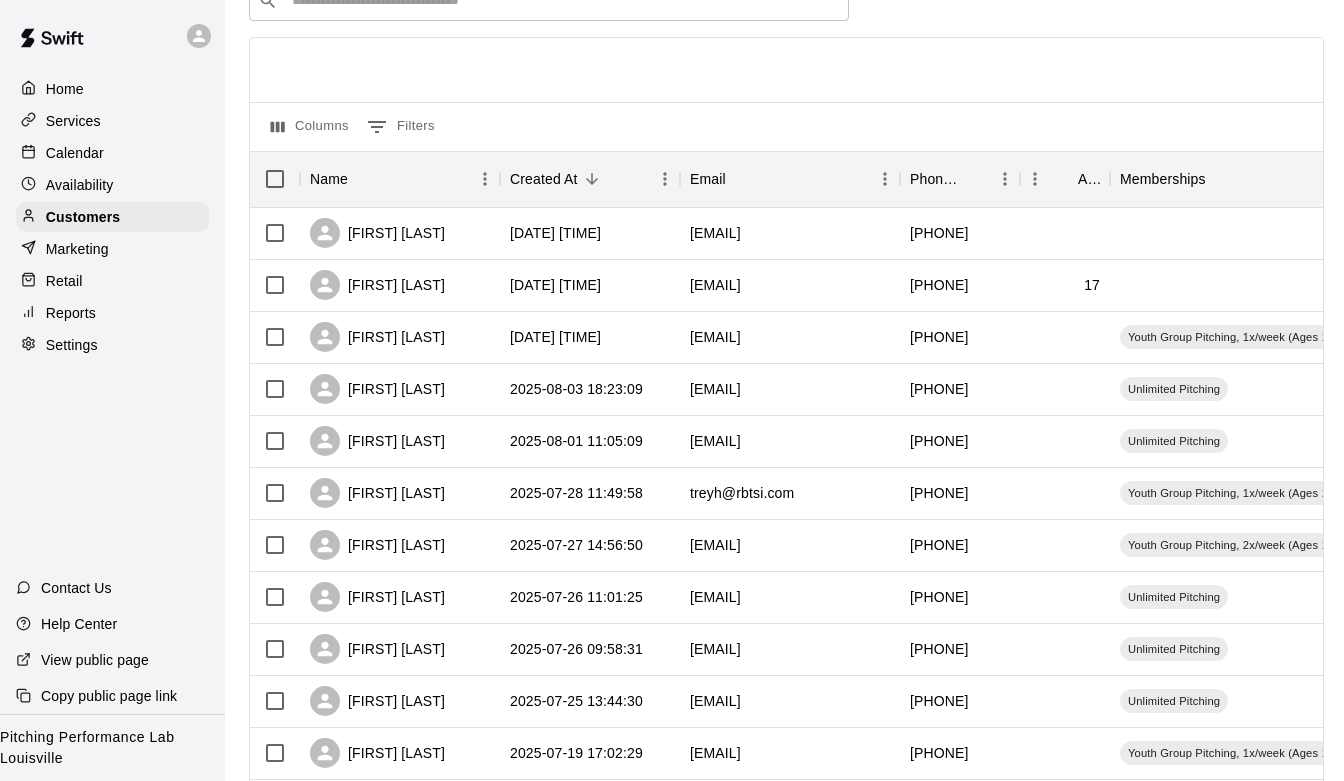 scroll, scrollTop: 0, scrollLeft: 0, axis: both 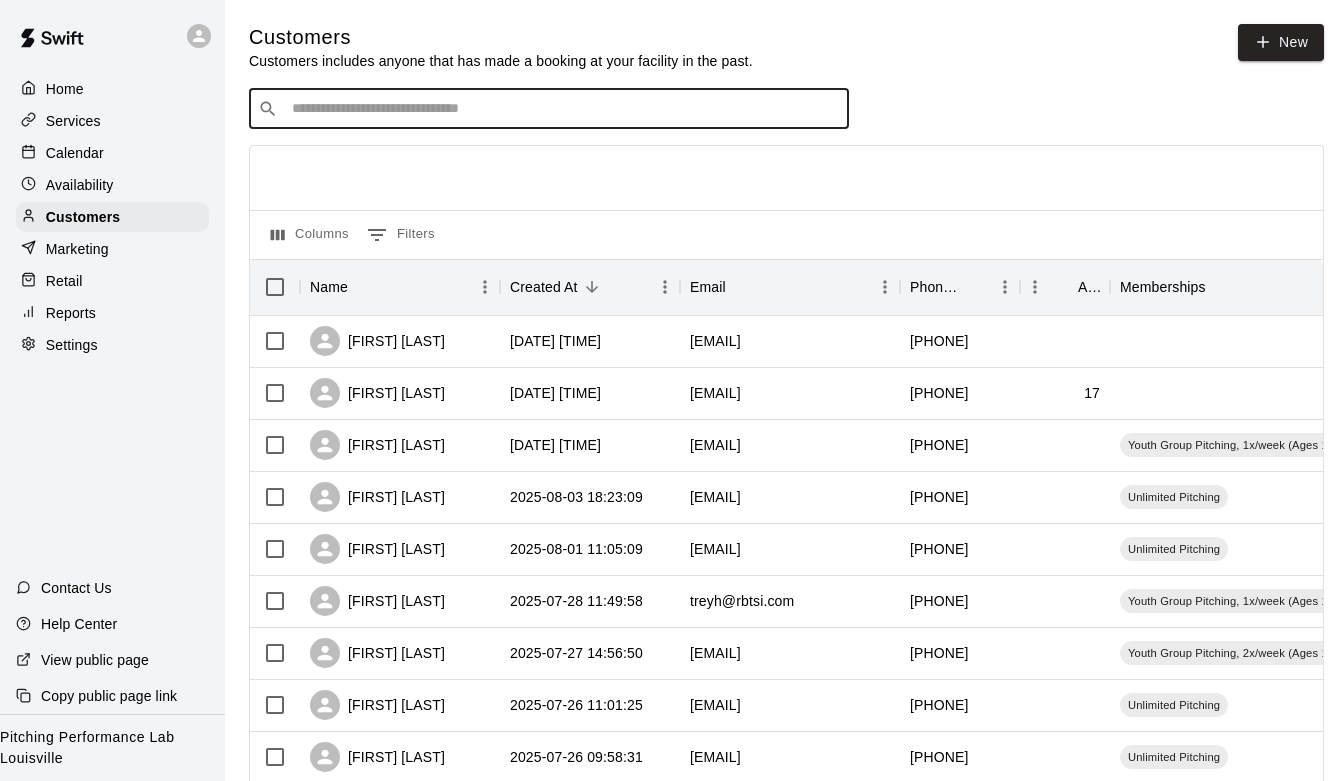 click at bounding box center [563, 109] 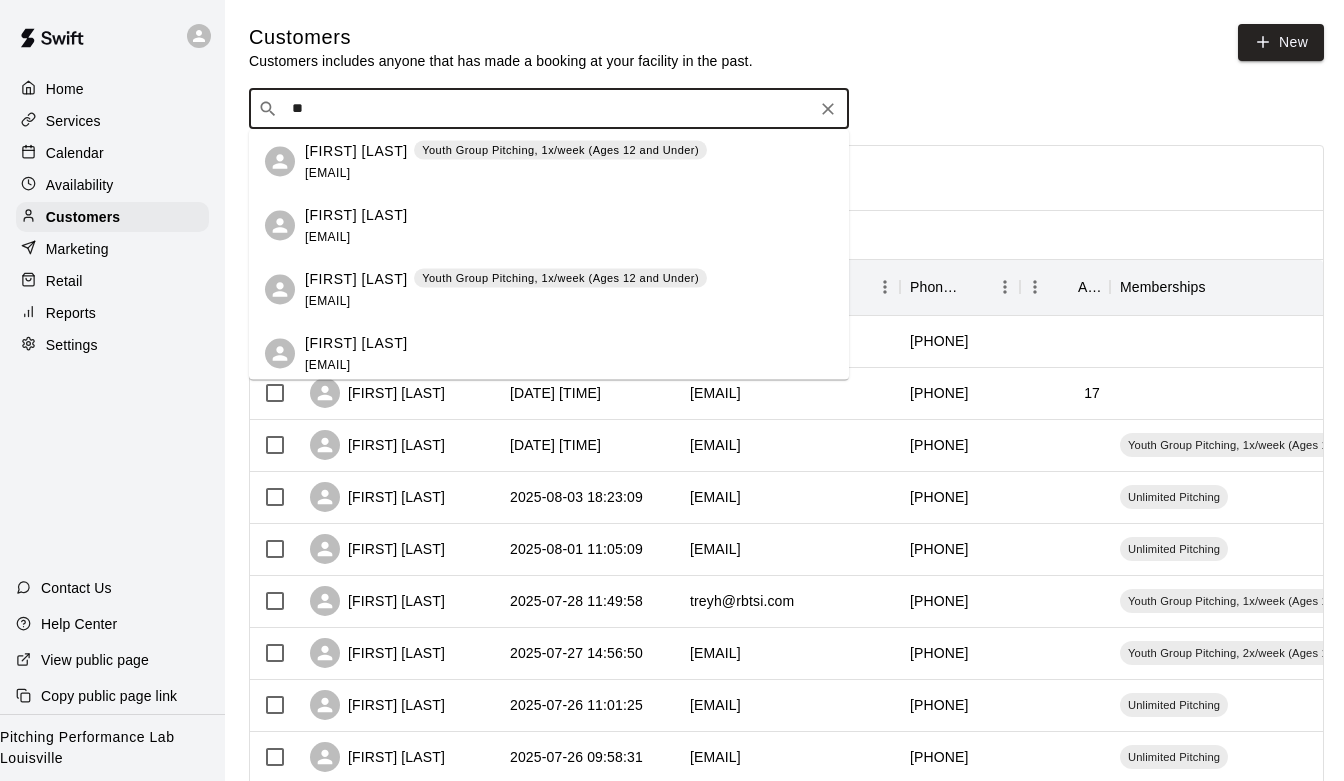 type on "*" 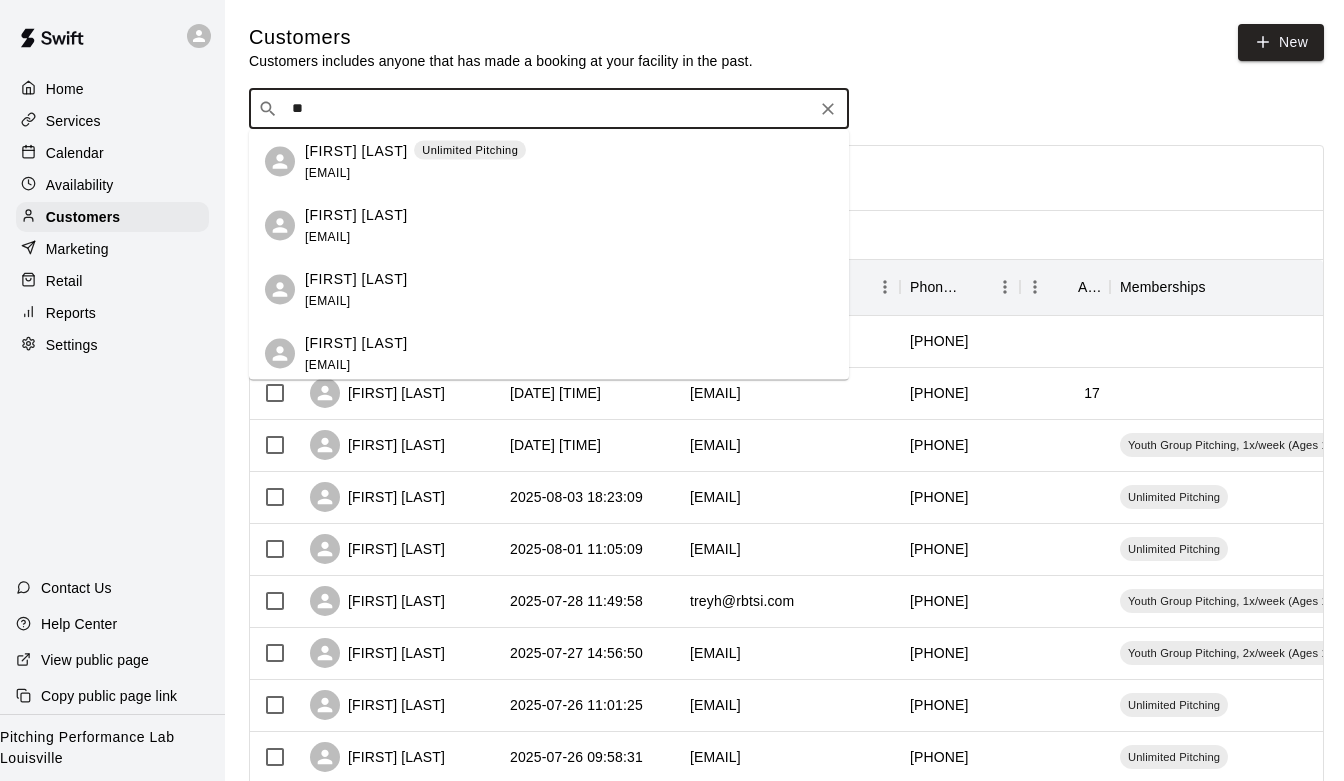 type on "*" 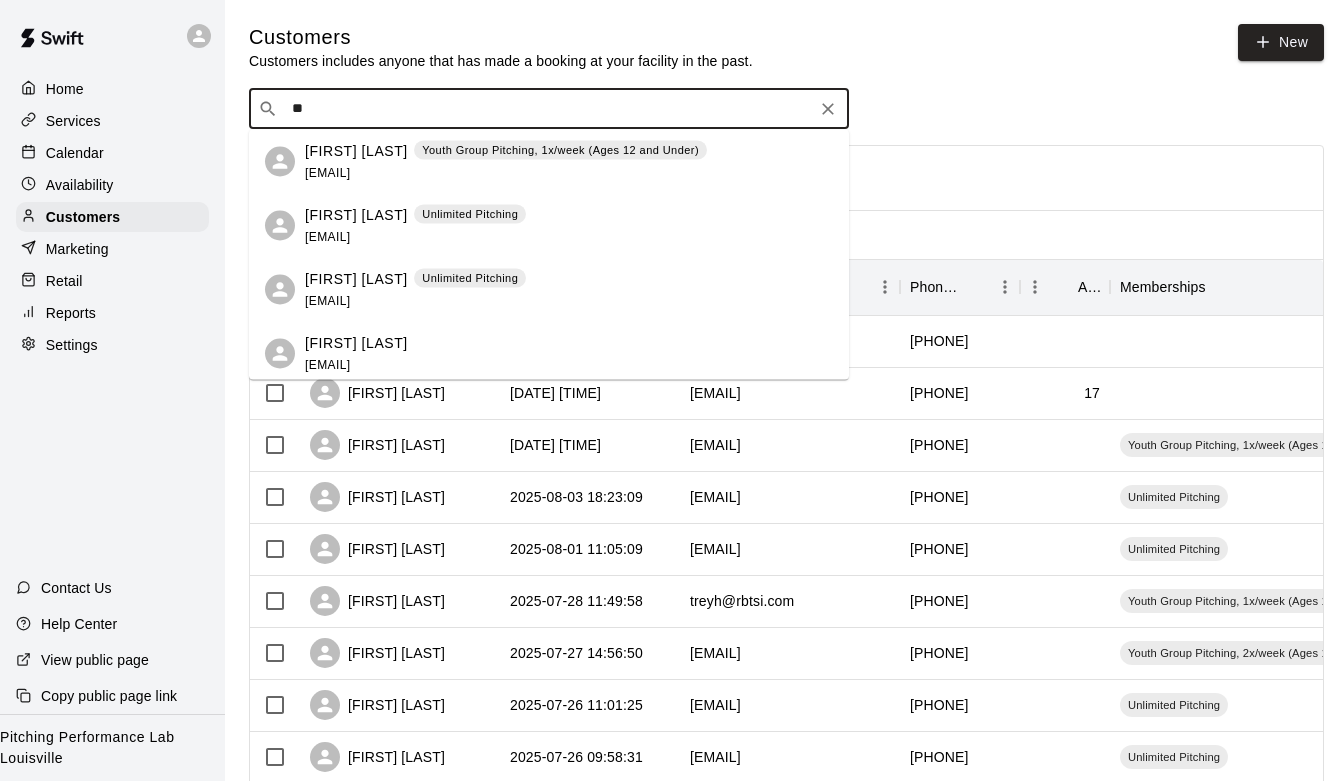 type on "*" 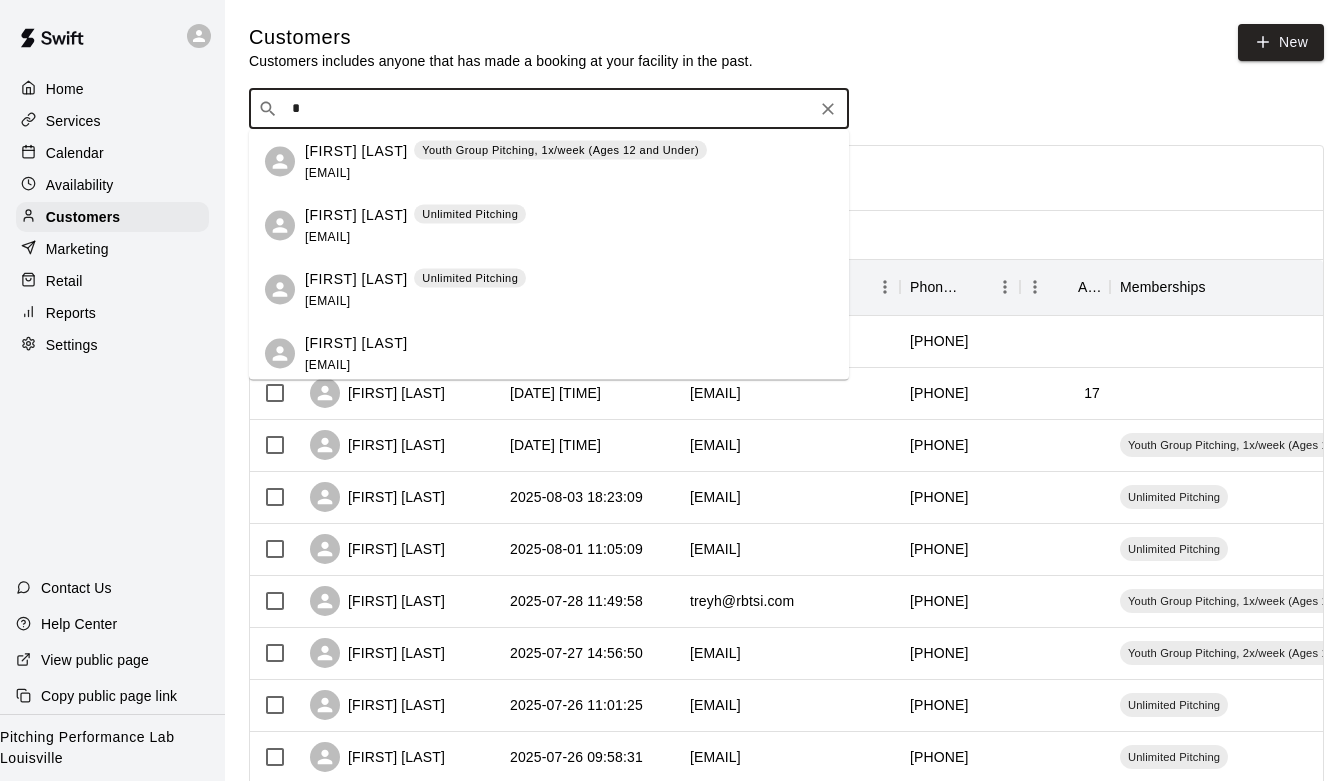 type 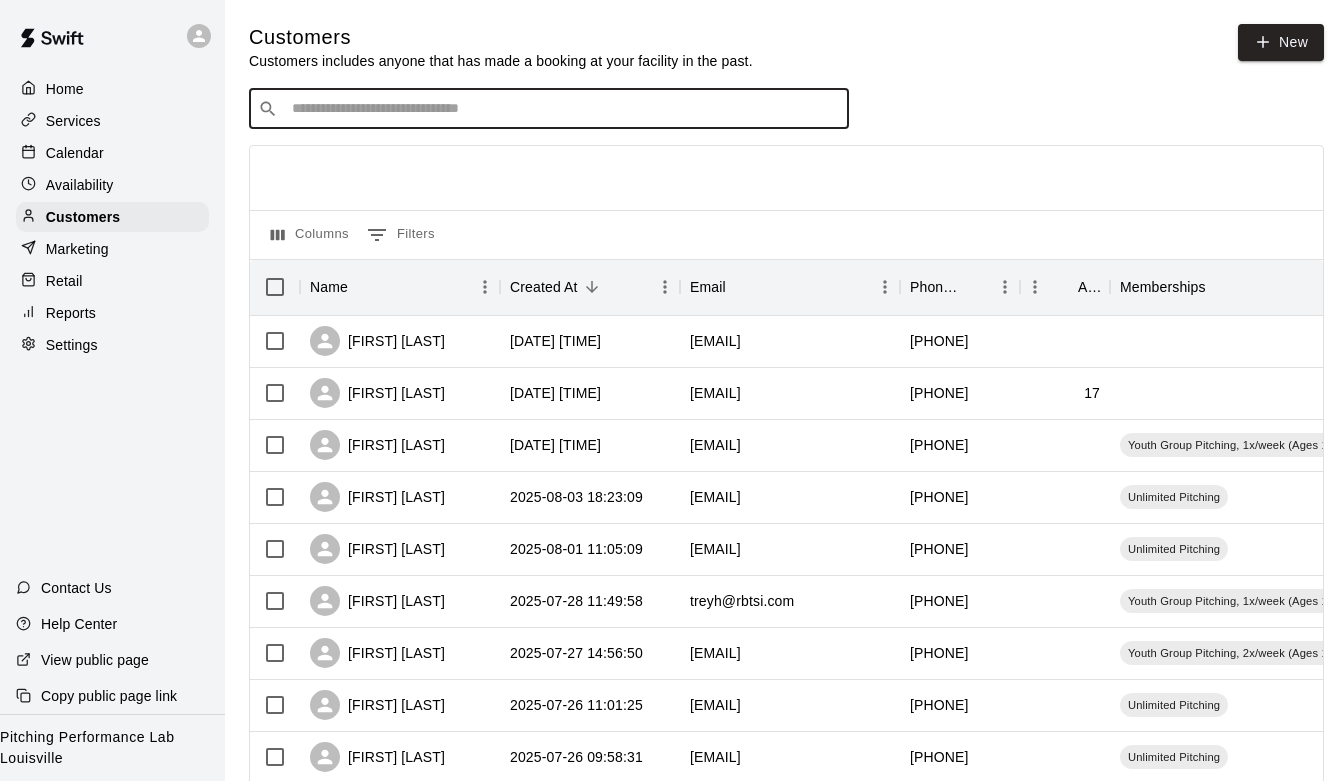 click on "Availability" at bounding box center (80, 185) 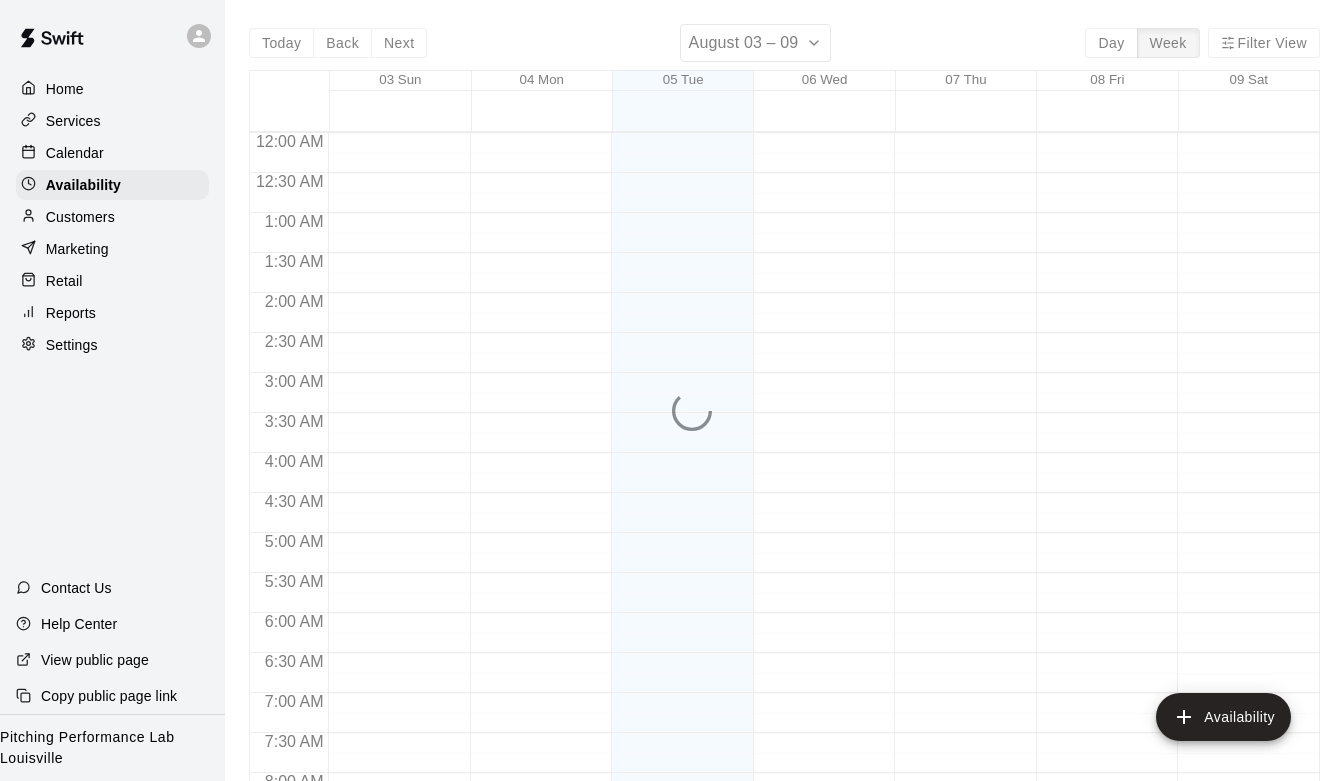 scroll, scrollTop: 779, scrollLeft: 0, axis: vertical 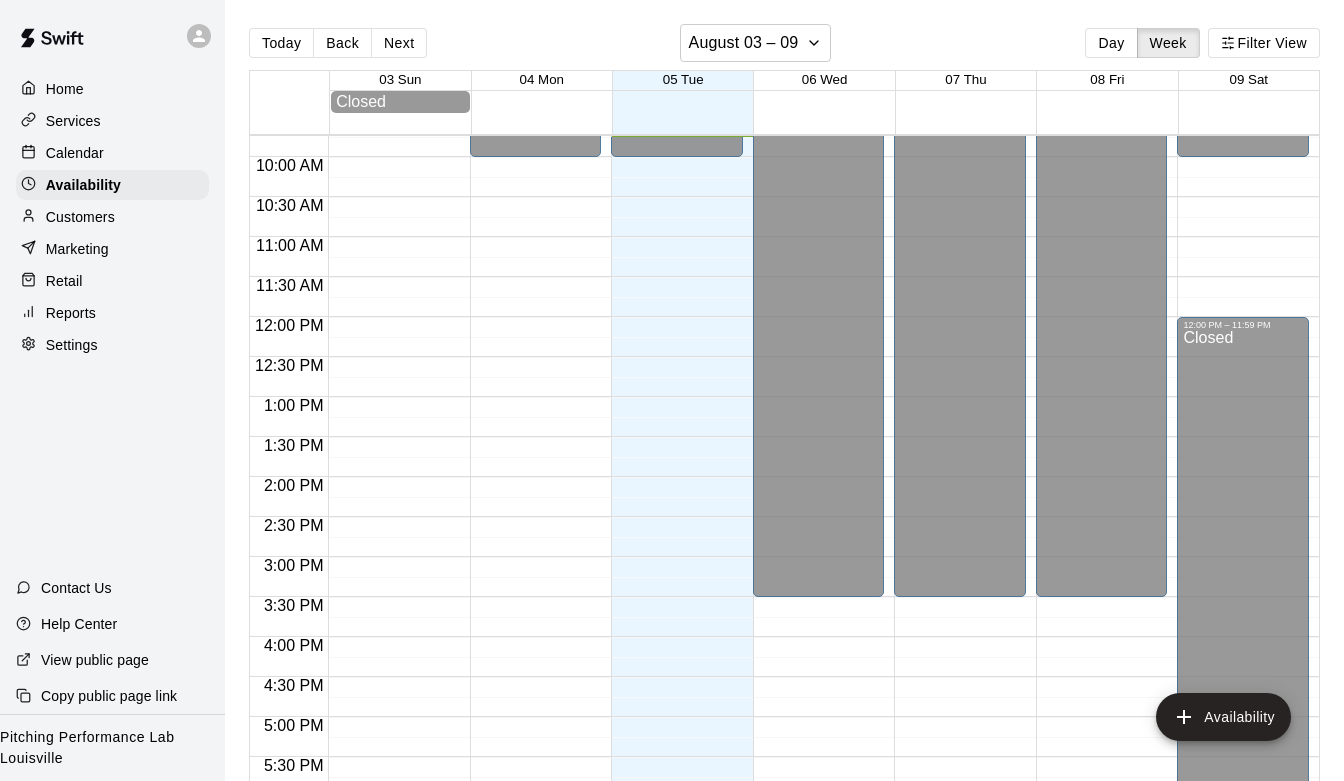 click on "Calendar" at bounding box center [75, 153] 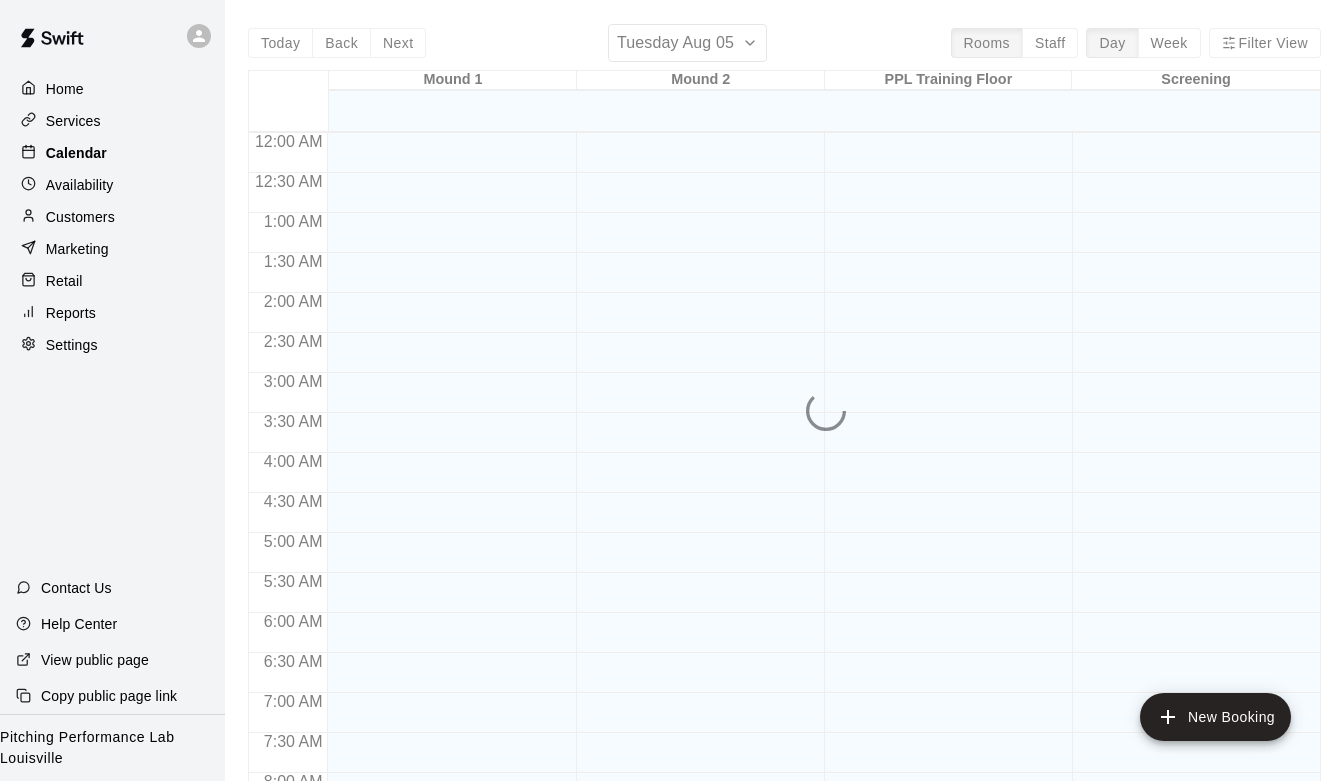 scroll, scrollTop: 779, scrollLeft: 0, axis: vertical 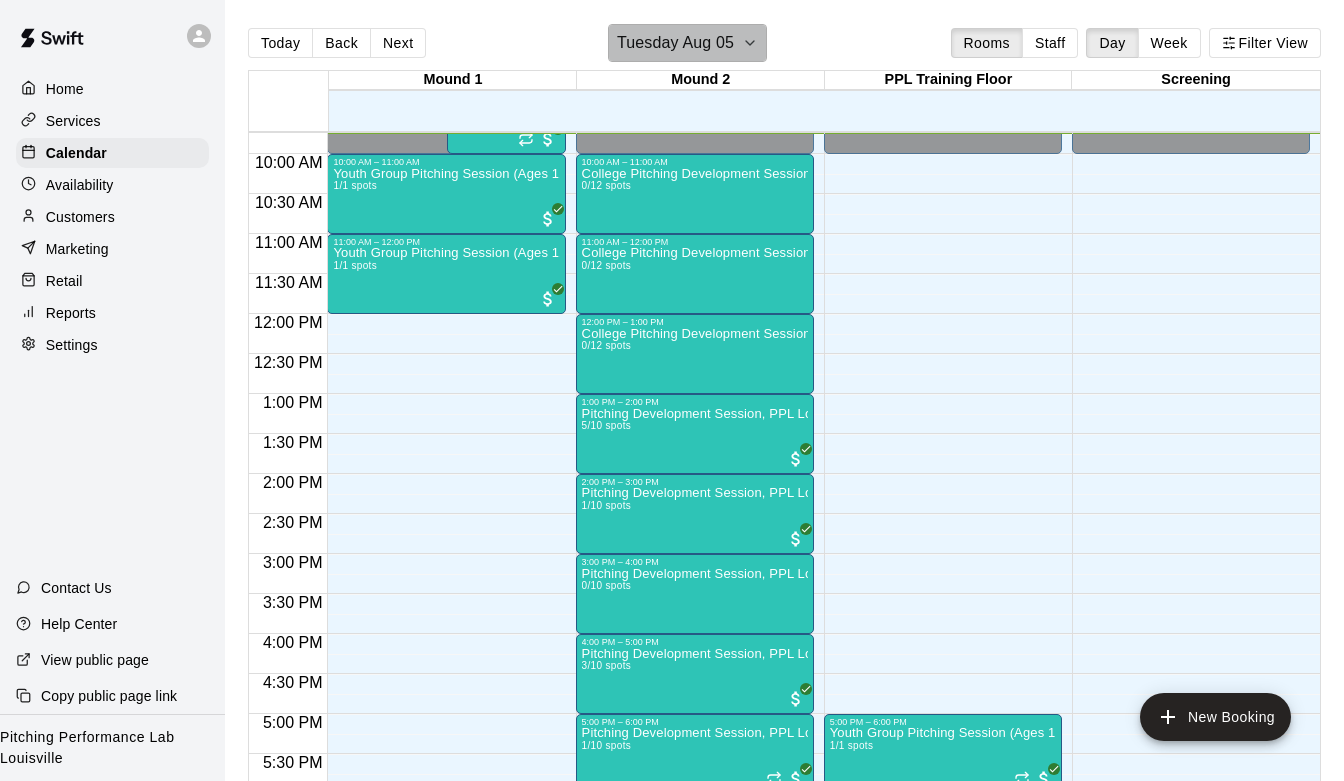 click on "Tuesday Aug 05" at bounding box center [687, 43] 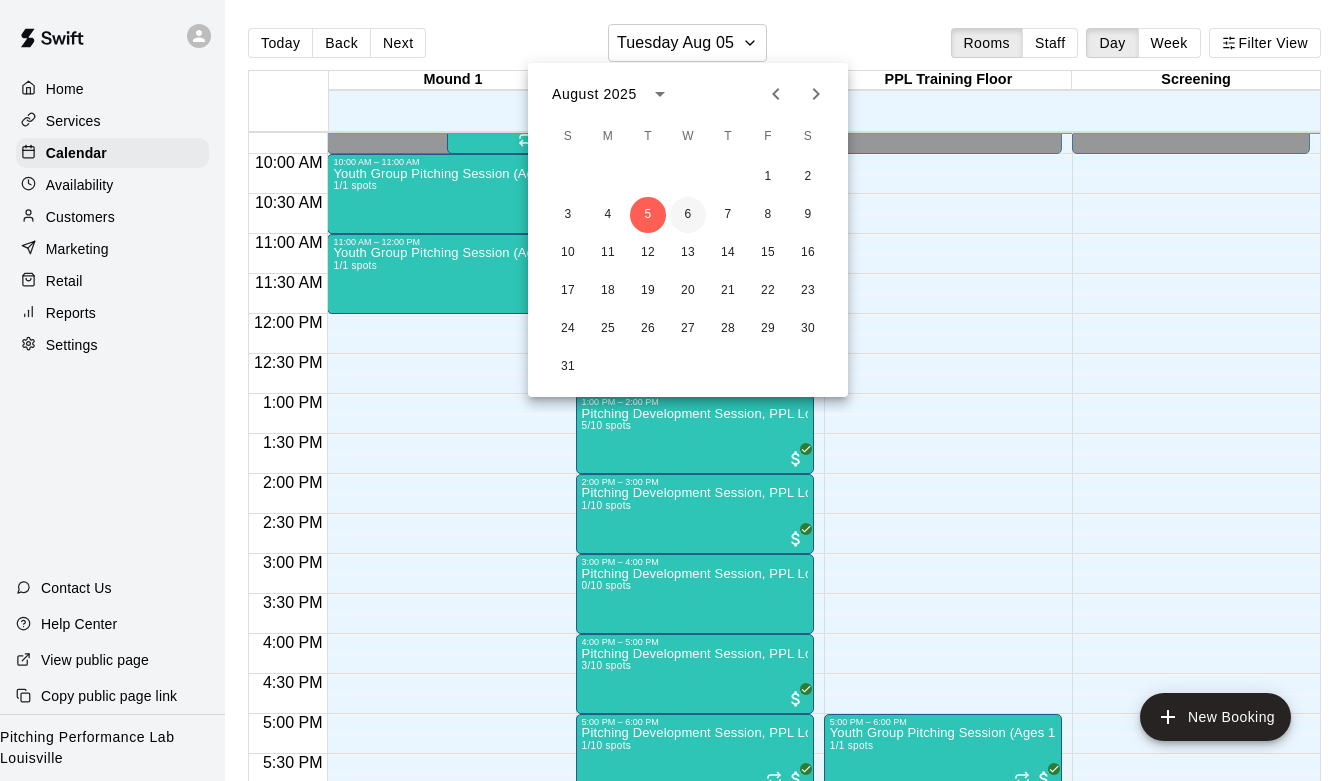 click on "6" at bounding box center (688, 215) 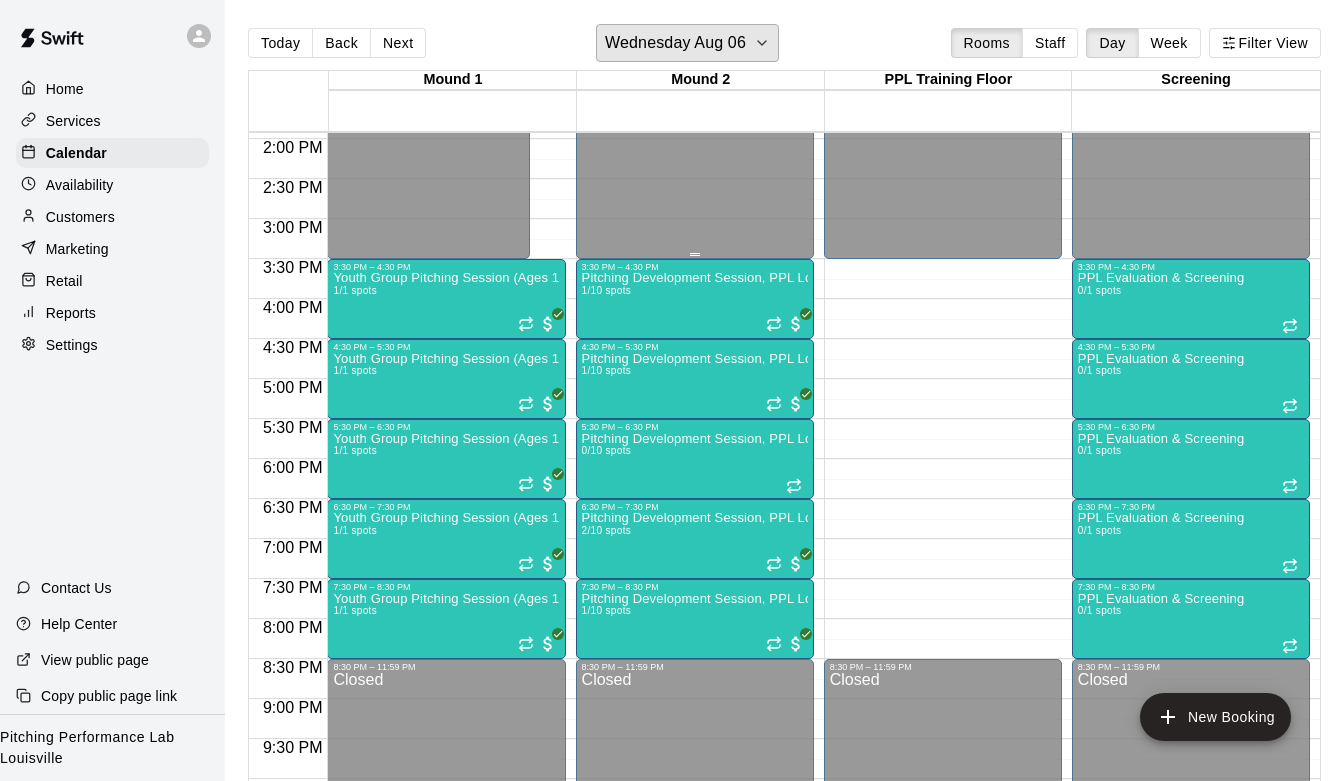 scroll, scrollTop: 1115, scrollLeft: 0, axis: vertical 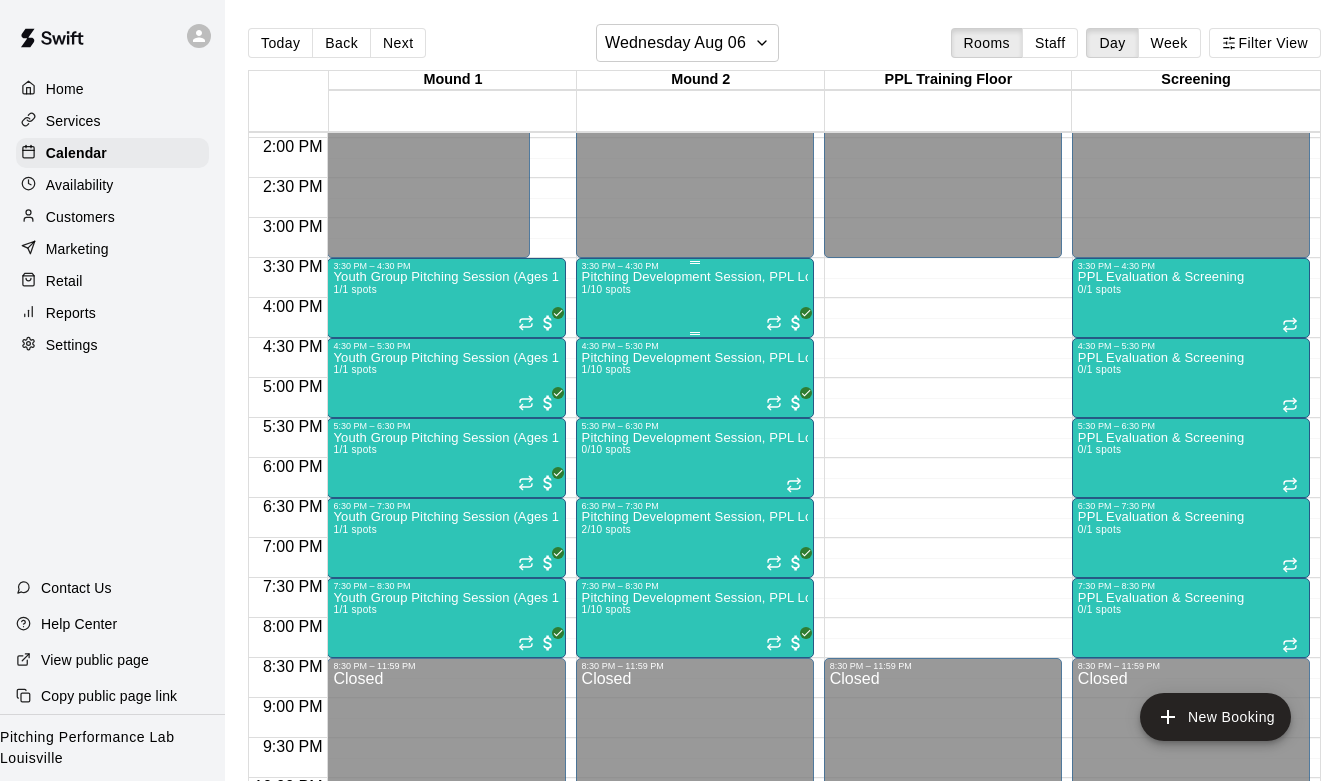 click on "Pitching Development Session, PPL Louisville (Ages 13+) 1/10 spots" at bounding box center (695, 661) 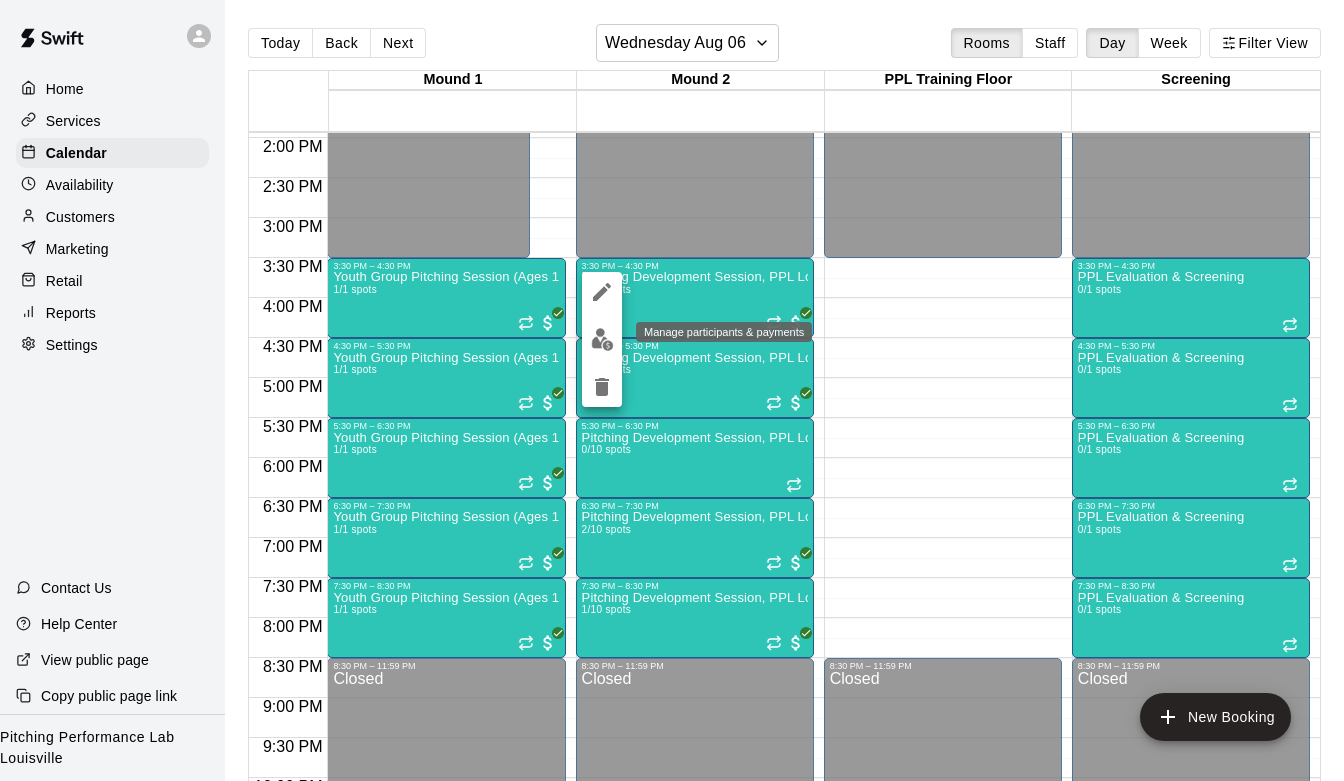click at bounding box center [602, 339] 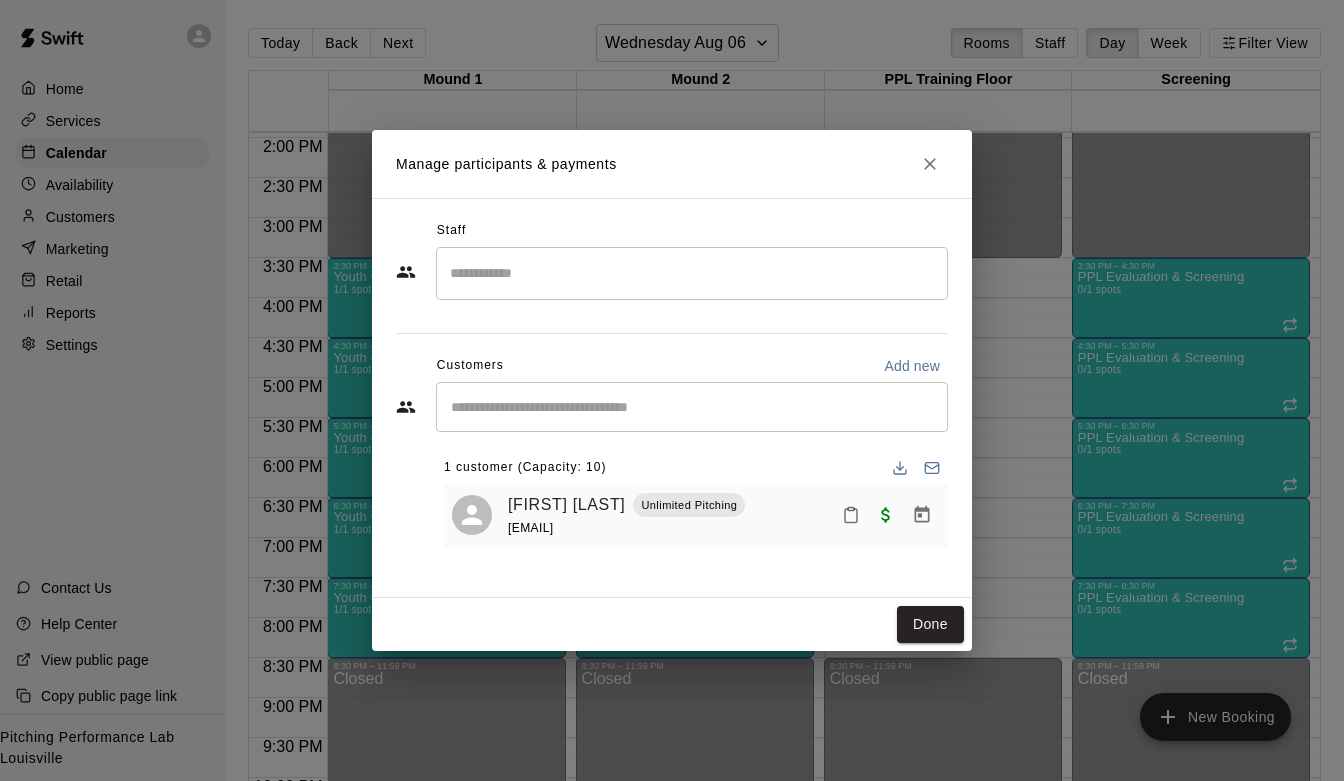 click 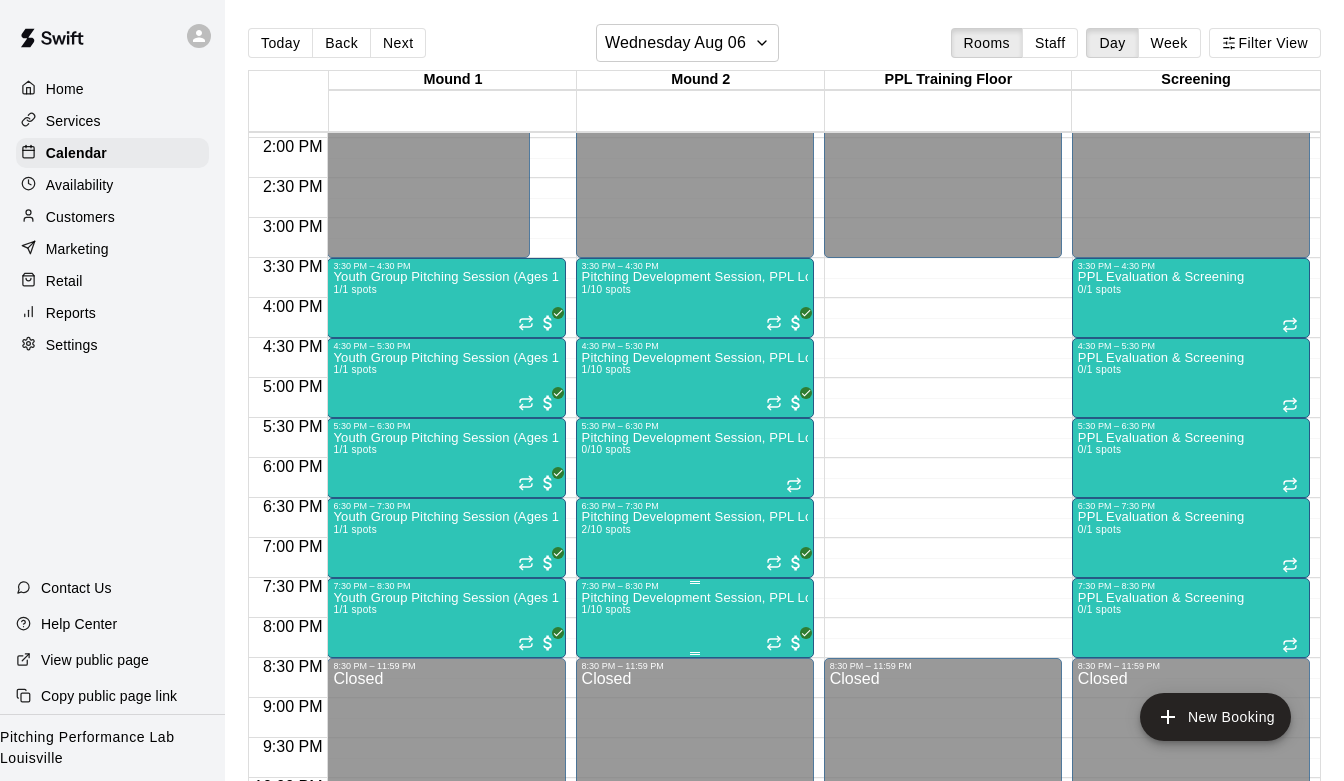 click on "Pitching Development Session, PPL Louisville (Ages 13+) 1/10 spots" at bounding box center [695, 981] 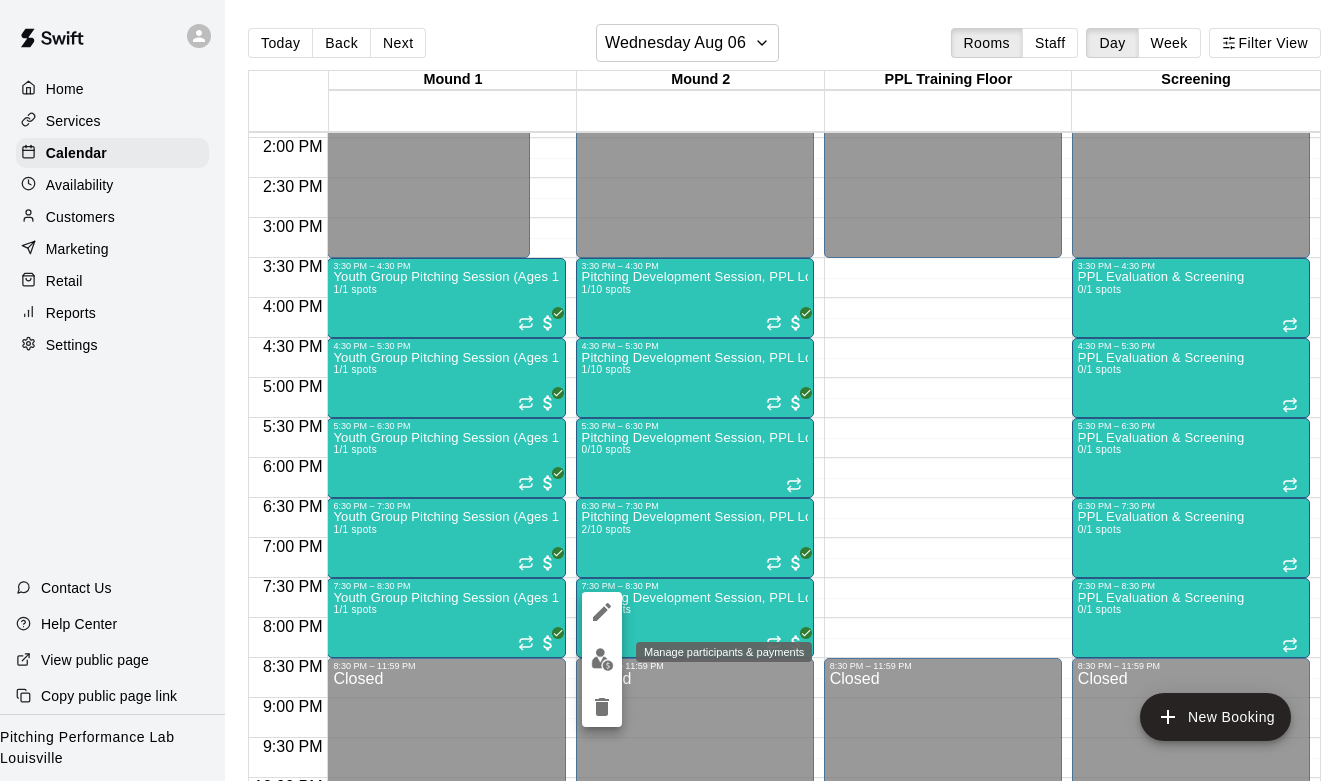 click at bounding box center [602, 659] 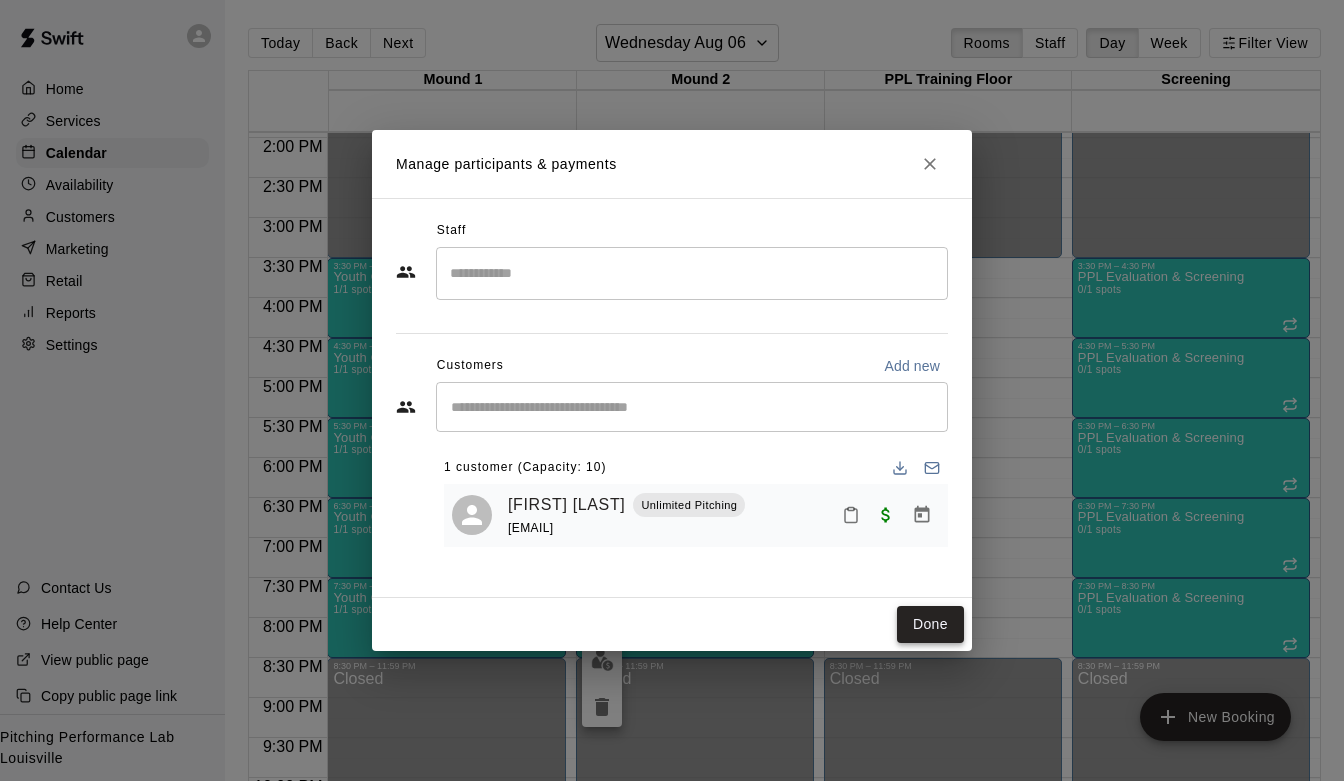 click on "Done" at bounding box center (930, 624) 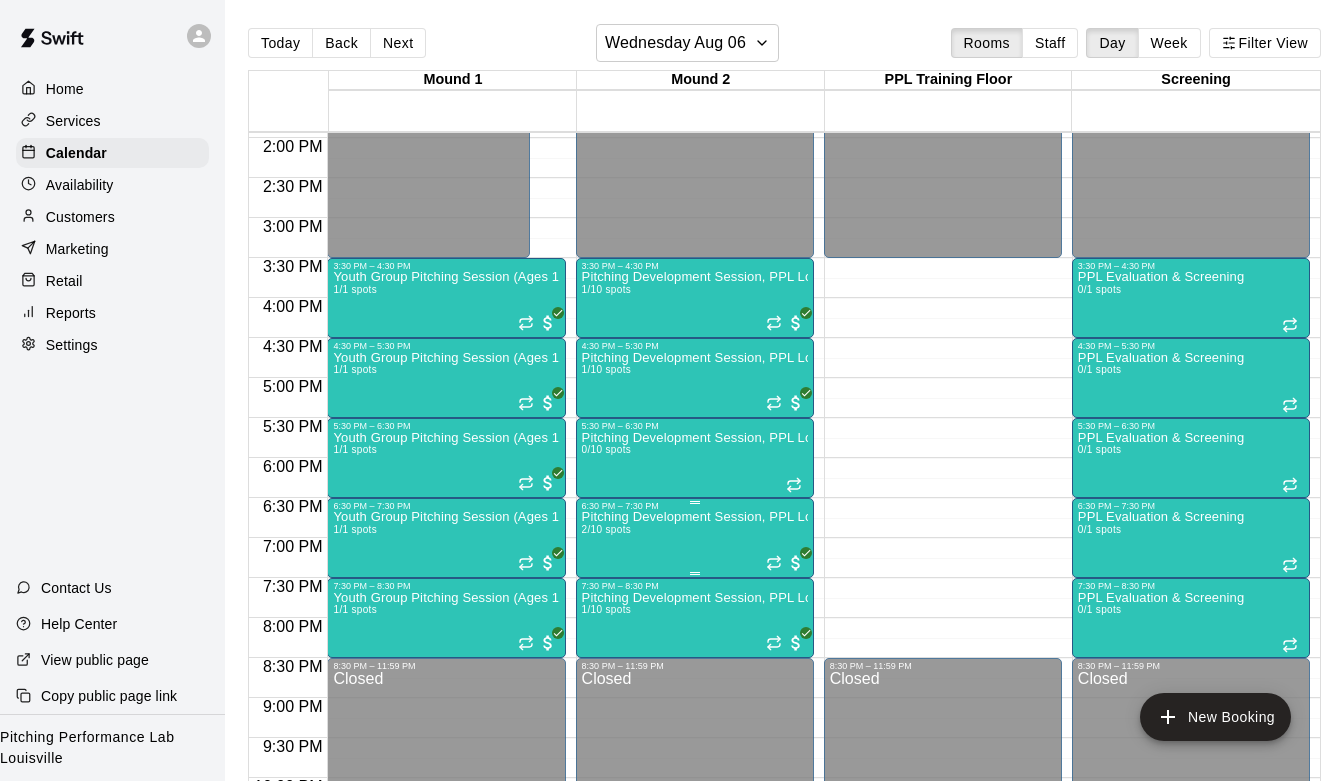 click at bounding box center (695, 502) 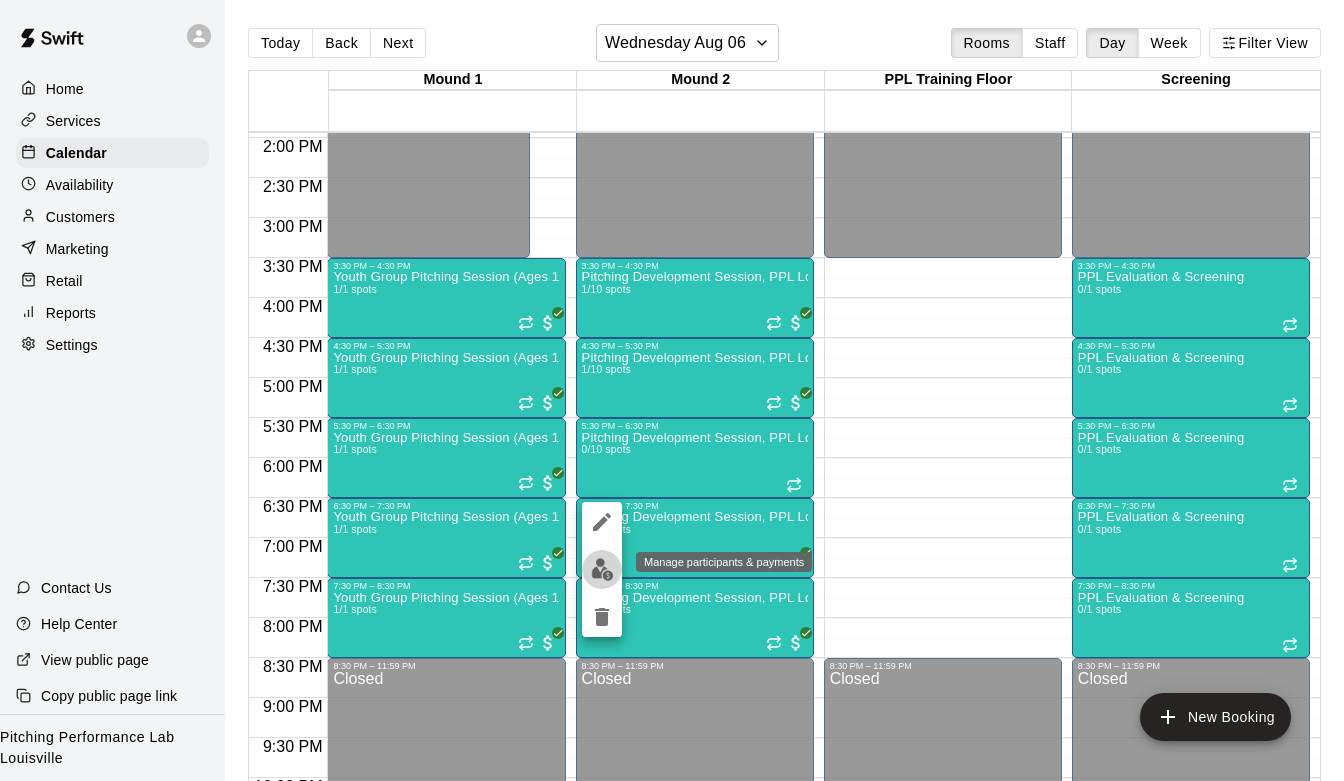 click at bounding box center (602, 569) 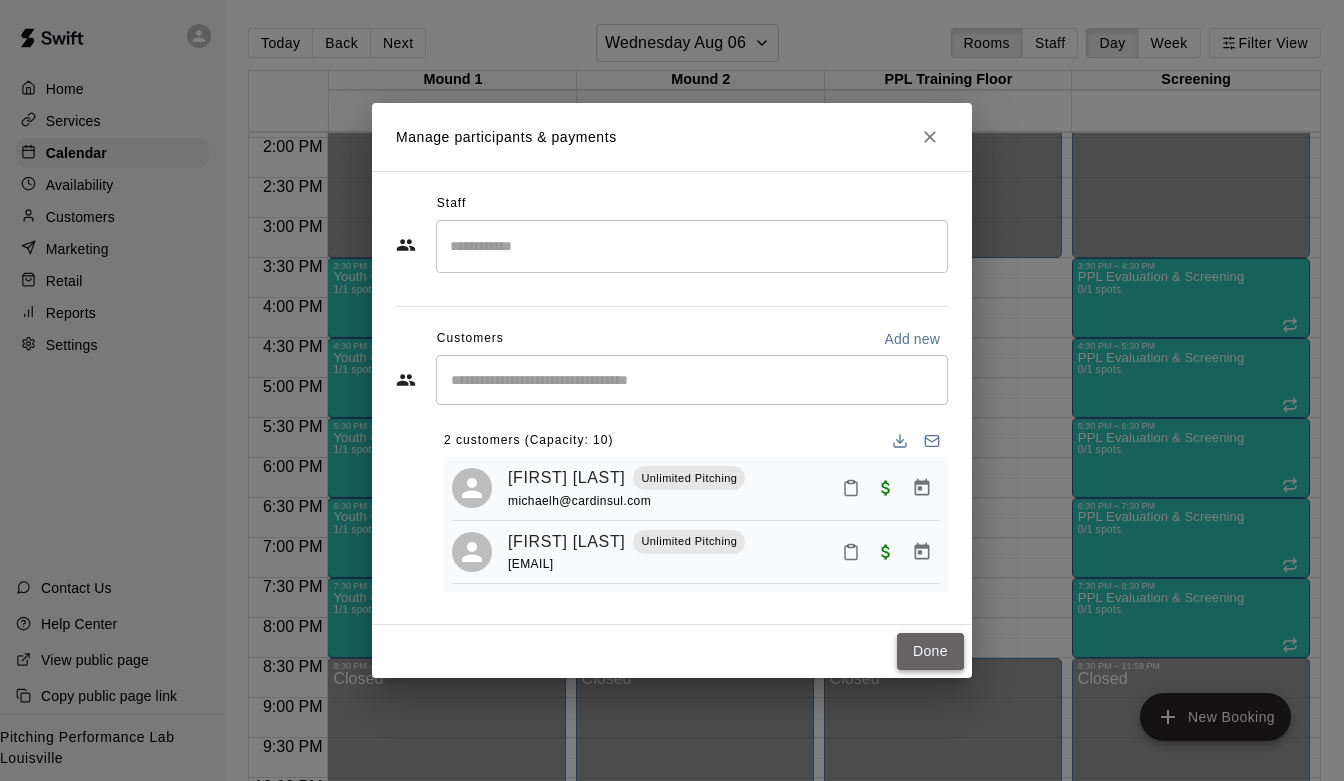 click on "Done" at bounding box center (930, 651) 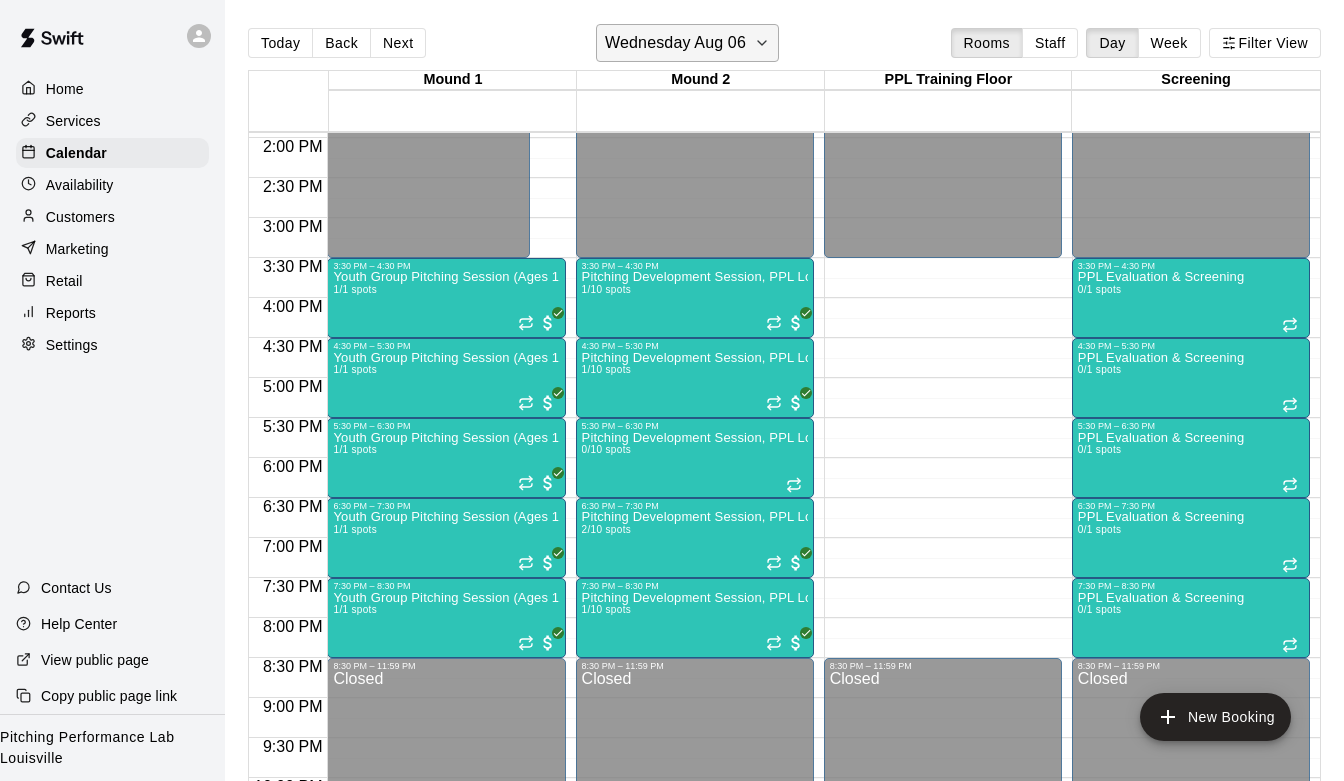 click 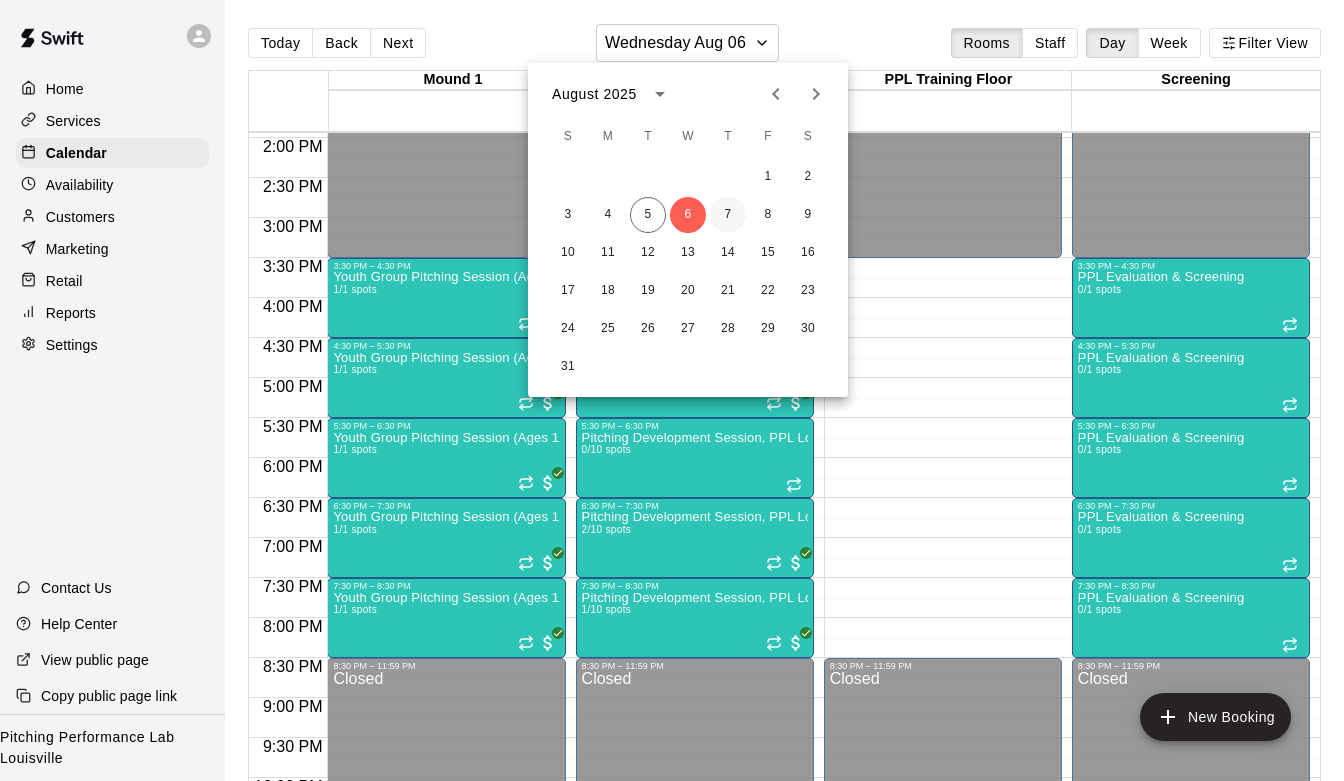 click on "7" at bounding box center [728, 215] 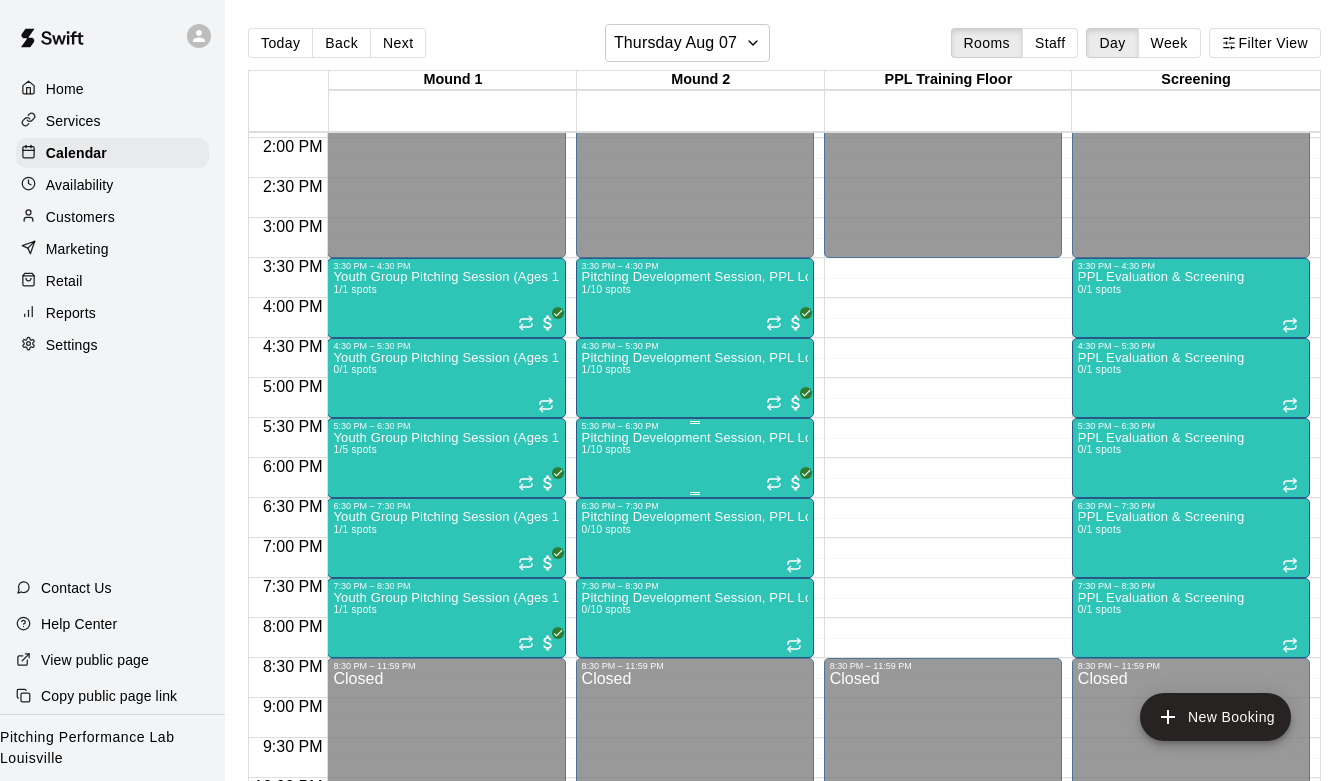 click on "5:30 PM – 6:30 PM" at bounding box center (695, 426) 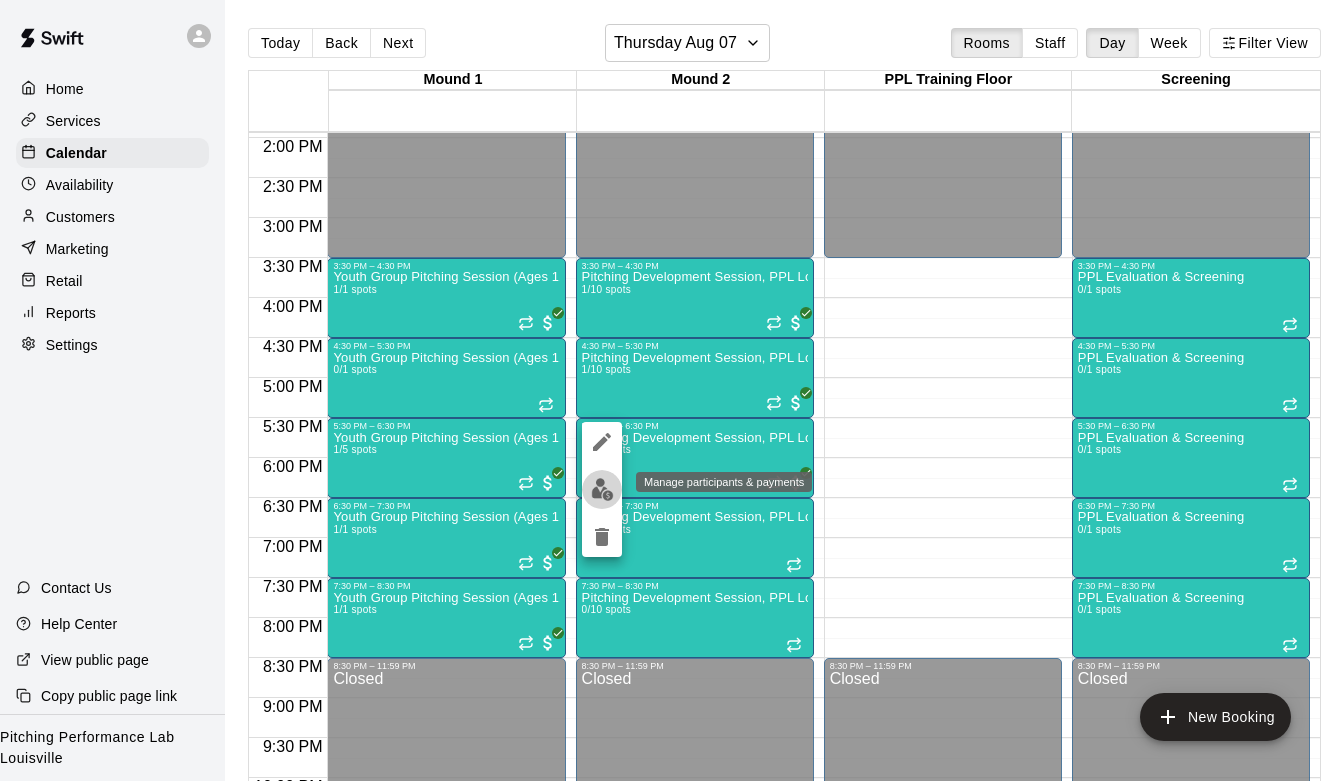 click at bounding box center (602, 489) 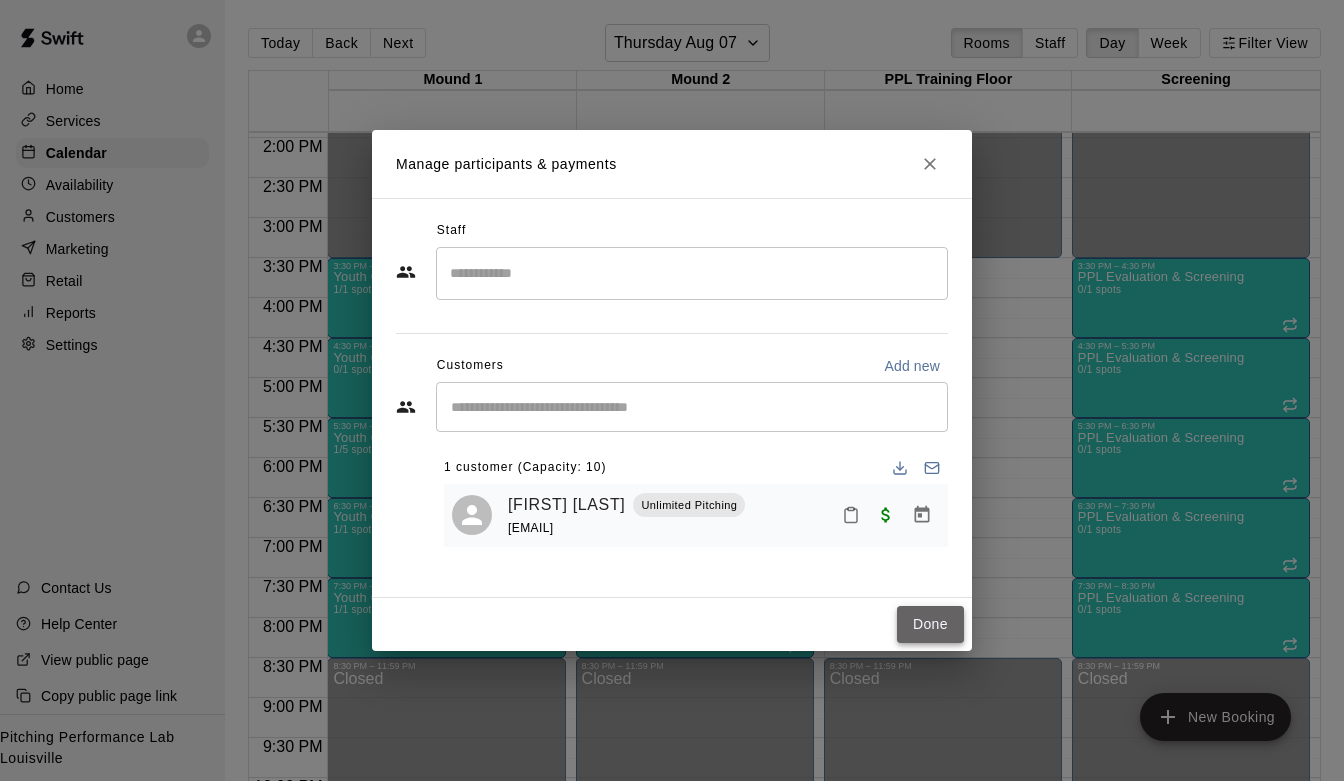 click on "Done" at bounding box center (930, 624) 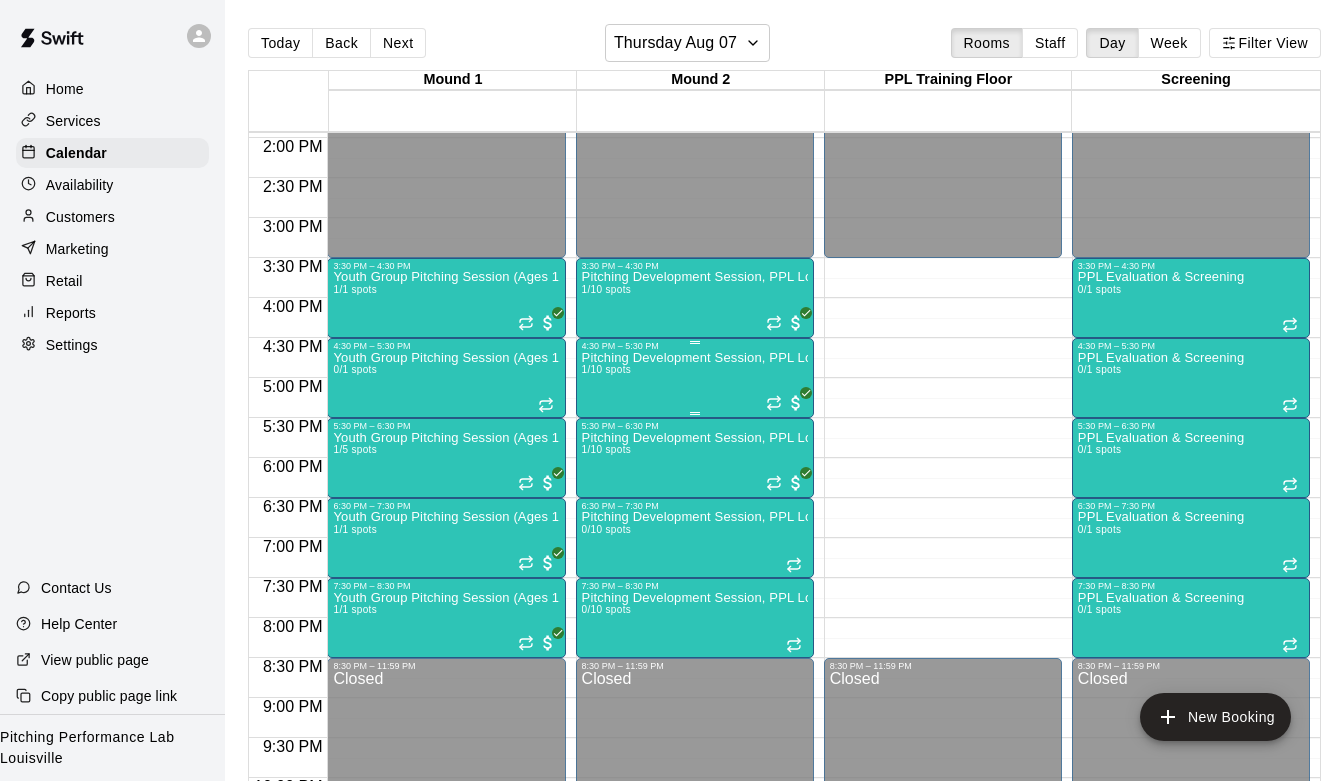 click on "Pitching Development Session, PPL Louisville (Ages 13+) 1/10 spots" at bounding box center [695, 741] 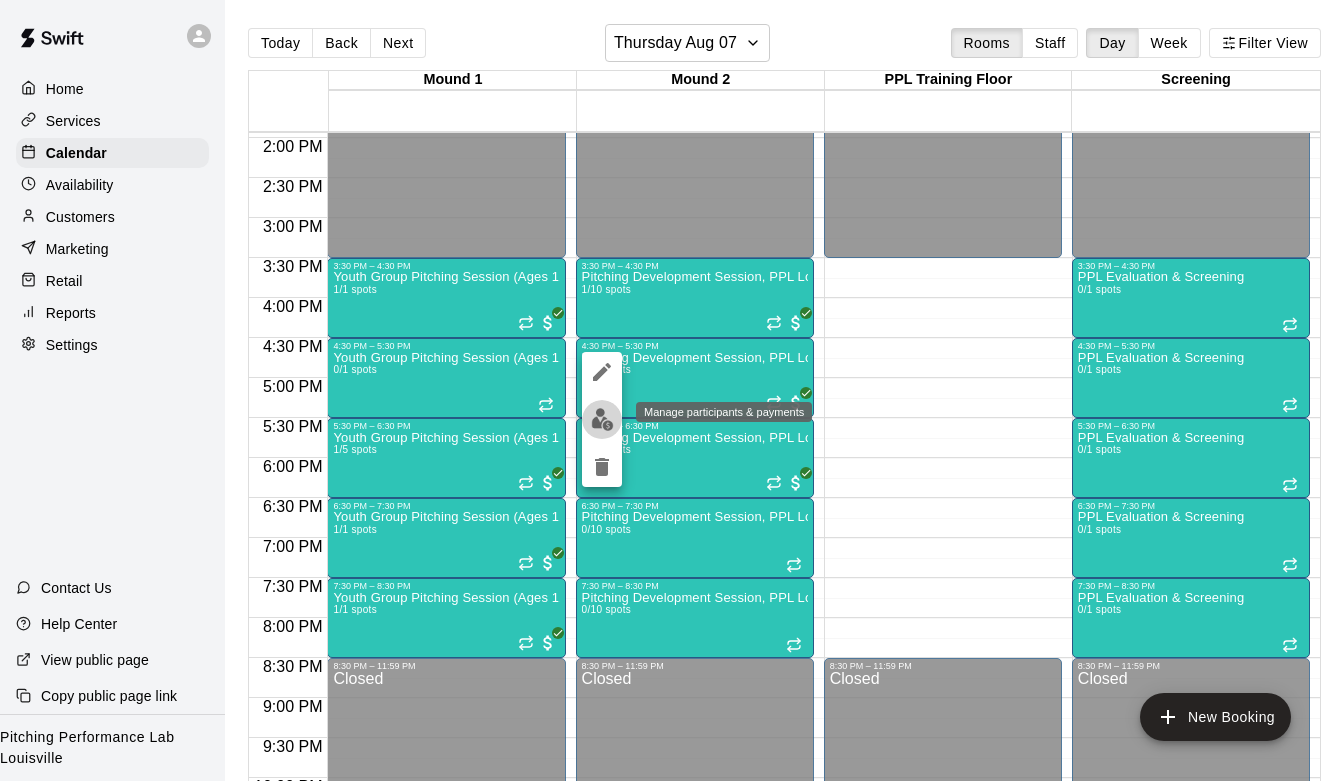 click at bounding box center [602, 419] 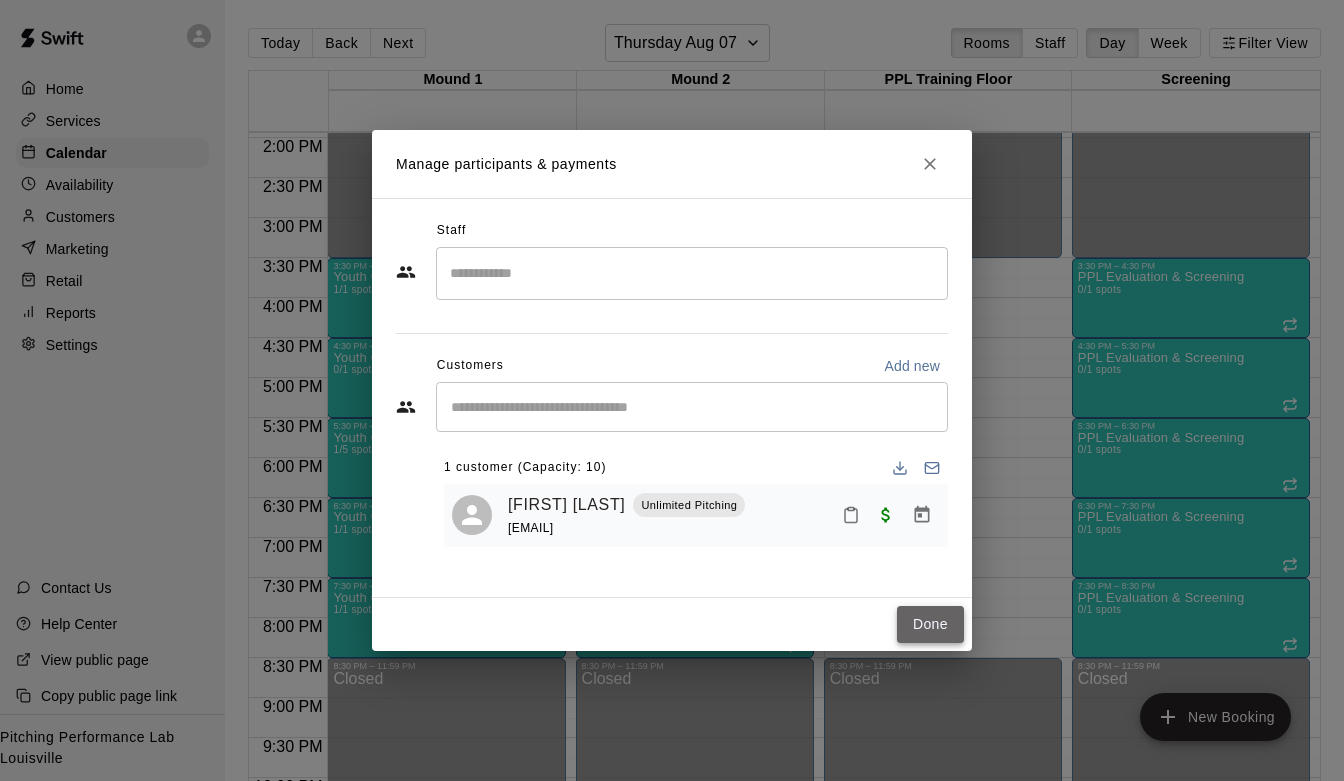 click on "Done" at bounding box center [930, 624] 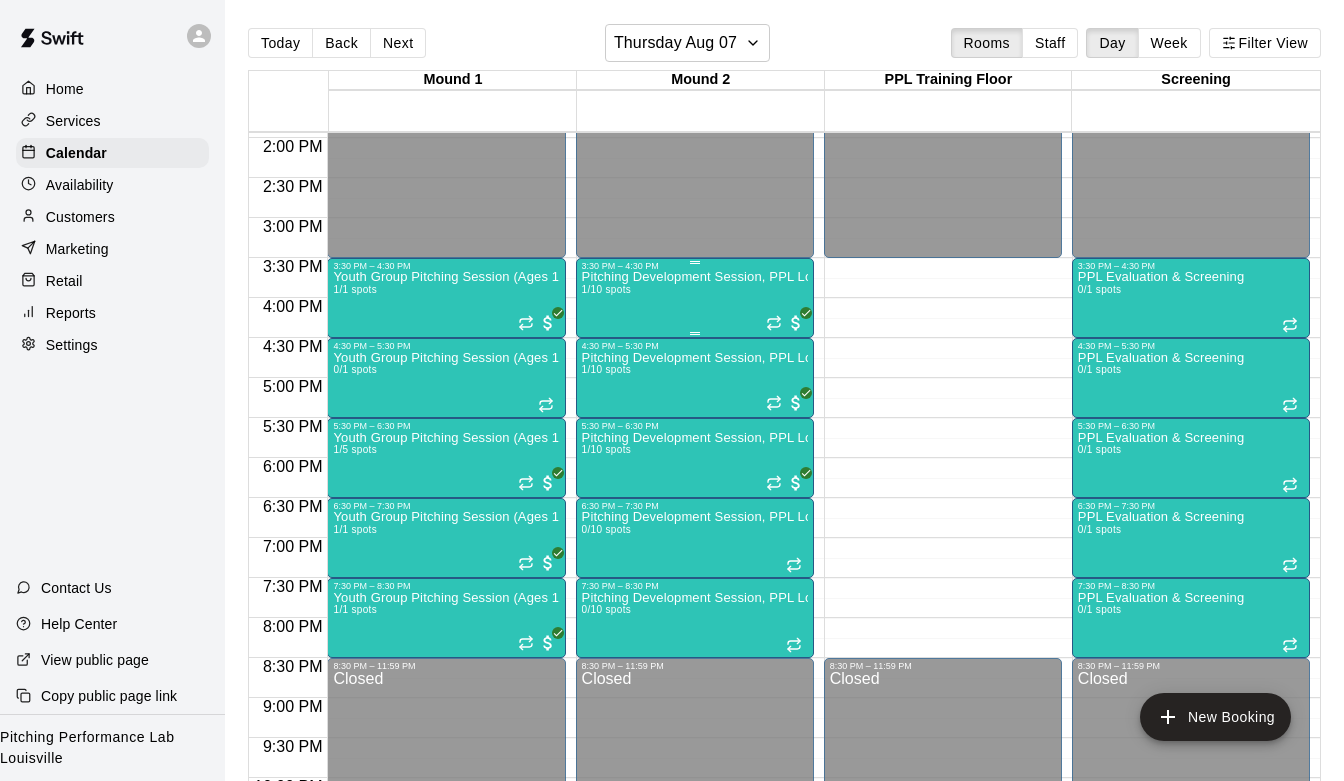 click on "Pitching Development Session, PPL Louisville (Ages 13+) 1/10 spots" at bounding box center (695, 661) 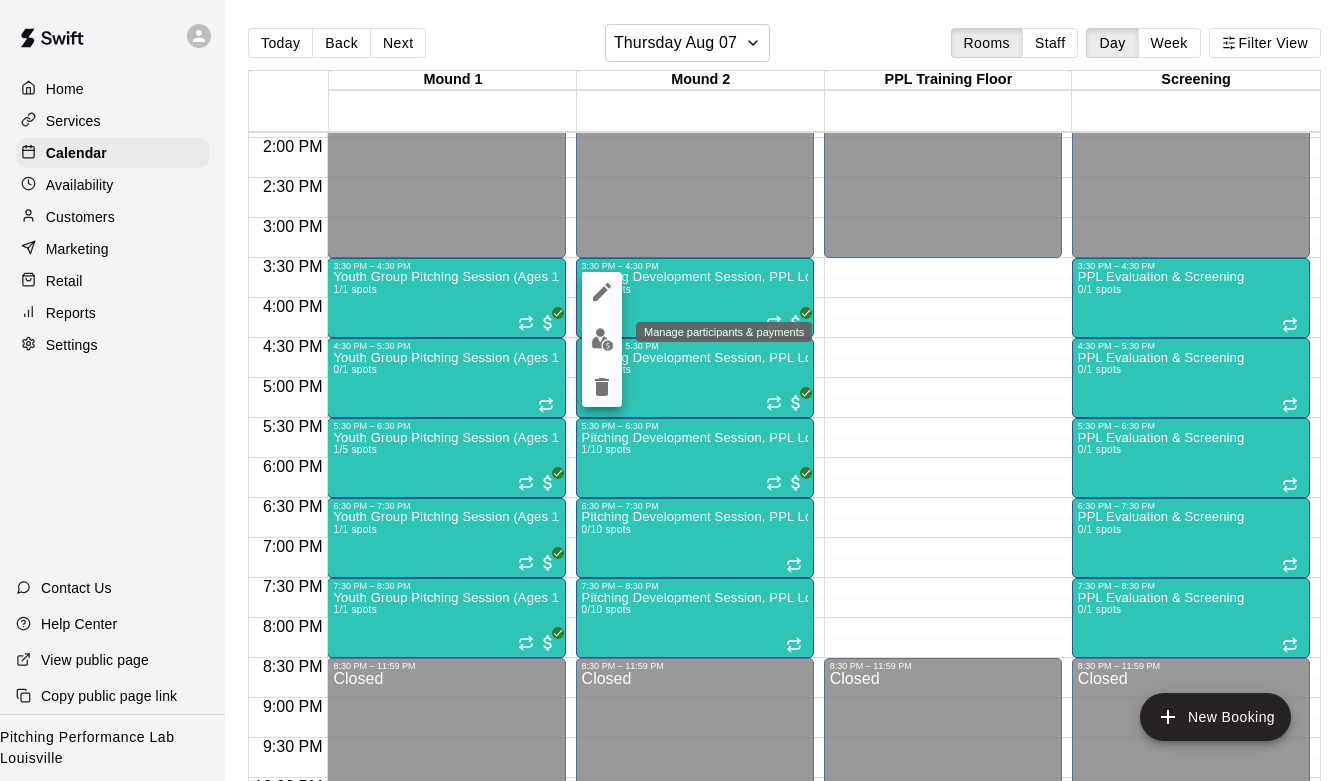 click at bounding box center (602, 339) 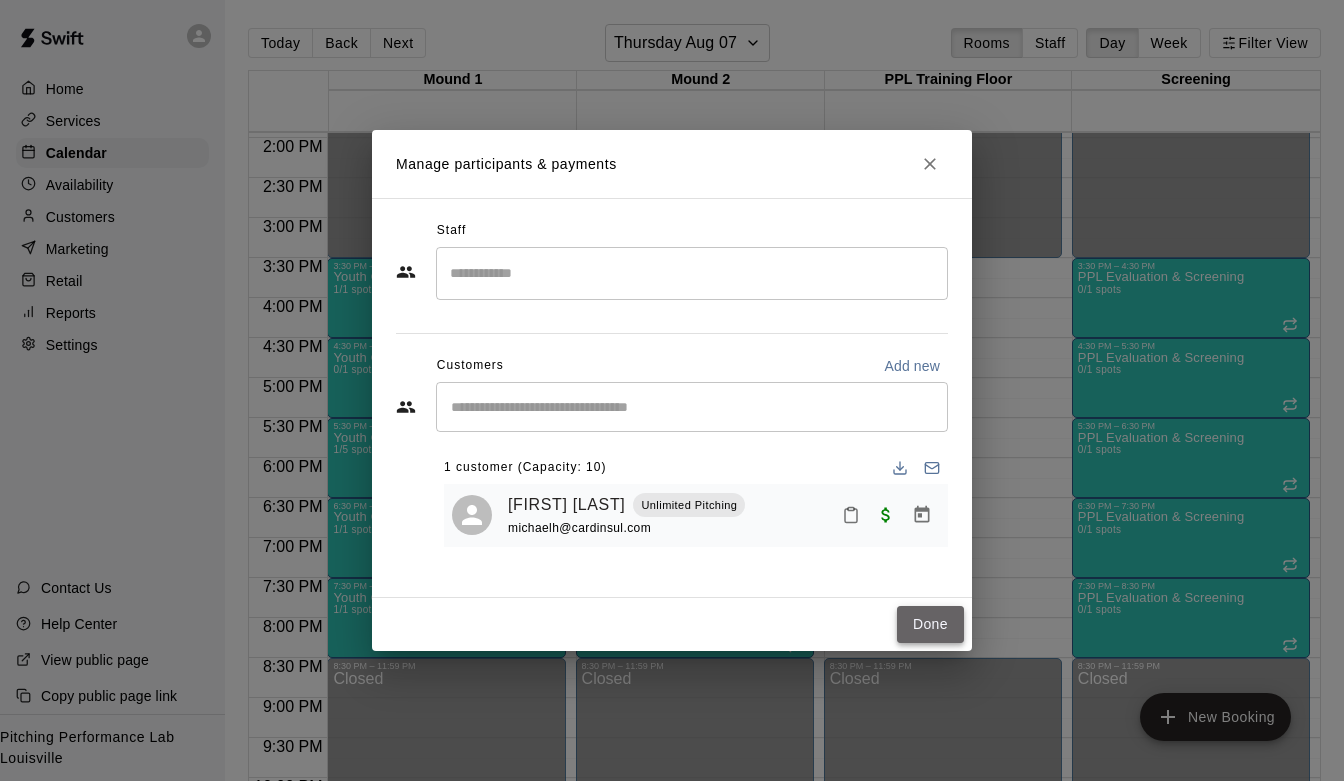 click on "Done" at bounding box center [930, 624] 